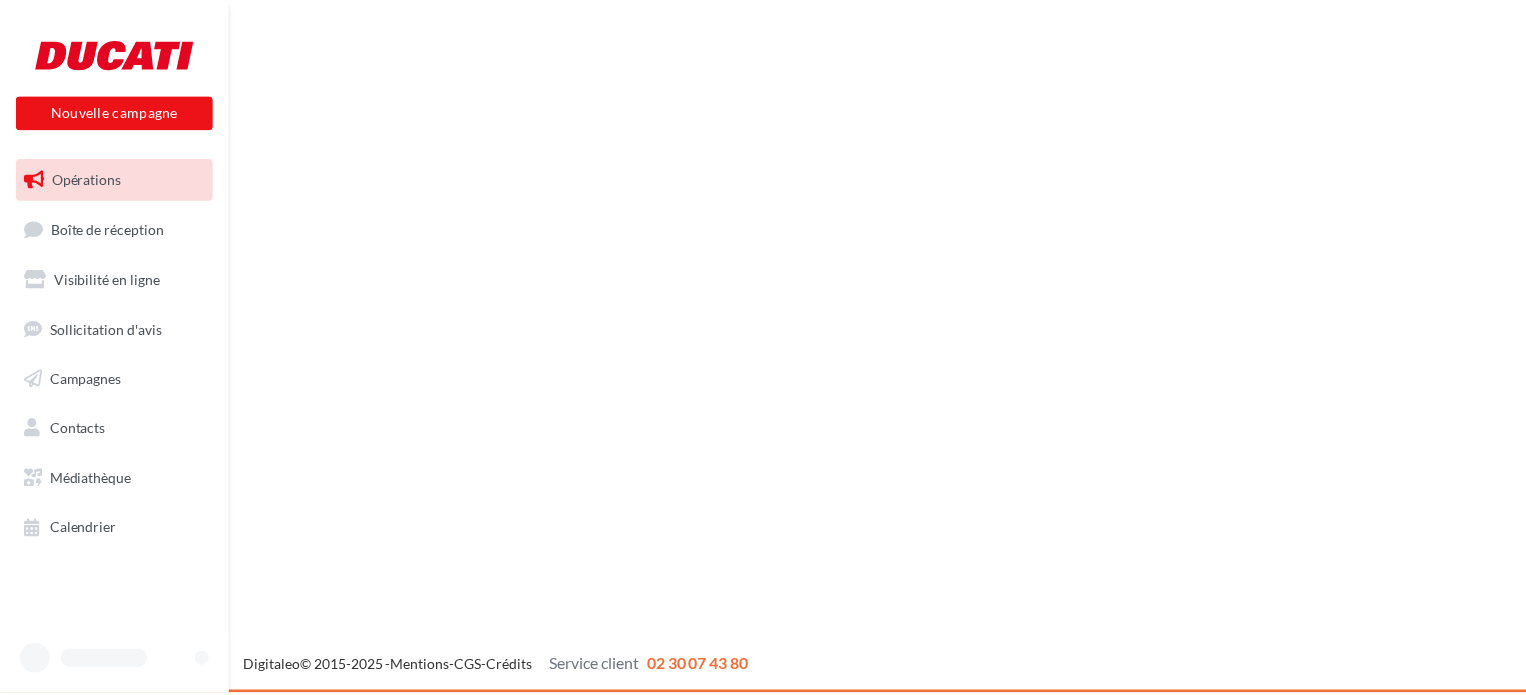 scroll, scrollTop: 0, scrollLeft: 0, axis: both 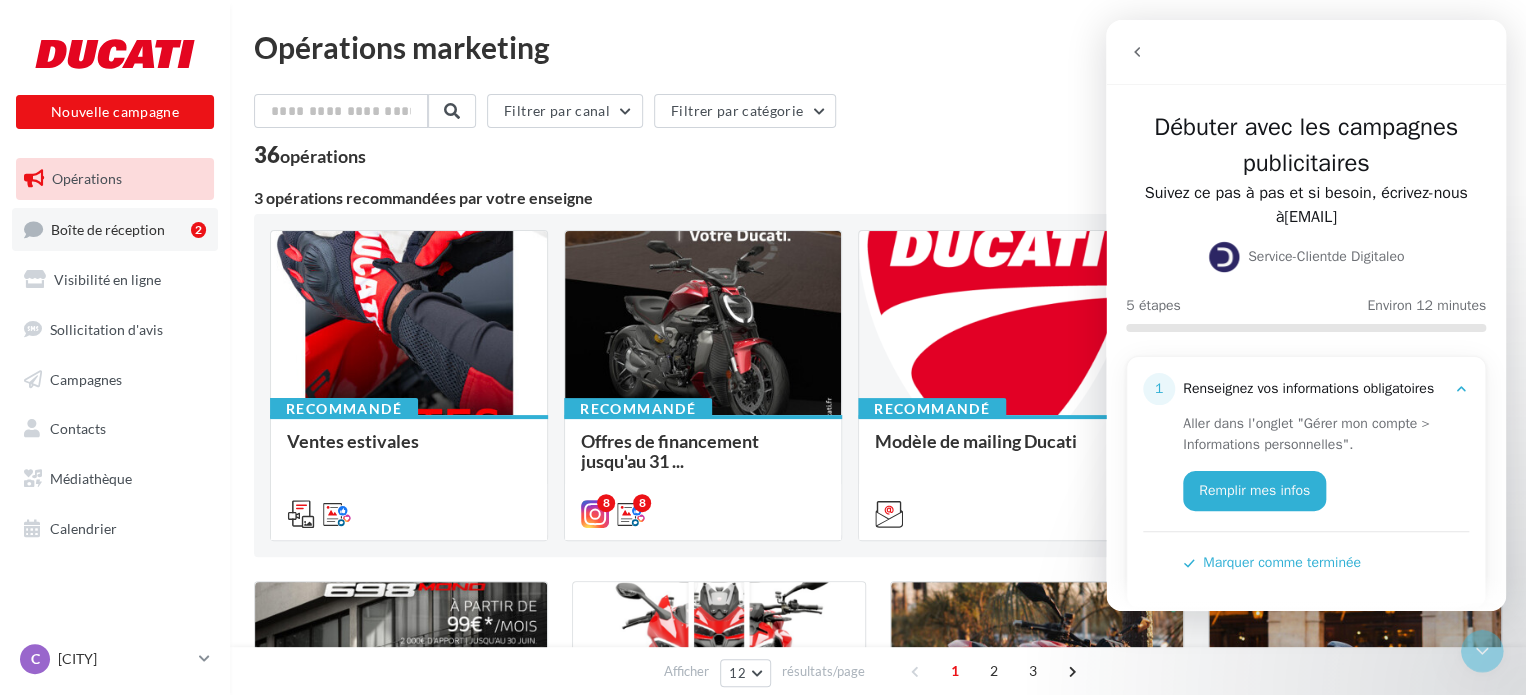 click on "Boîte de réception" at bounding box center (108, 228) 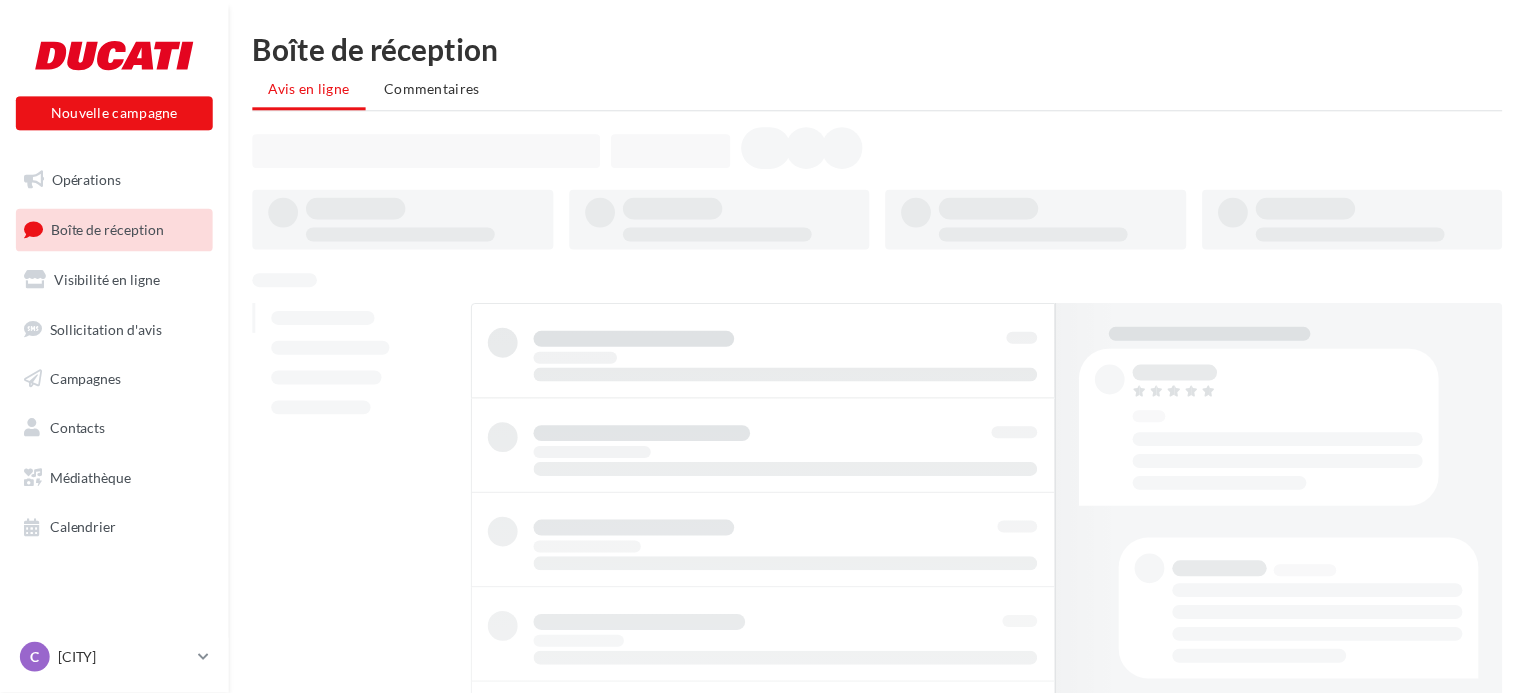 scroll, scrollTop: 0, scrollLeft: 0, axis: both 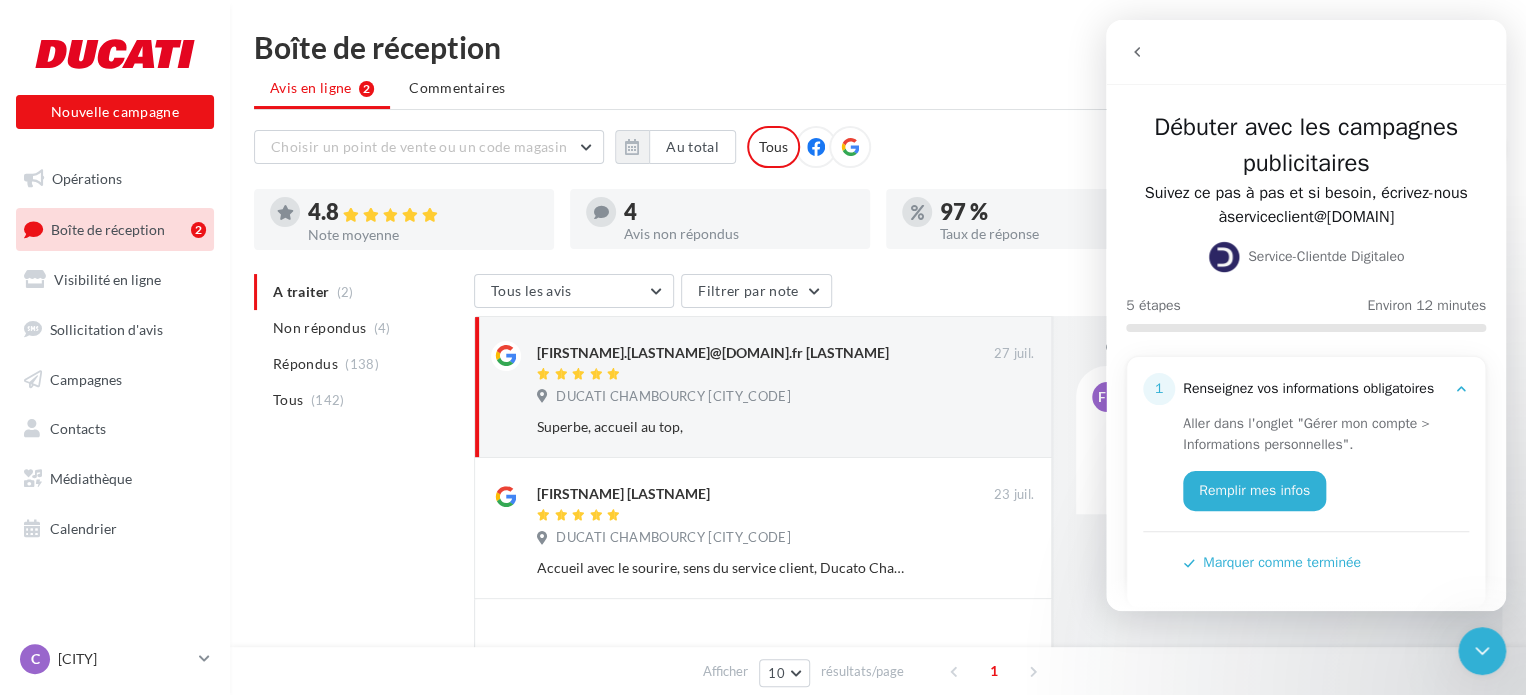 click at bounding box center [1137, 52] 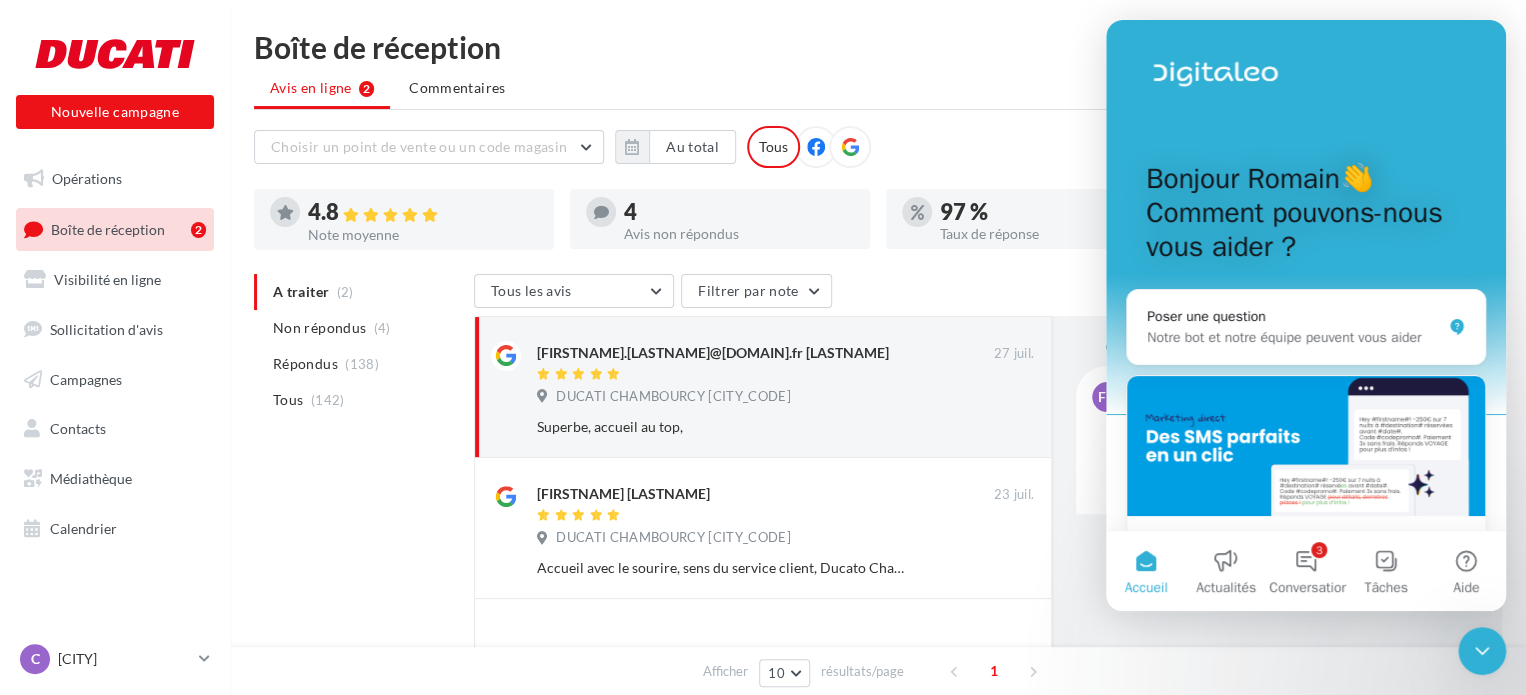 click 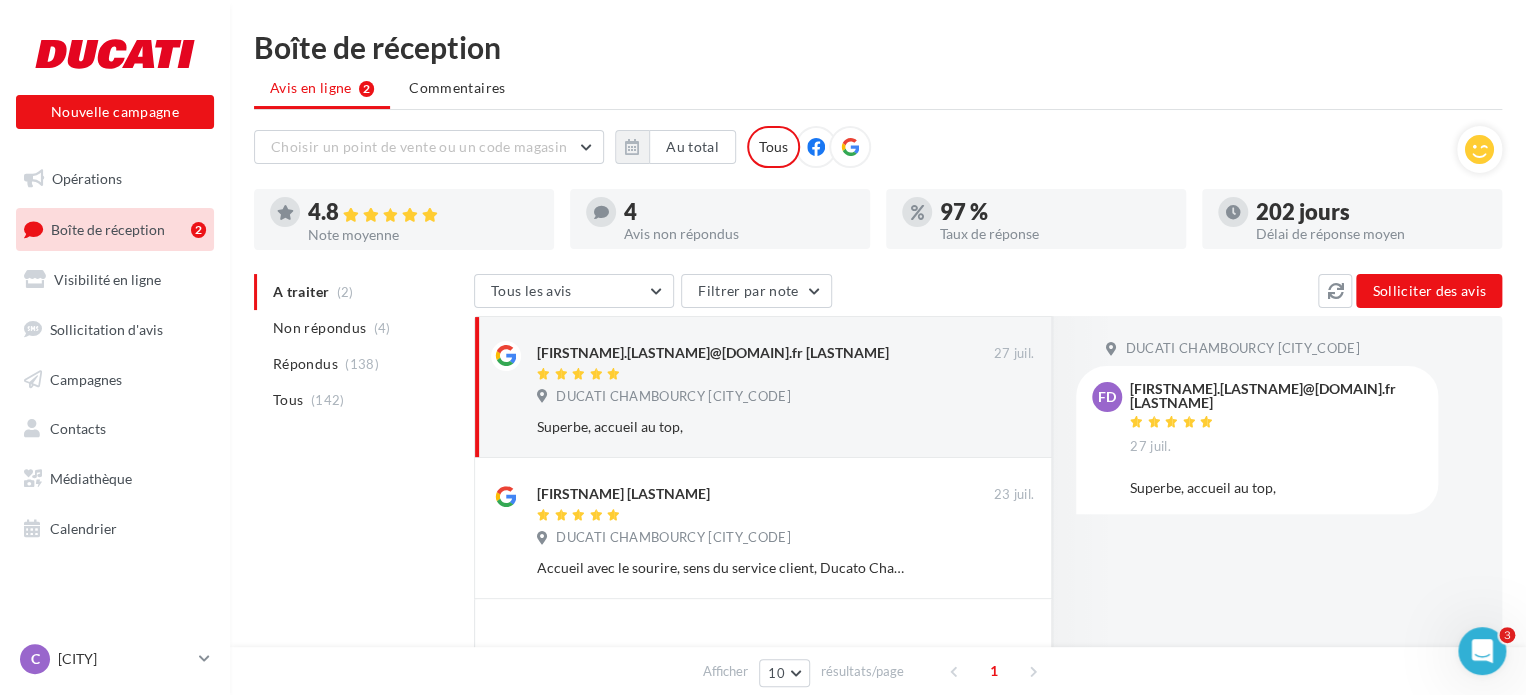 scroll, scrollTop: 0, scrollLeft: 0, axis: both 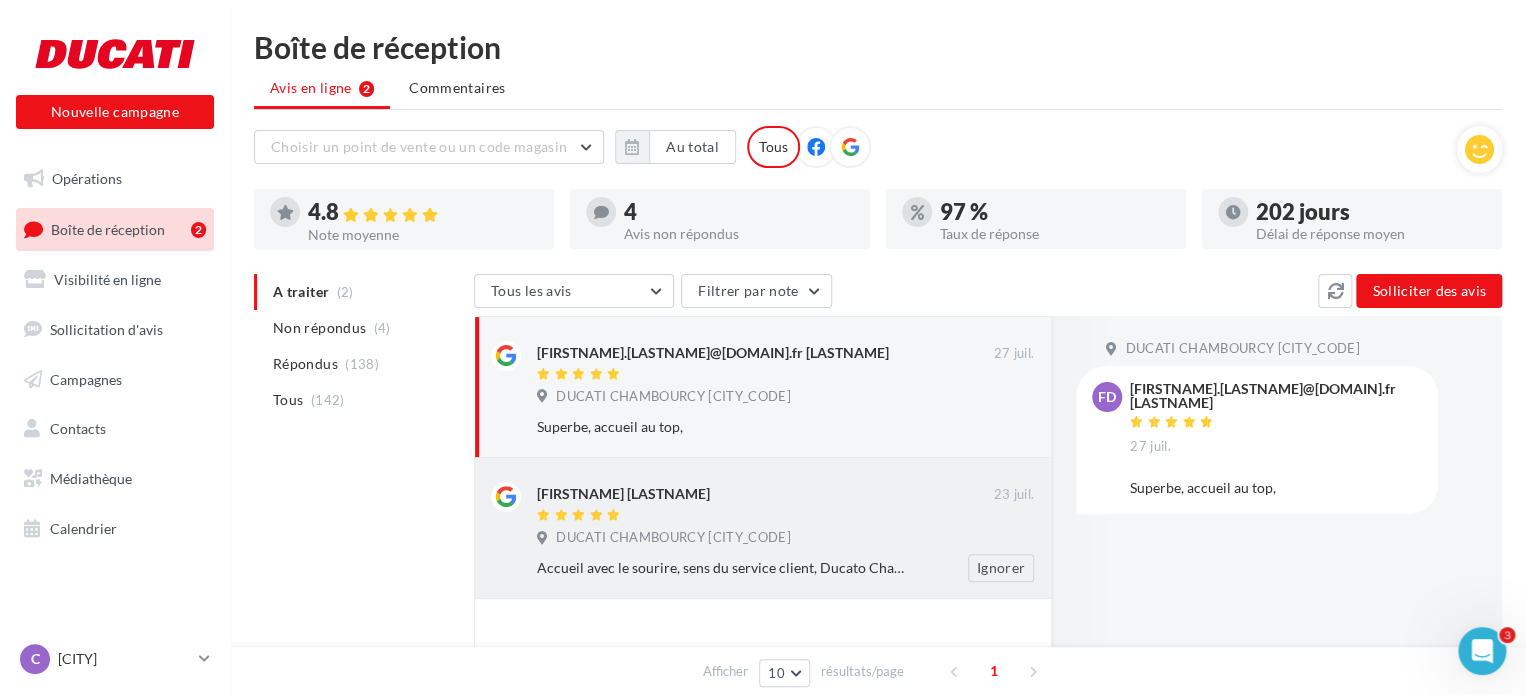 click at bounding box center (765, 516) 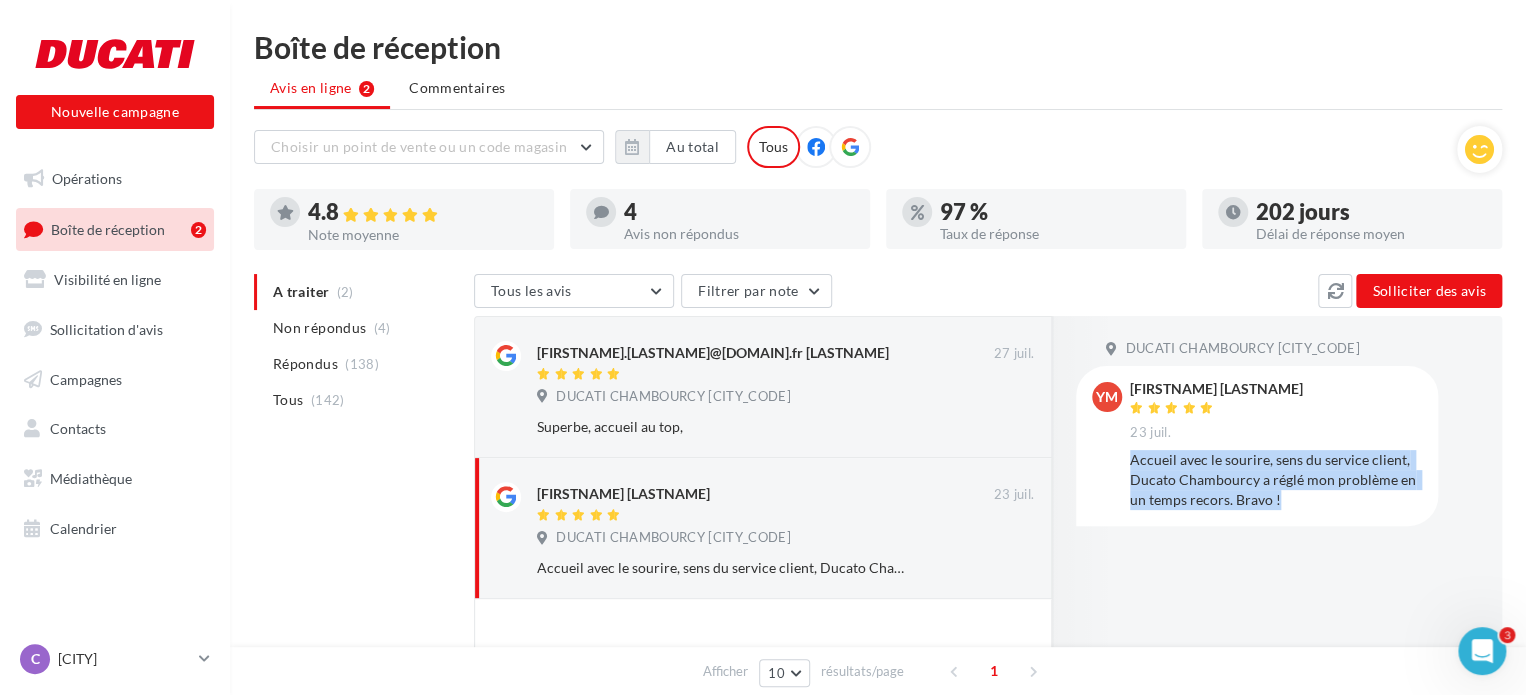 drag, startPoint x: 1289, startPoint y: 499, endPoint x: 1128, endPoint y: 466, distance: 164.3472 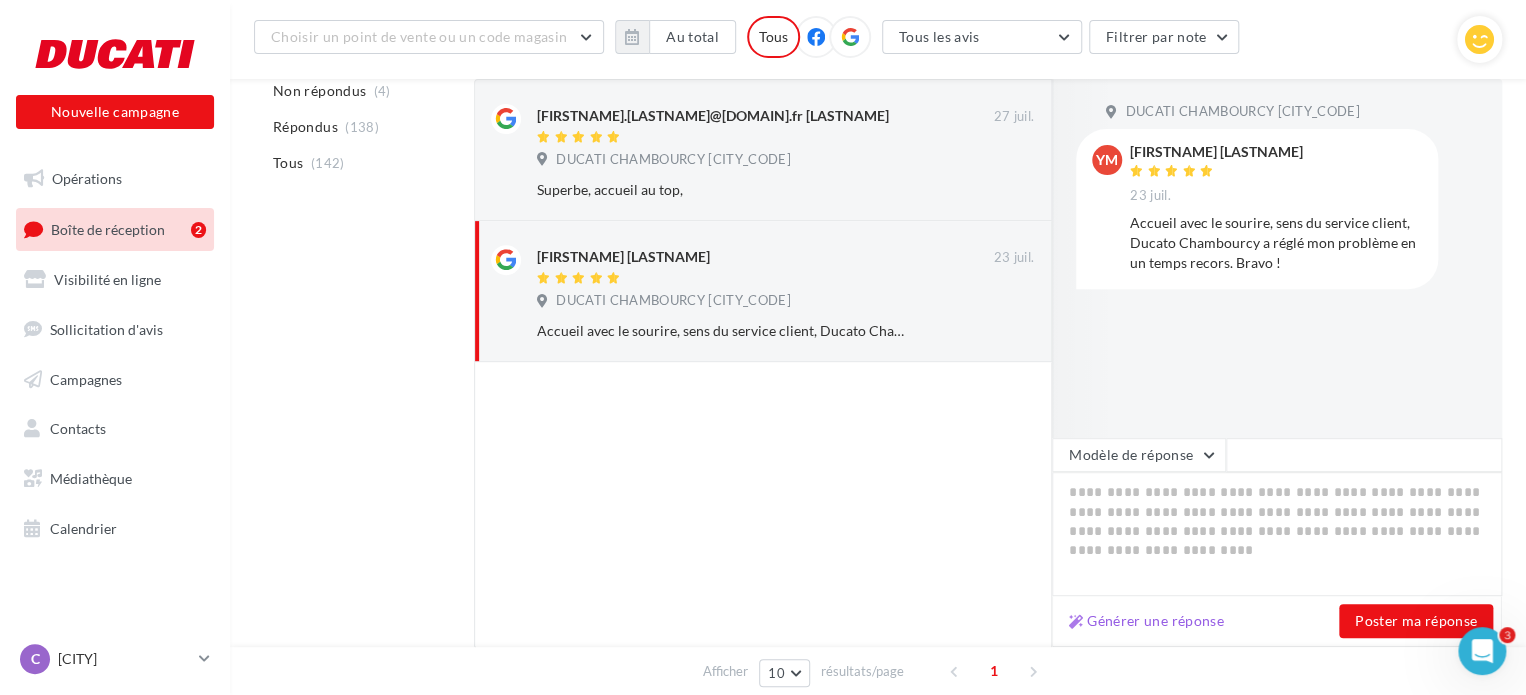 scroll, scrollTop: 300, scrollLeft: 0, axis: vertical 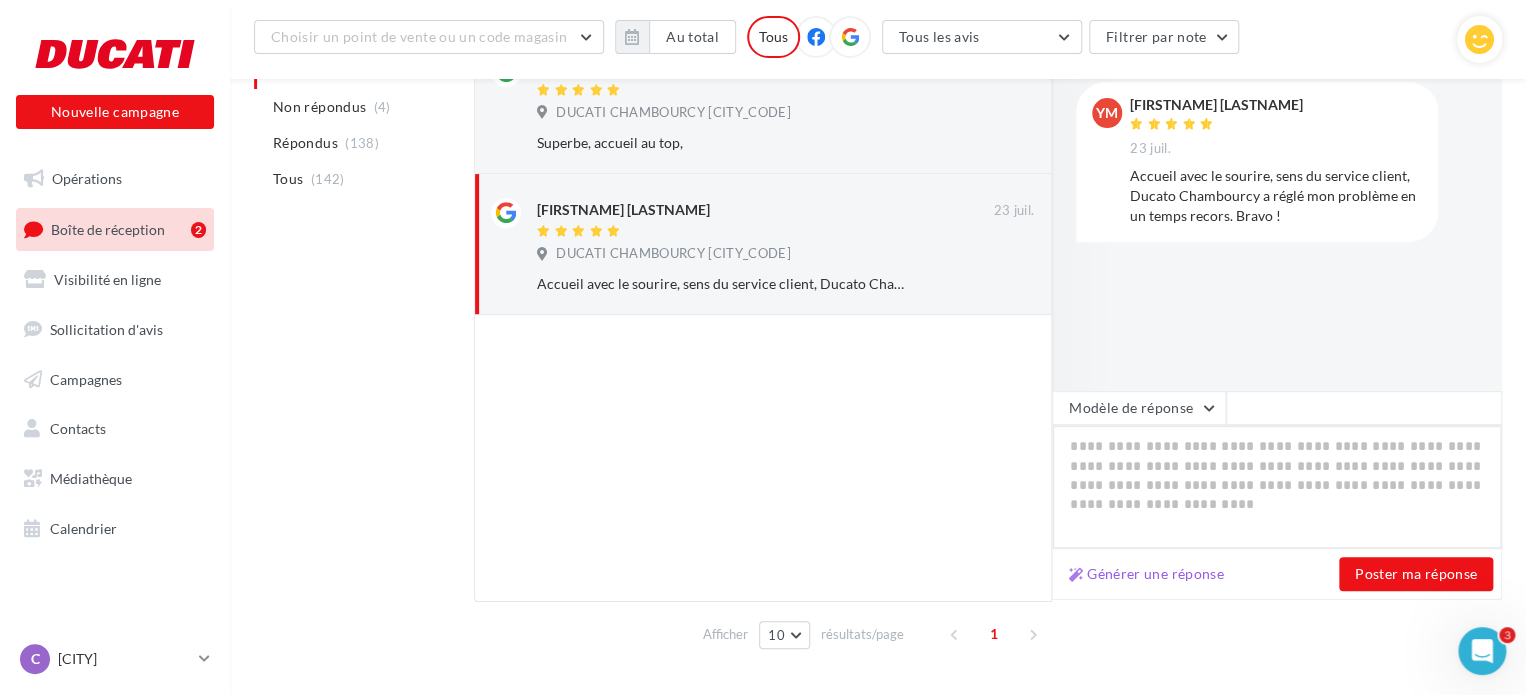 click at bounding box center (1277, 487) 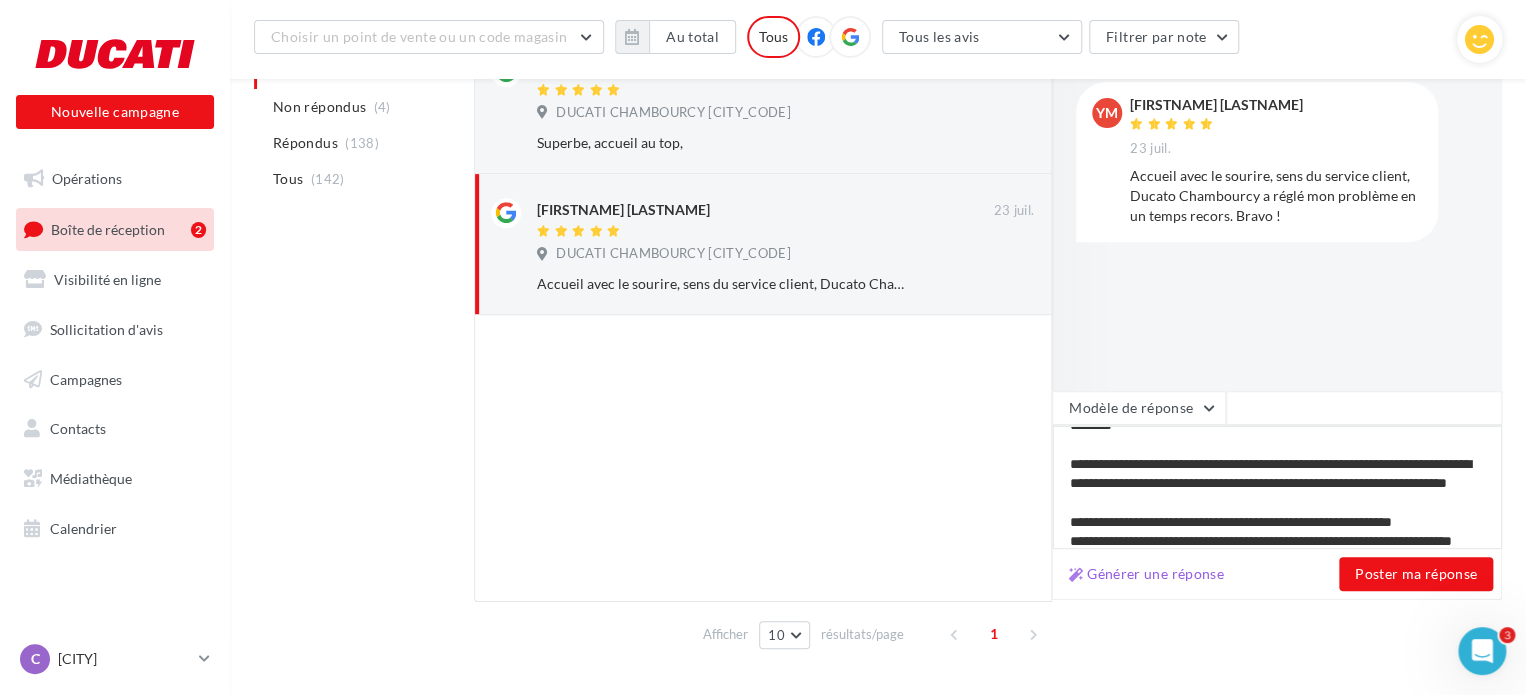 scroll, scrollTop: 0, scrollLeft: 0, axis: both 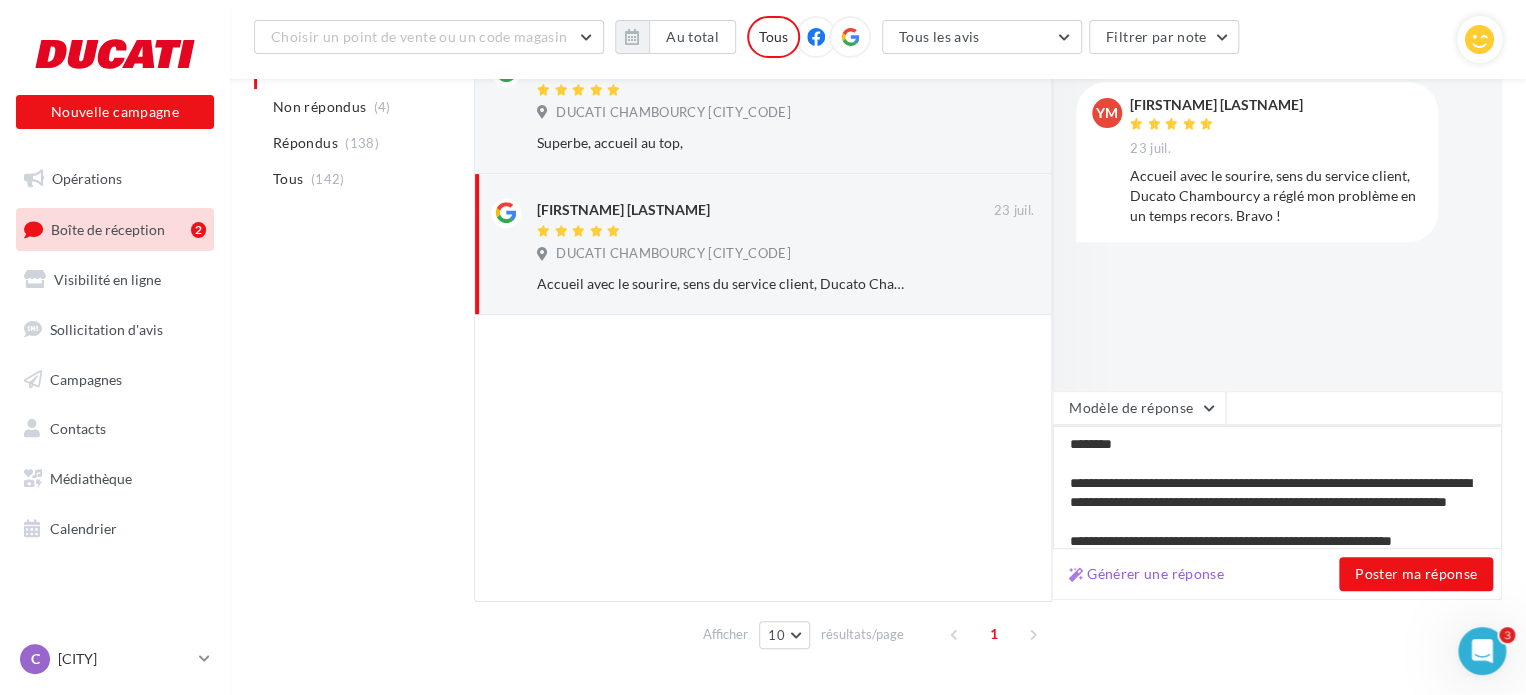 click on "**********" at bounding box center (1277, 487) 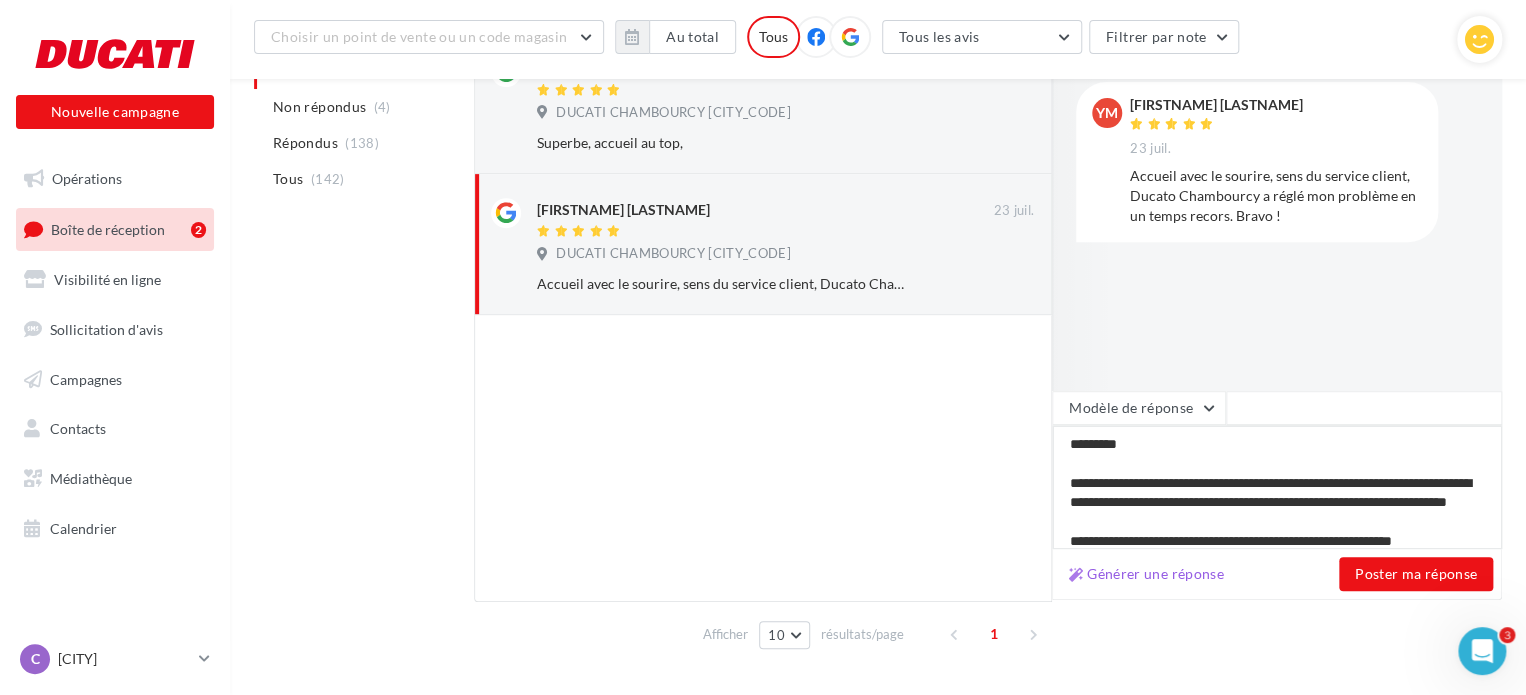 type on "**********" 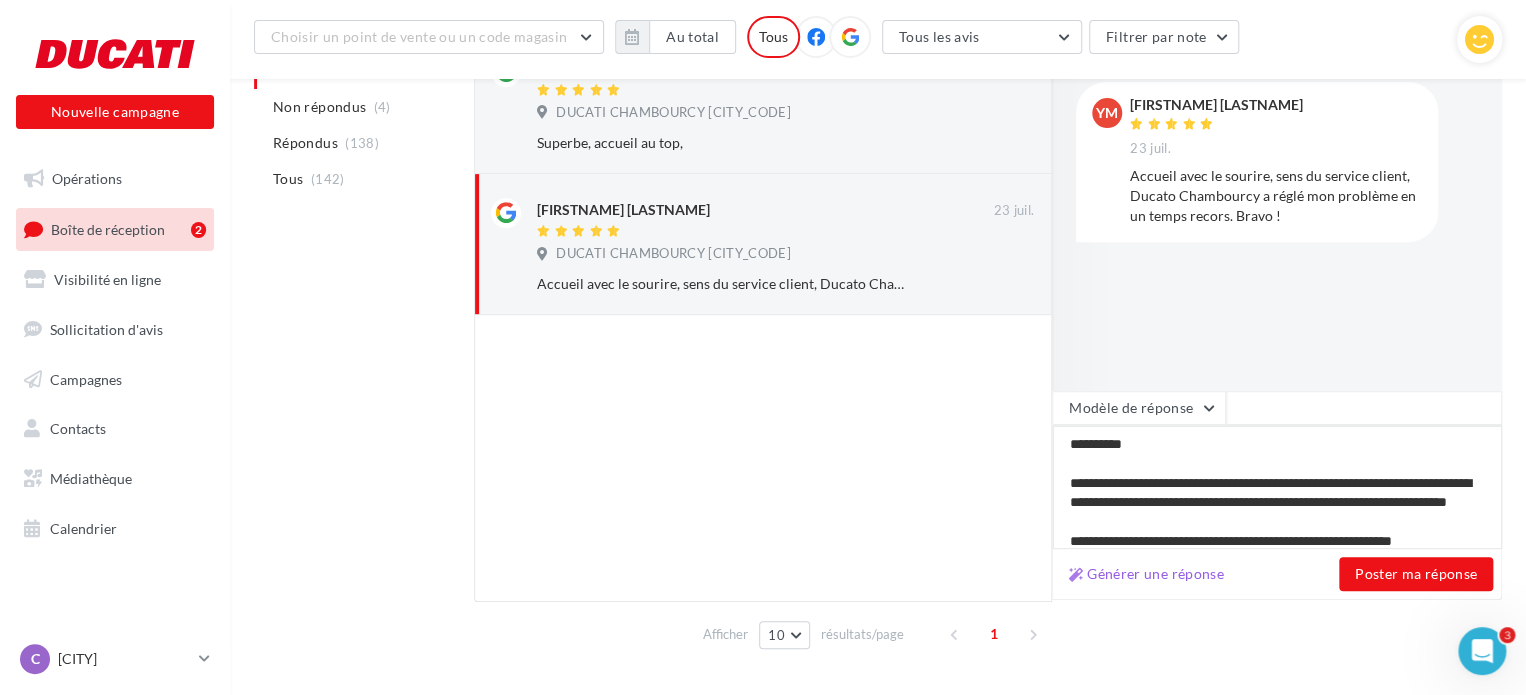 type on "**********" 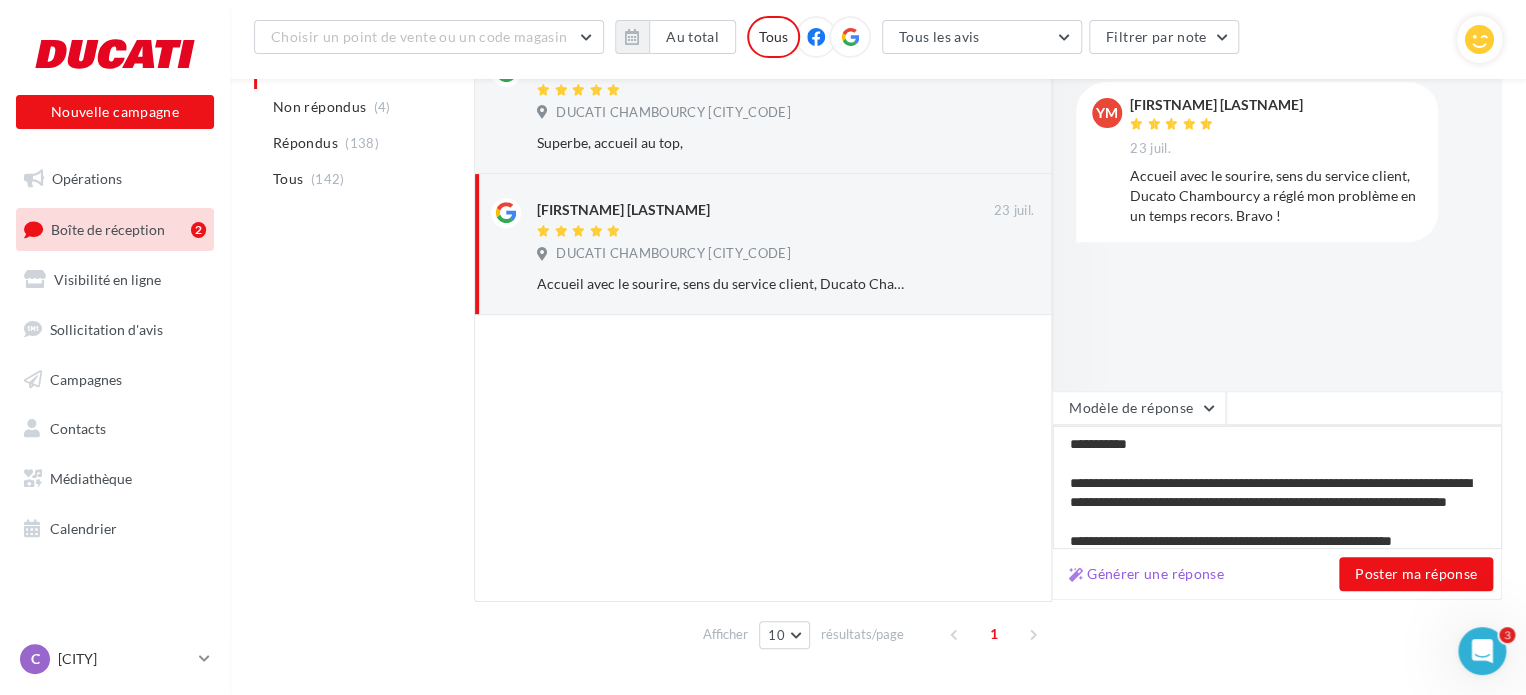 type on "**********" 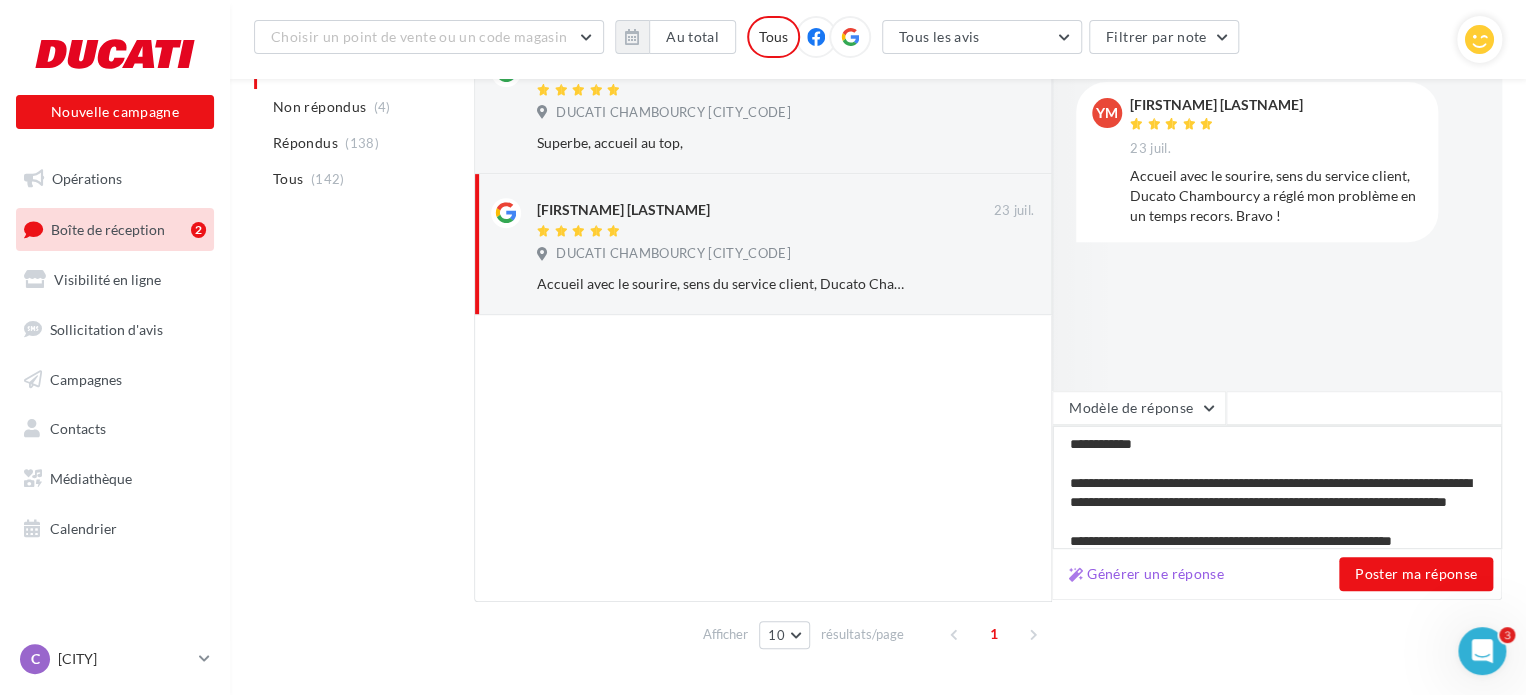 type on "**********" 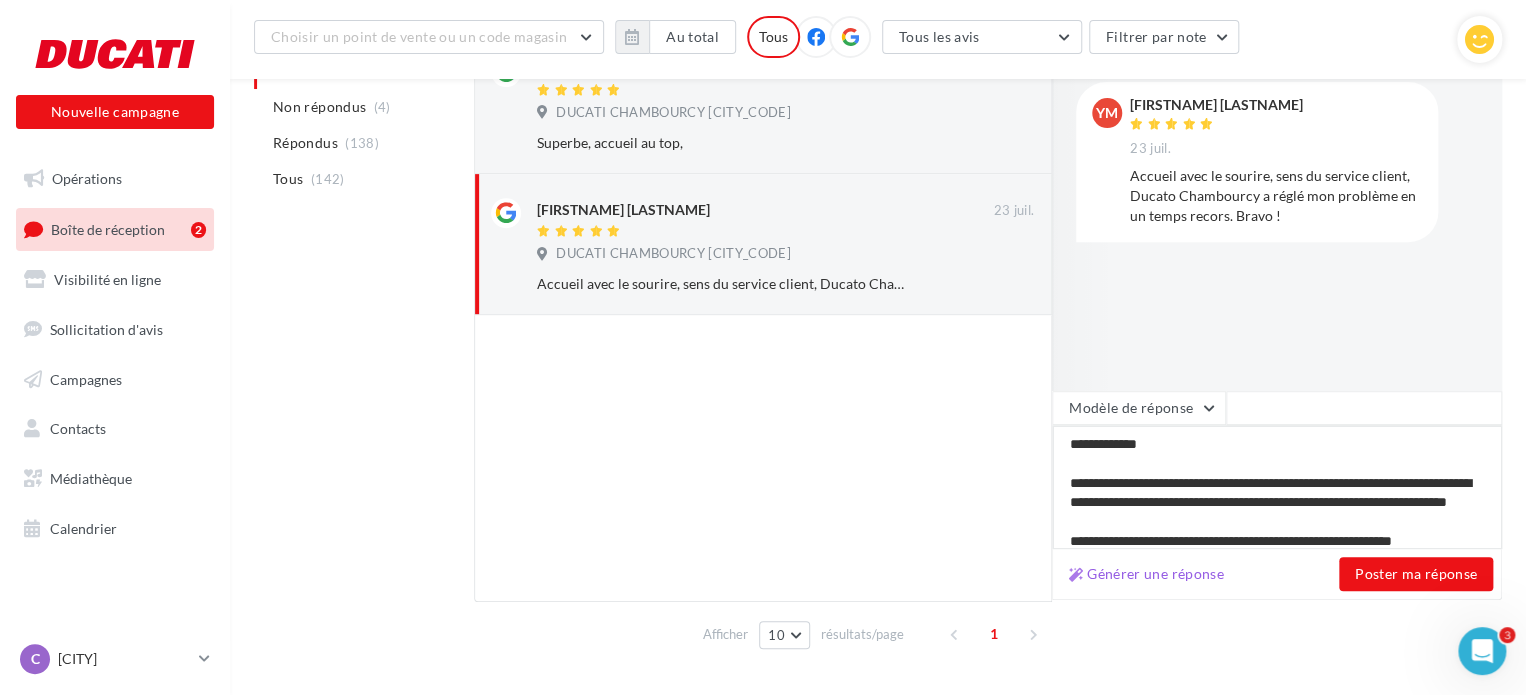 type on "**********" 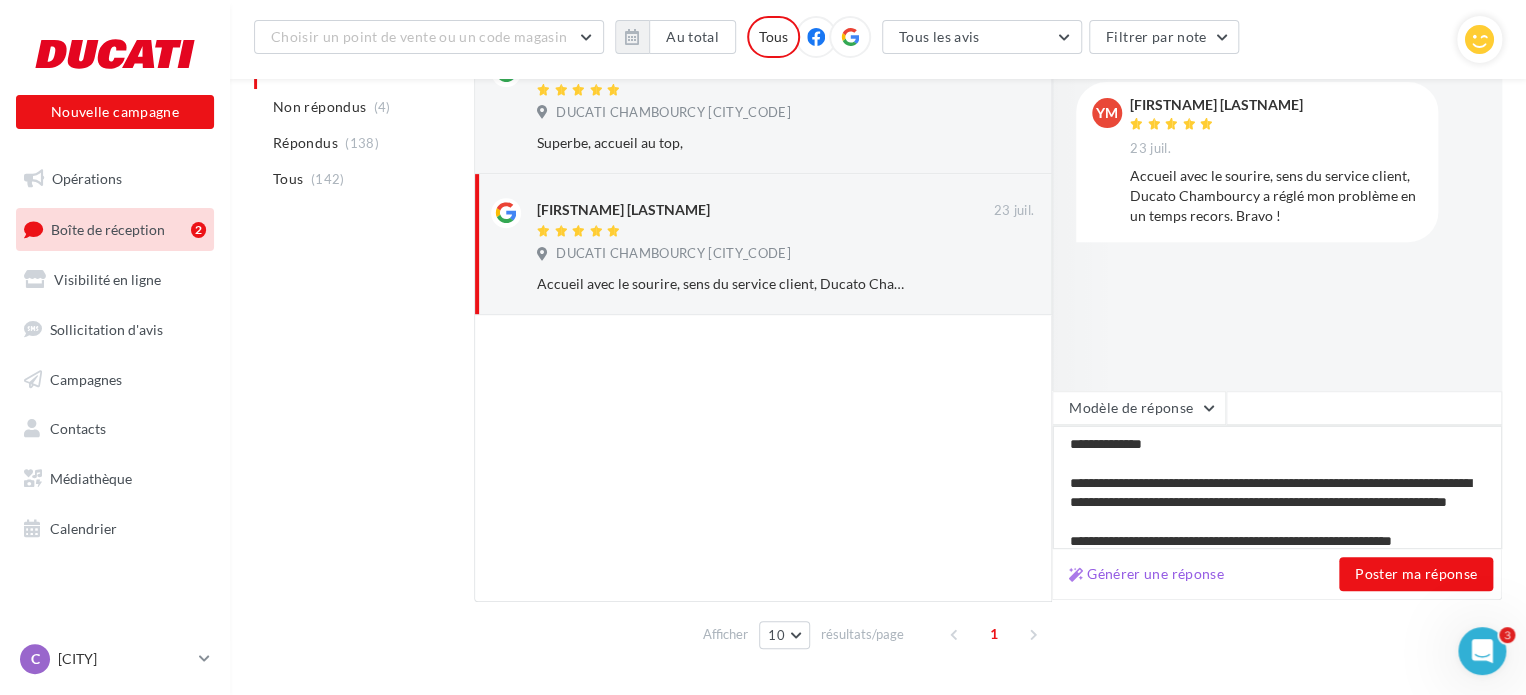 type on "**********" 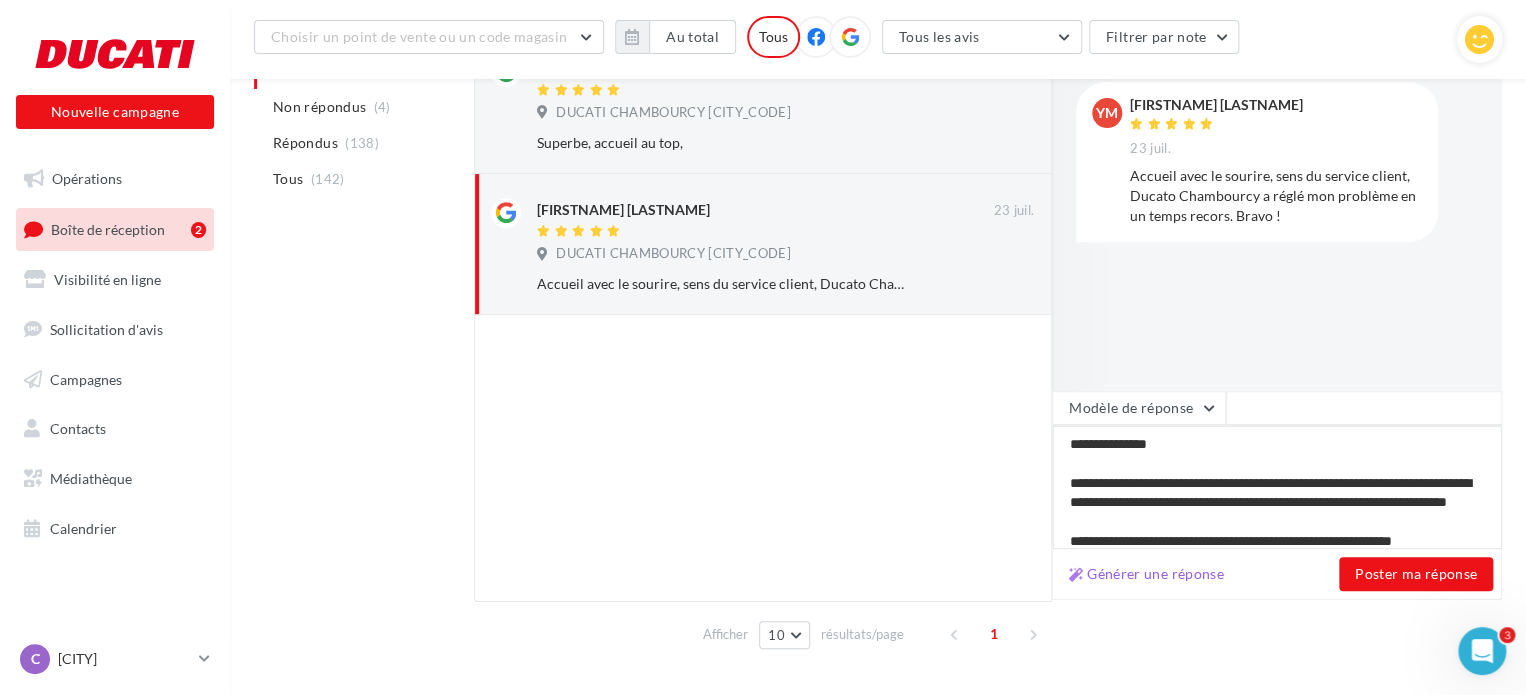type on "**********" 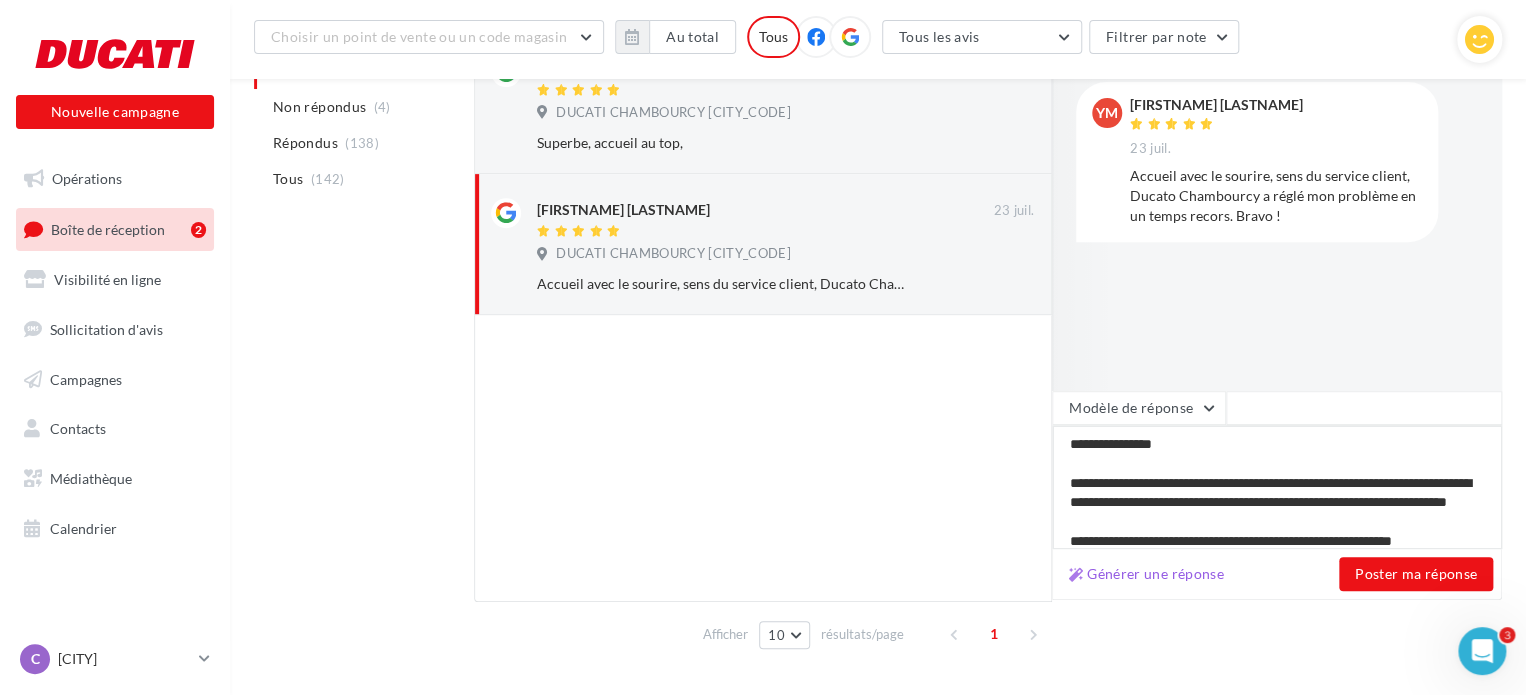 type on "**********" 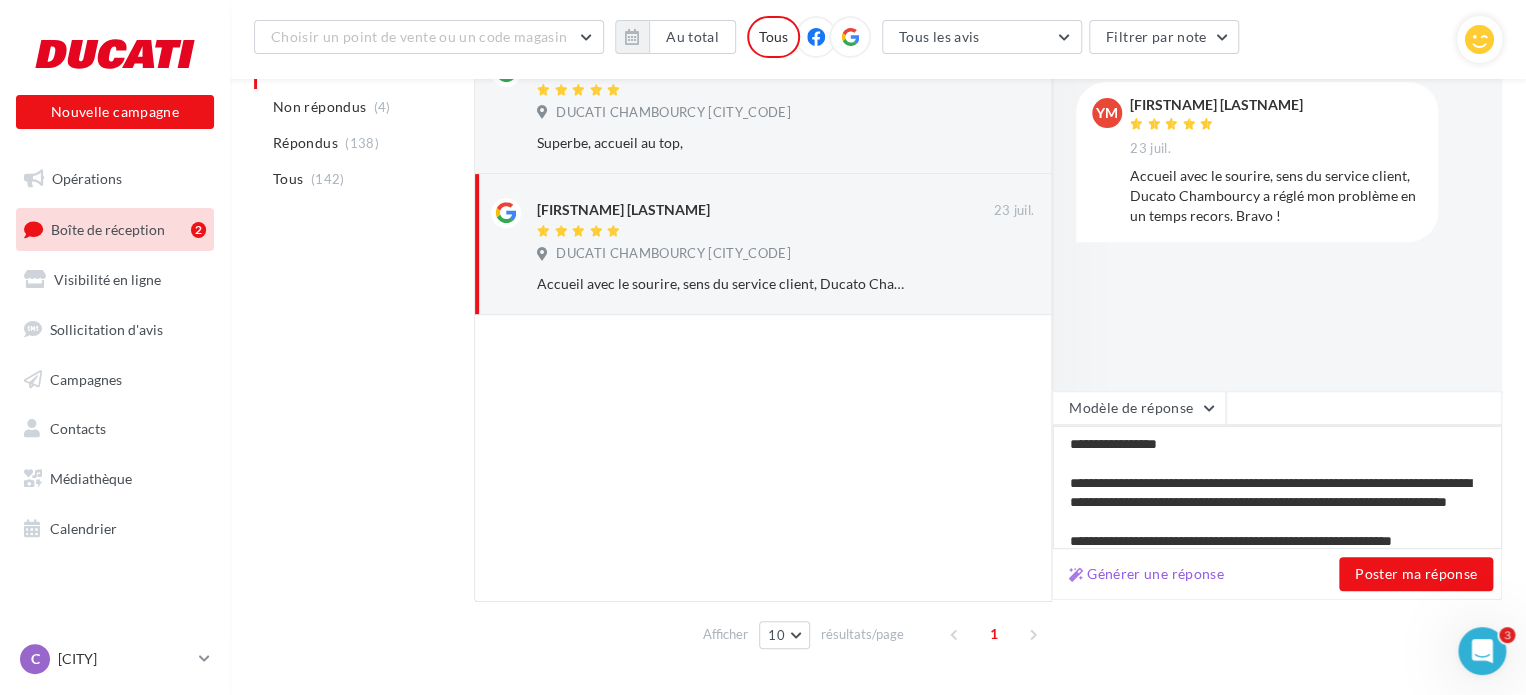 type on "**********" 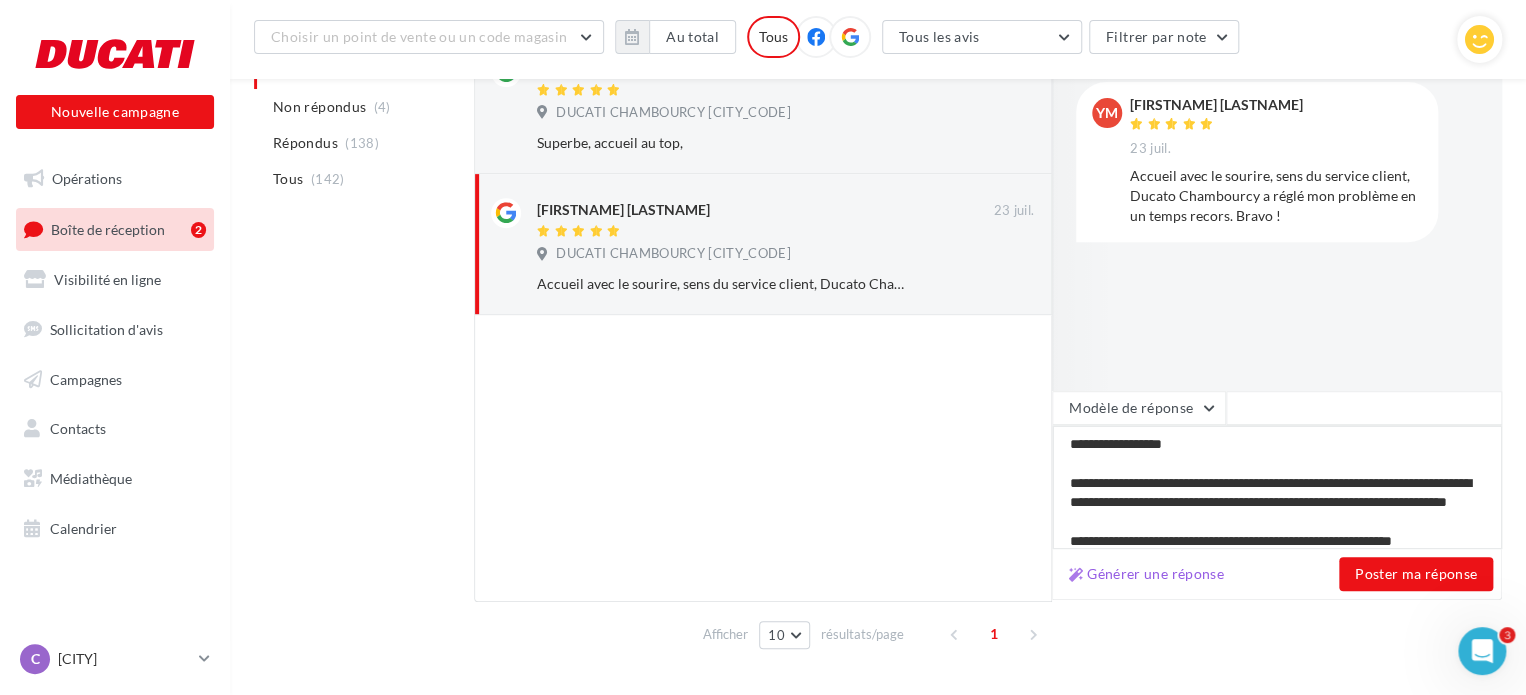 type on "**********" 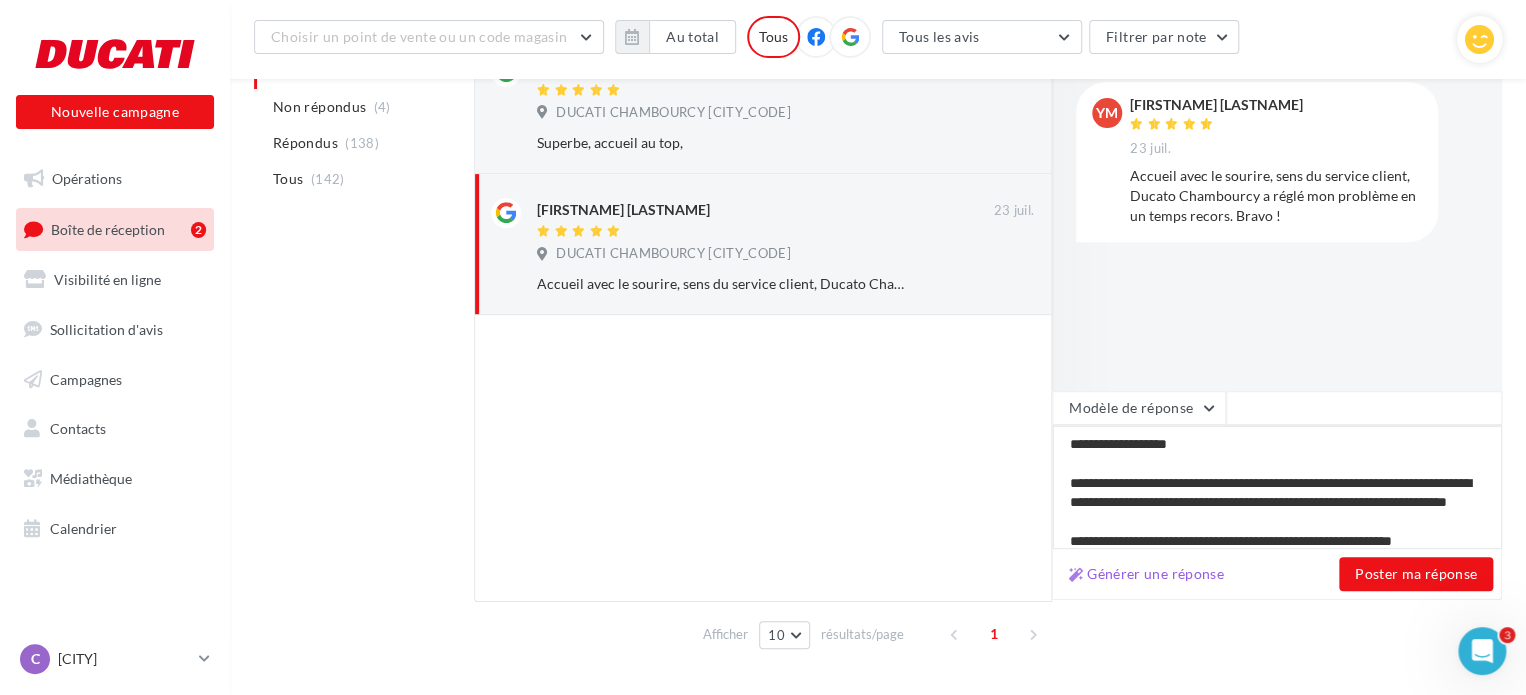 type on "**********" 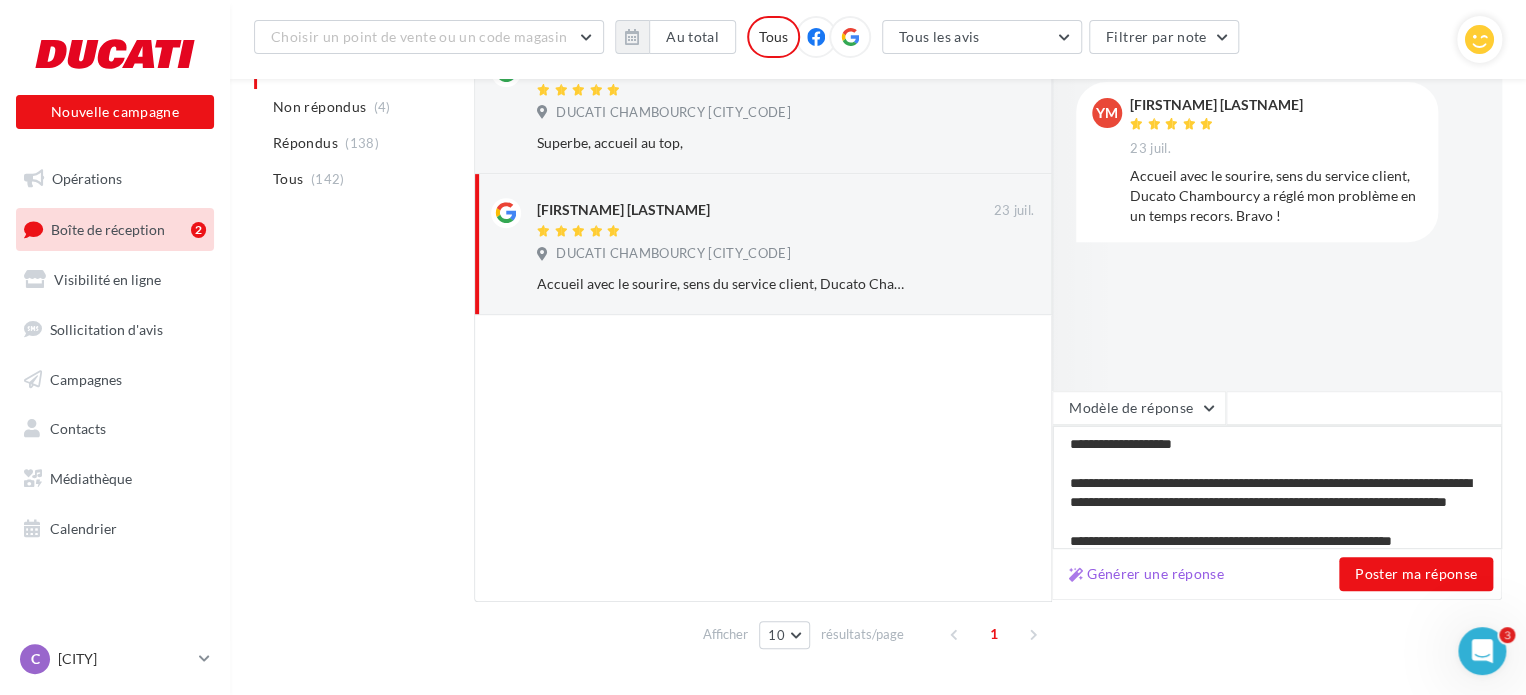 type on "**********" 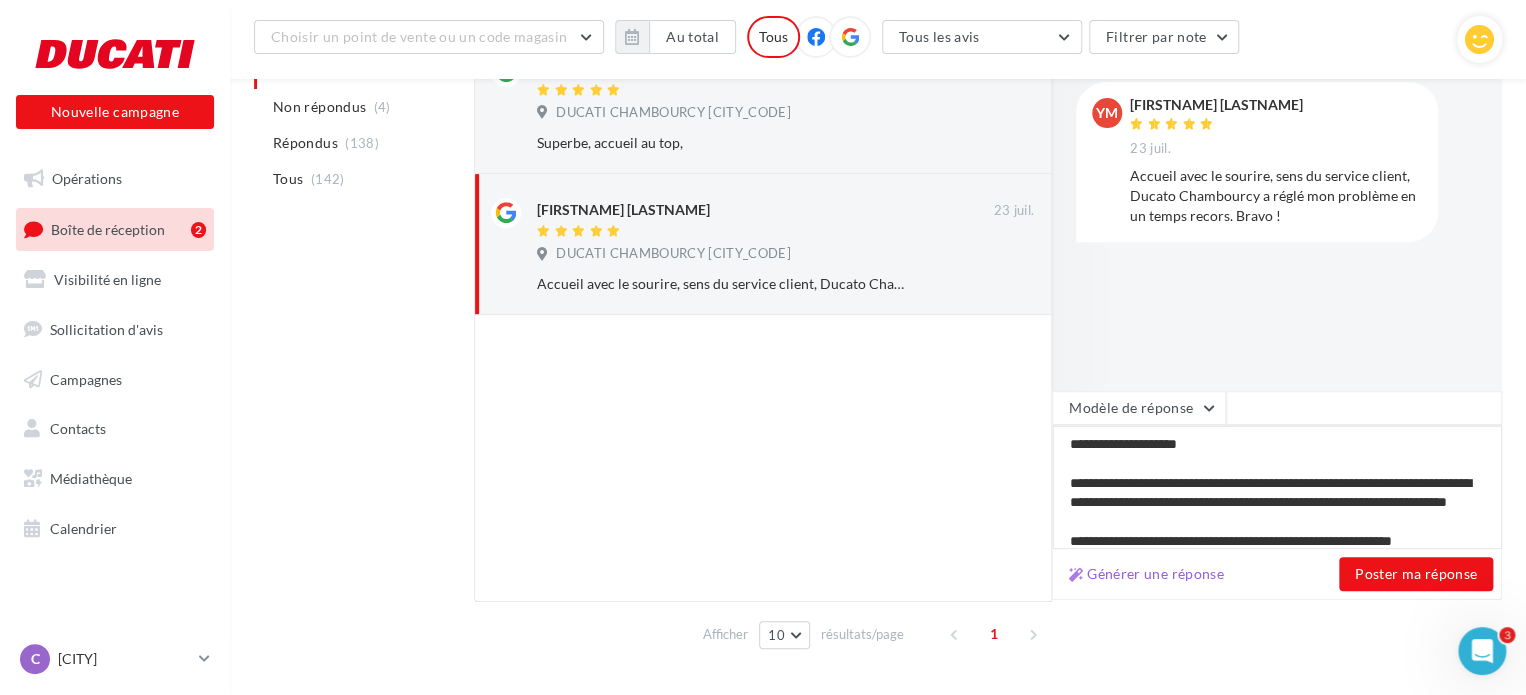 type on "**********" 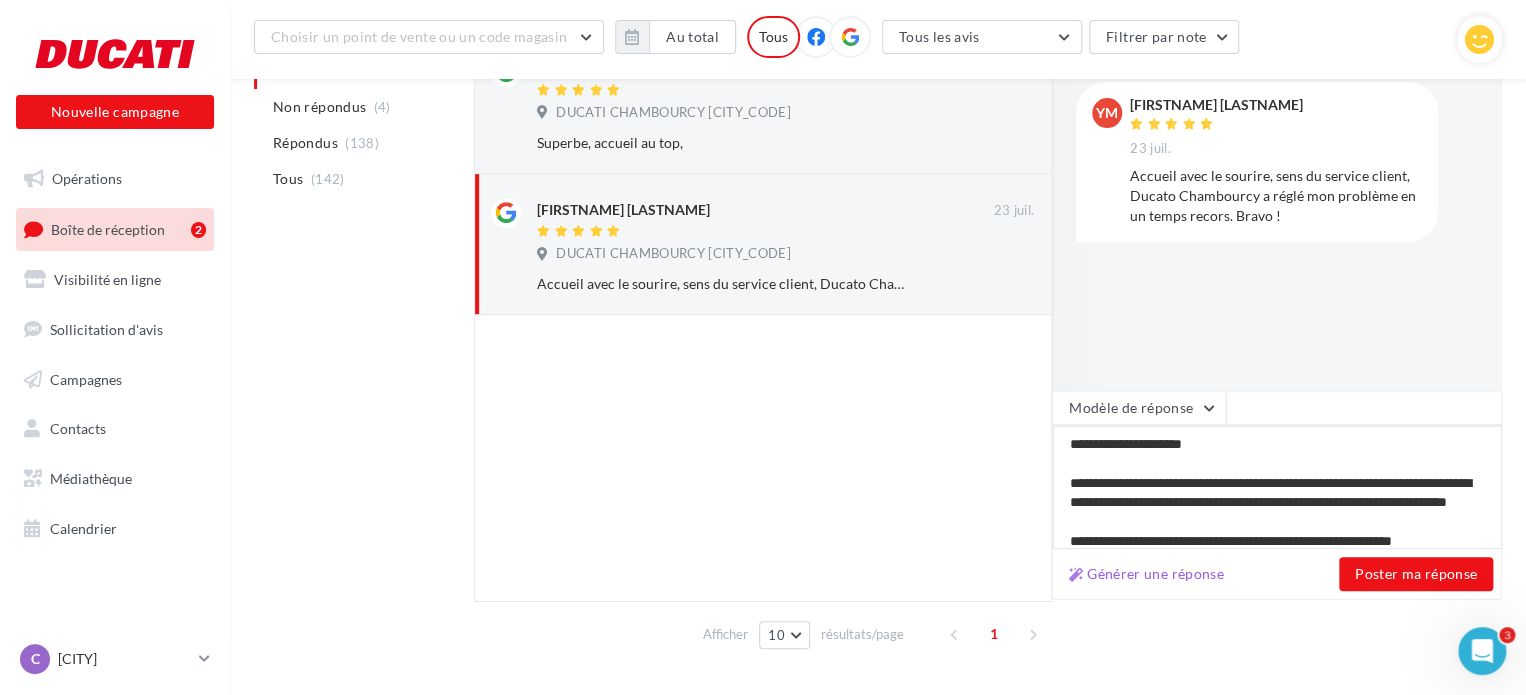 type on "**********" 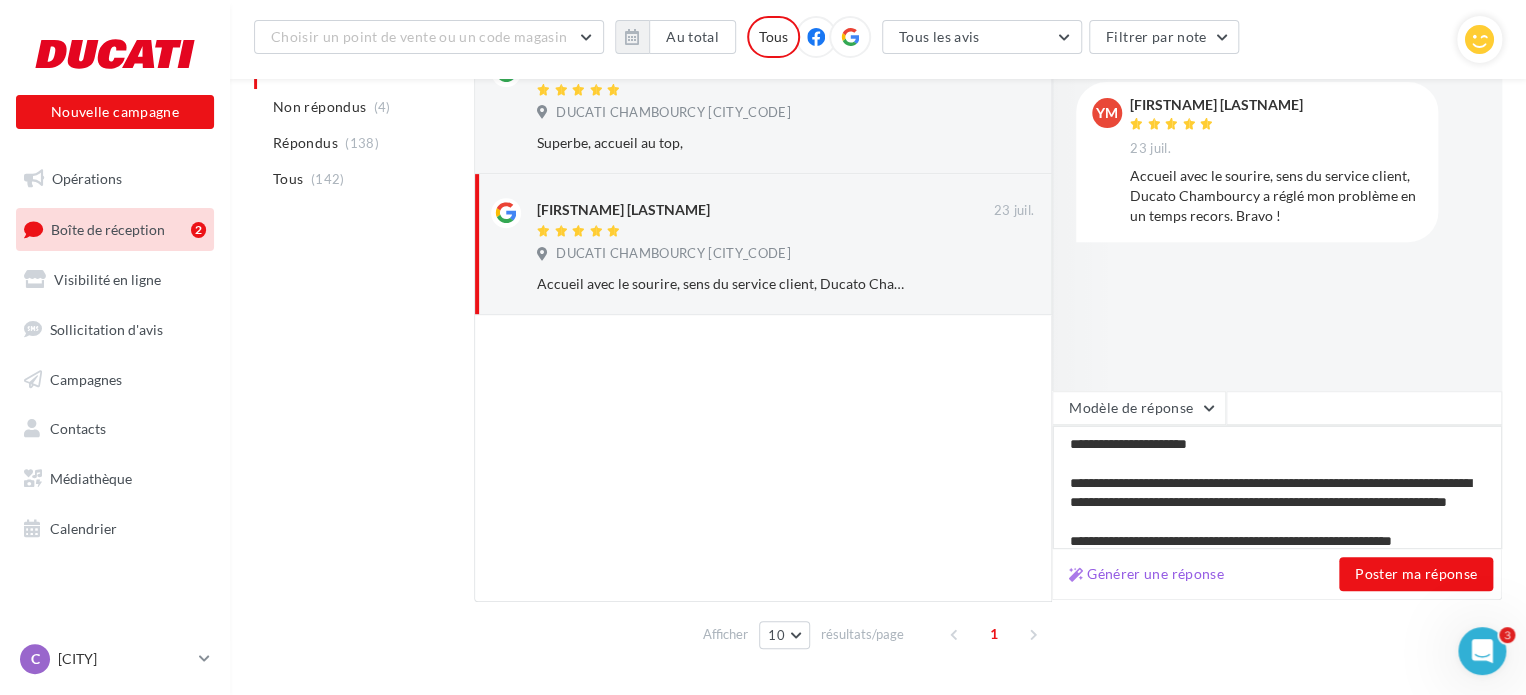 type on "**********" 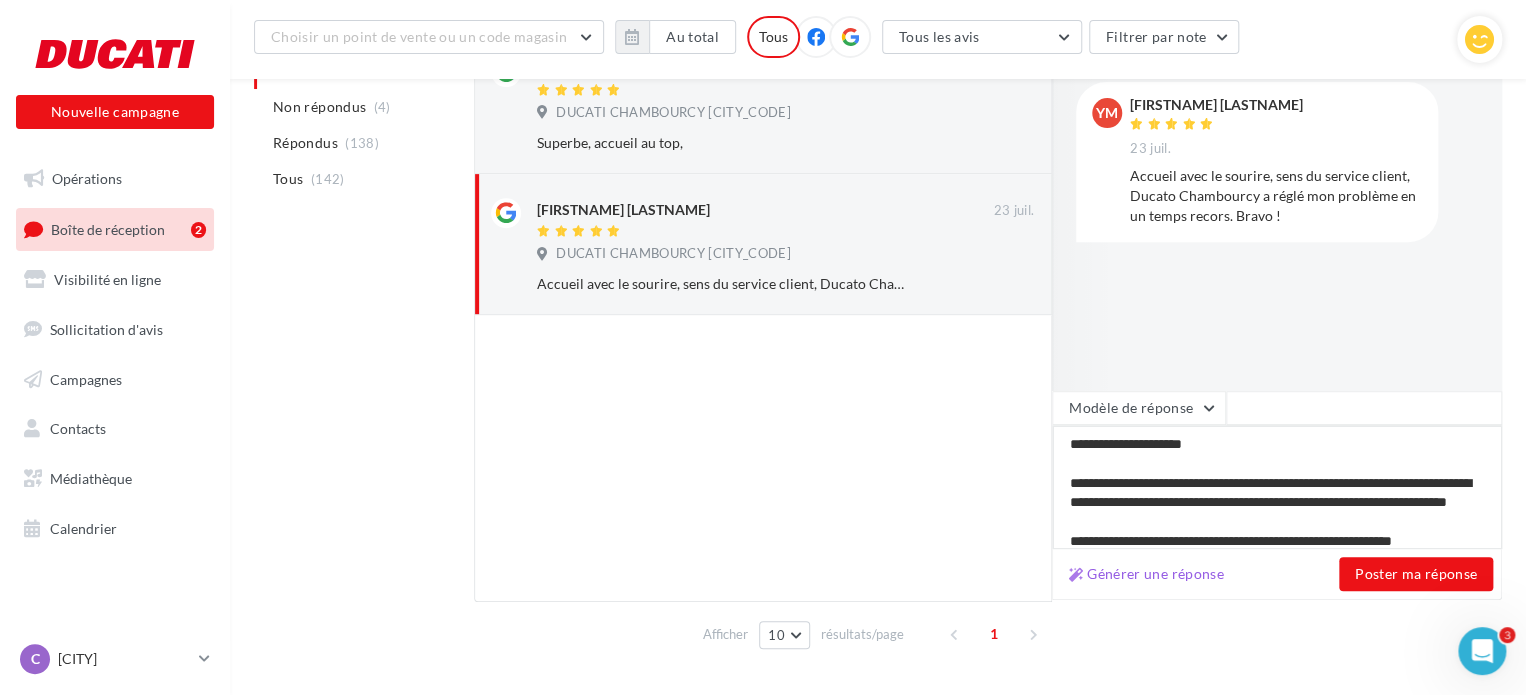 type on "**********" 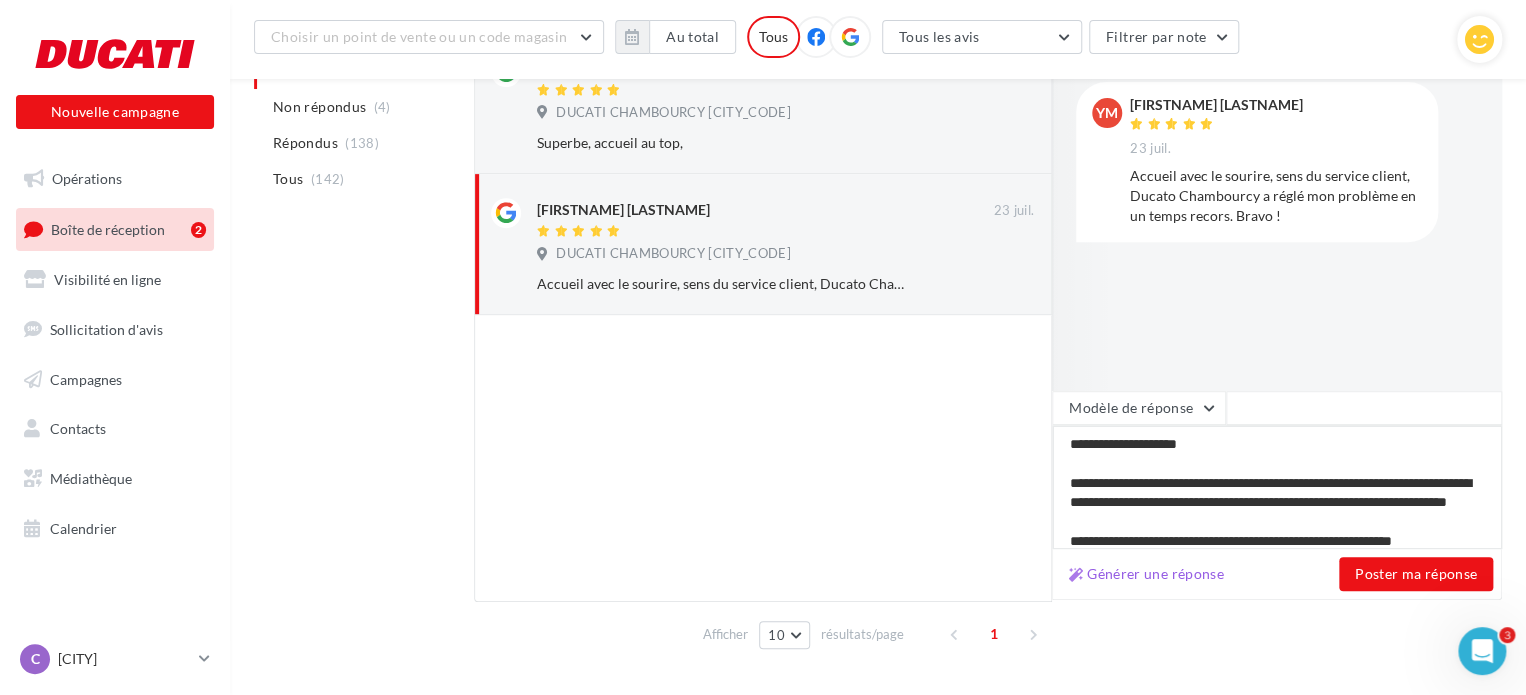 type on "**********" 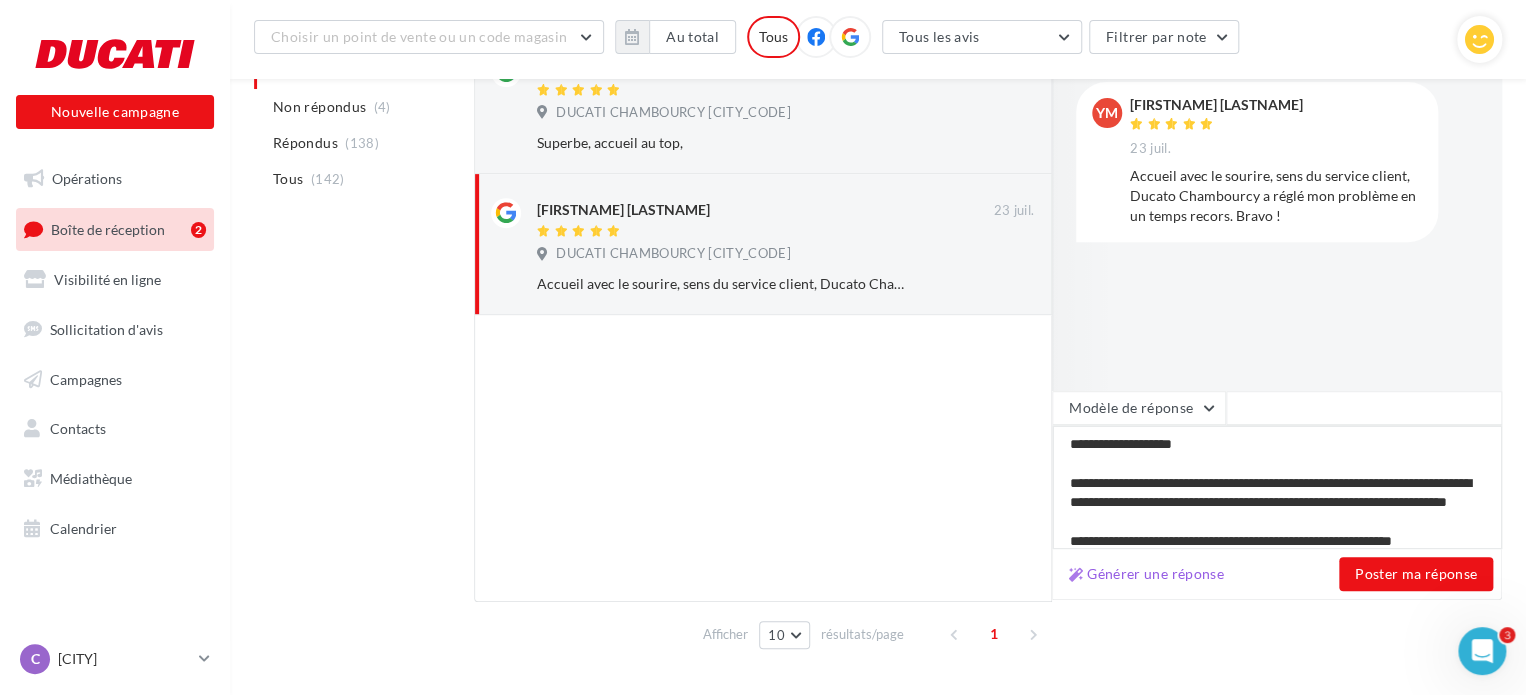 type on "**********" 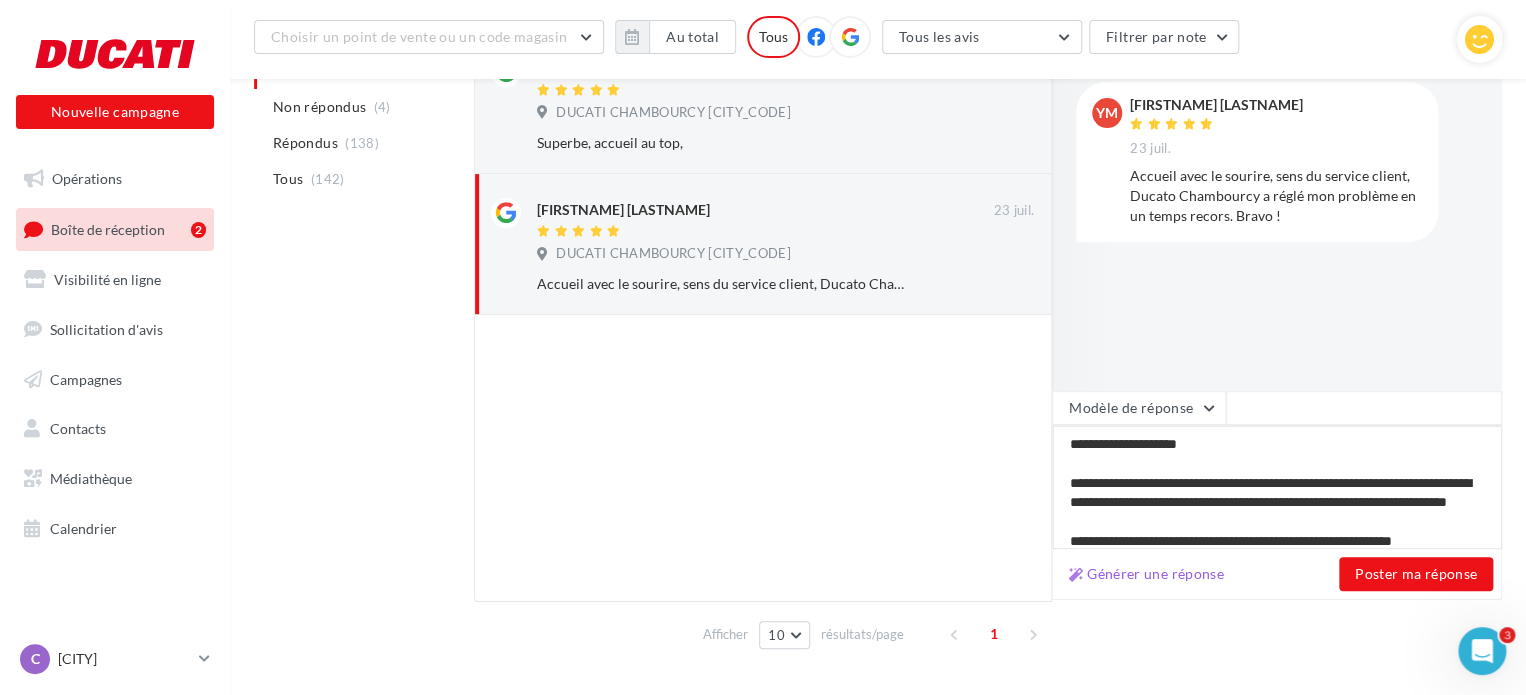 type on "**********" 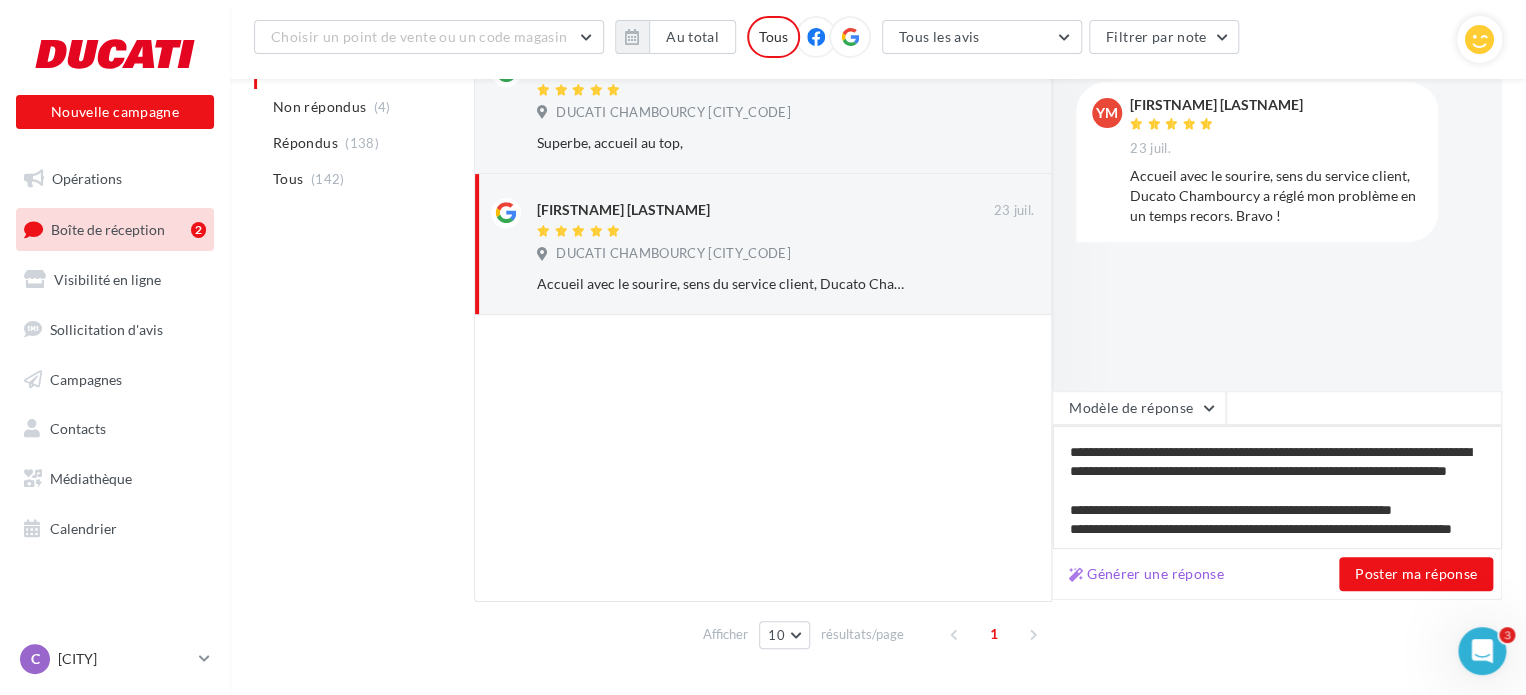 scroll, scrollTop: 68, scrollLeft: 0, axis: vertical 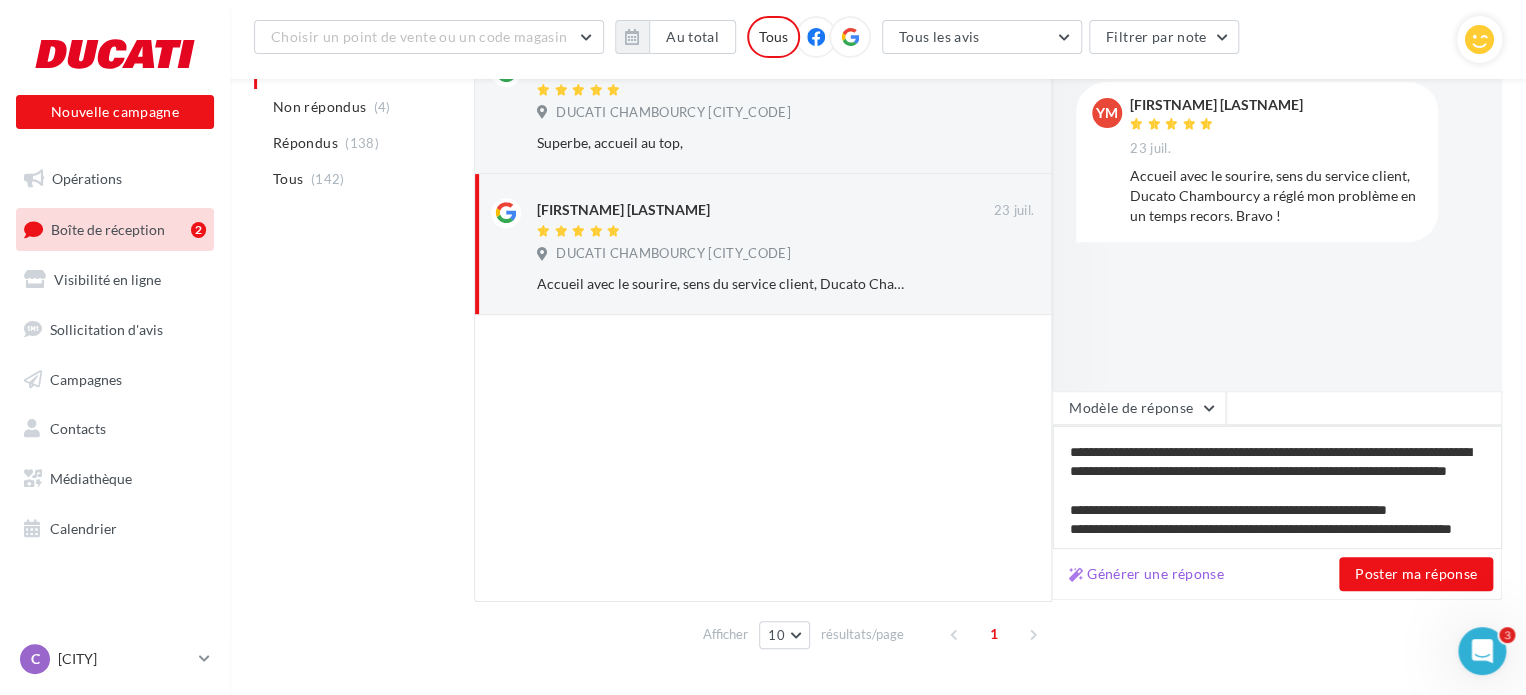 type on "**********" 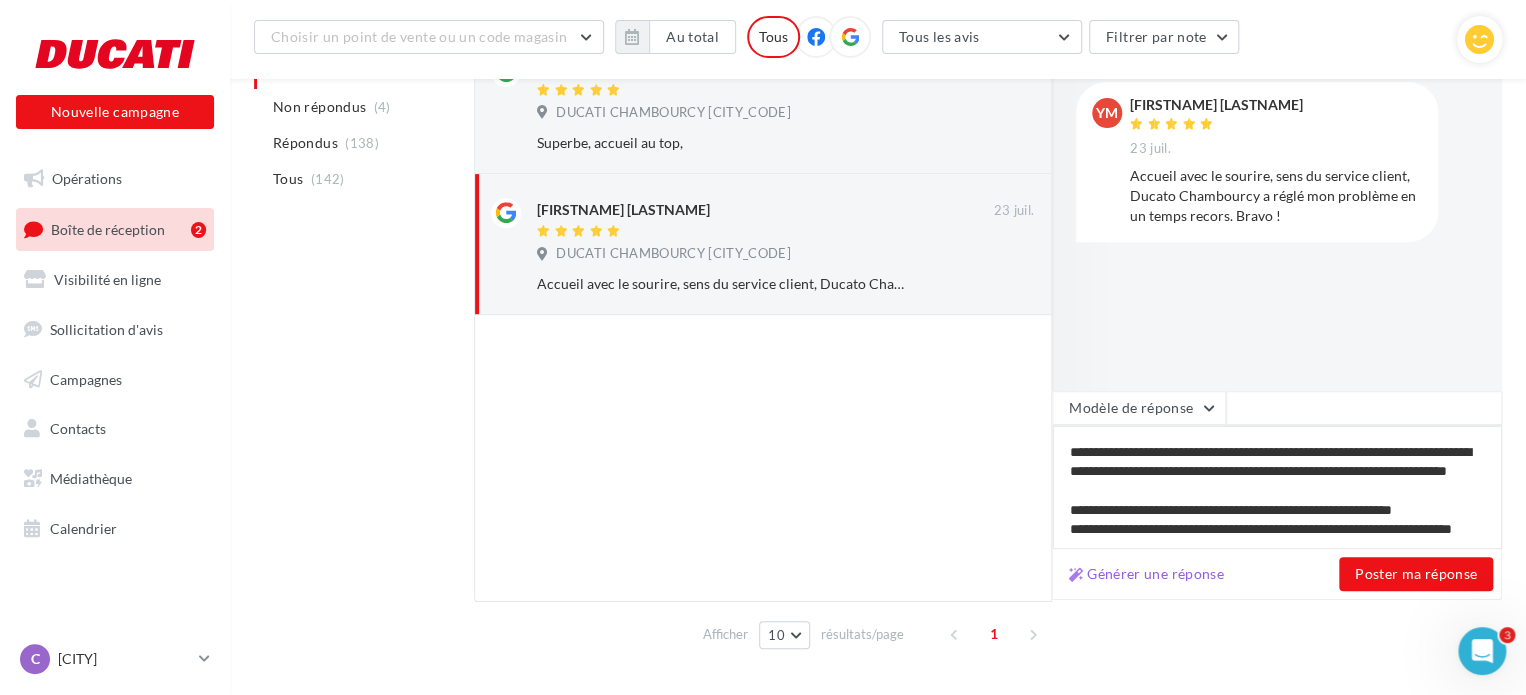 type on "**********" 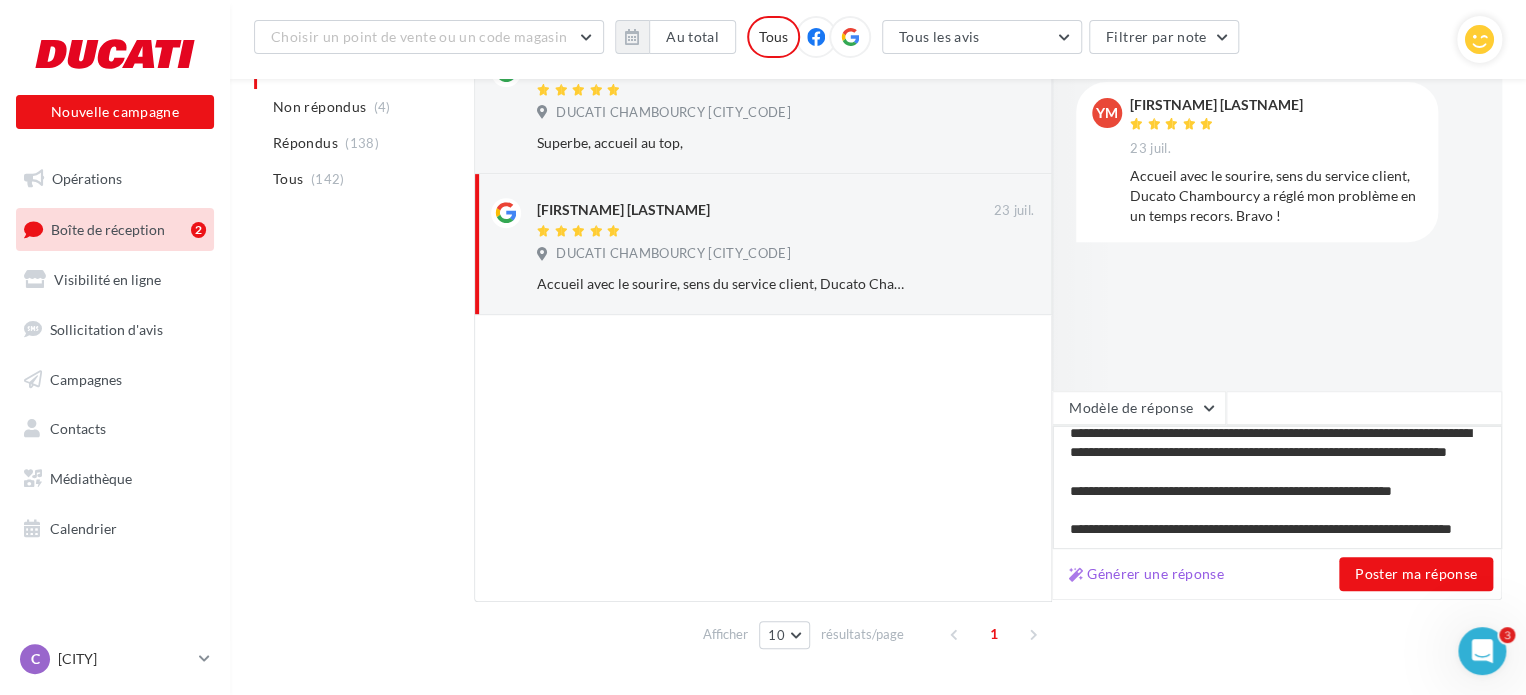 scroll, scrollTop: 88, scrollLeft: 0, axis: vertical 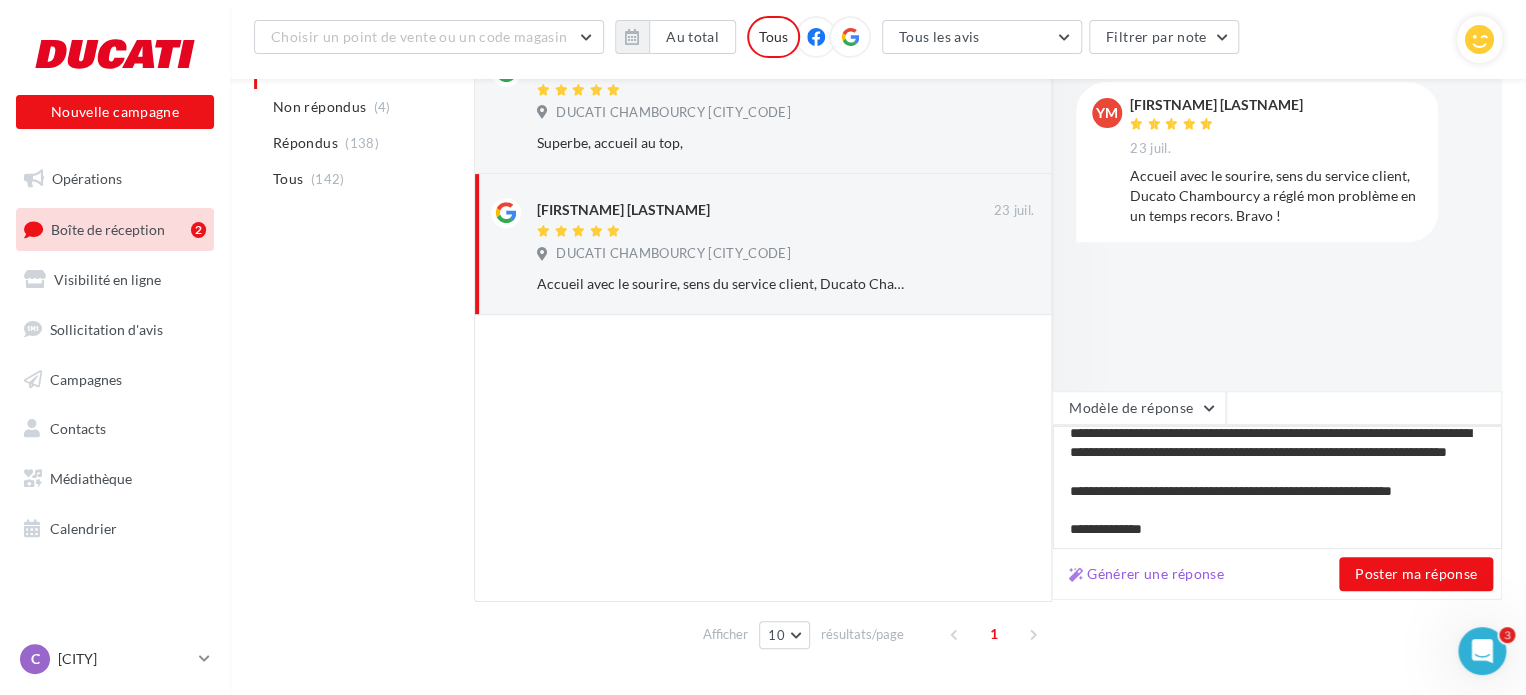 type on "**********" 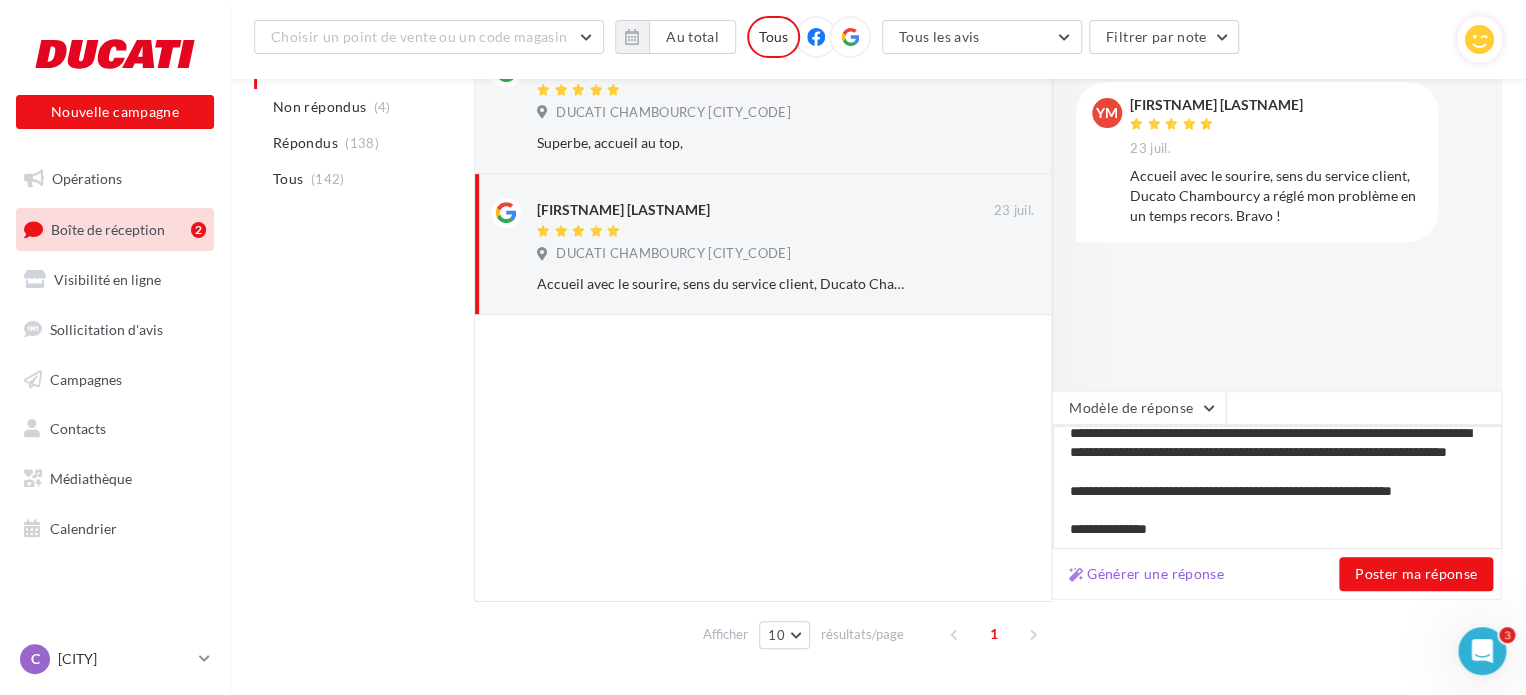 type on "**********" 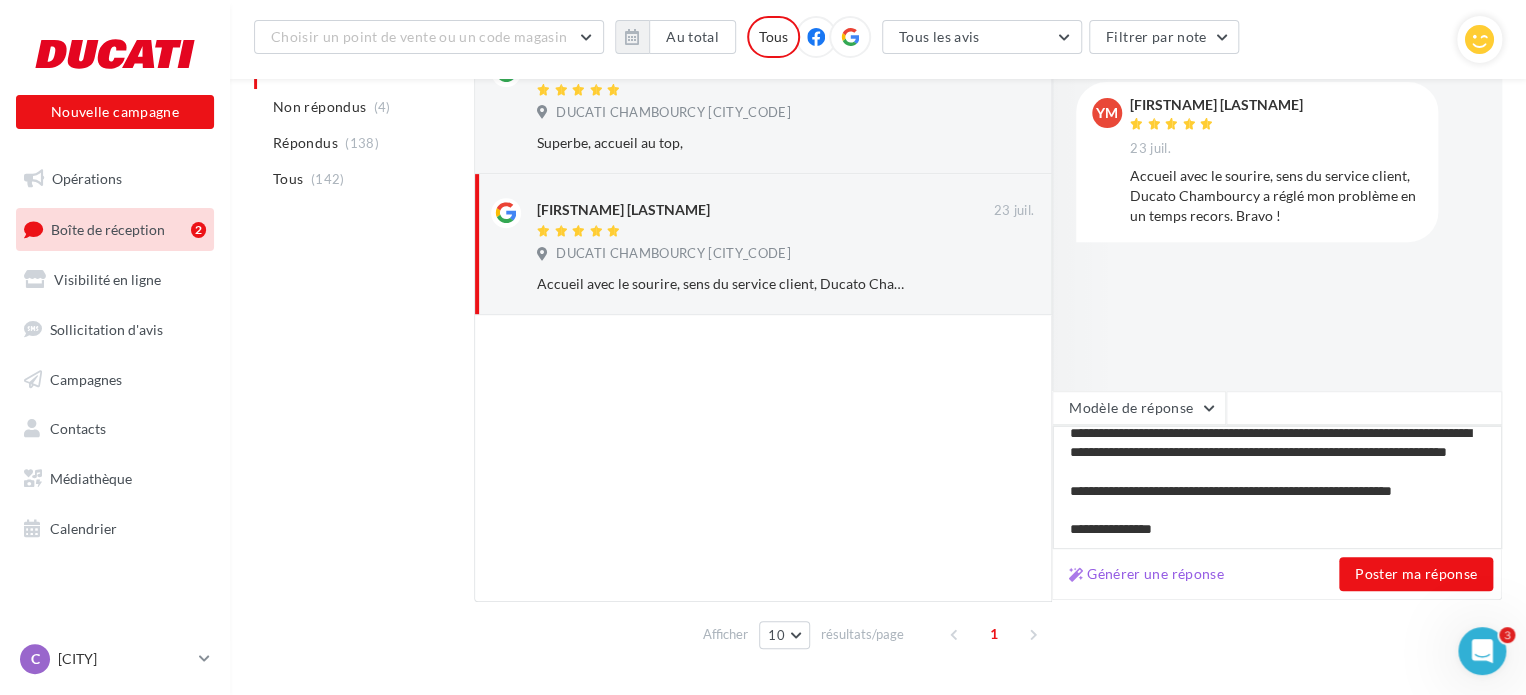 type on "**********" 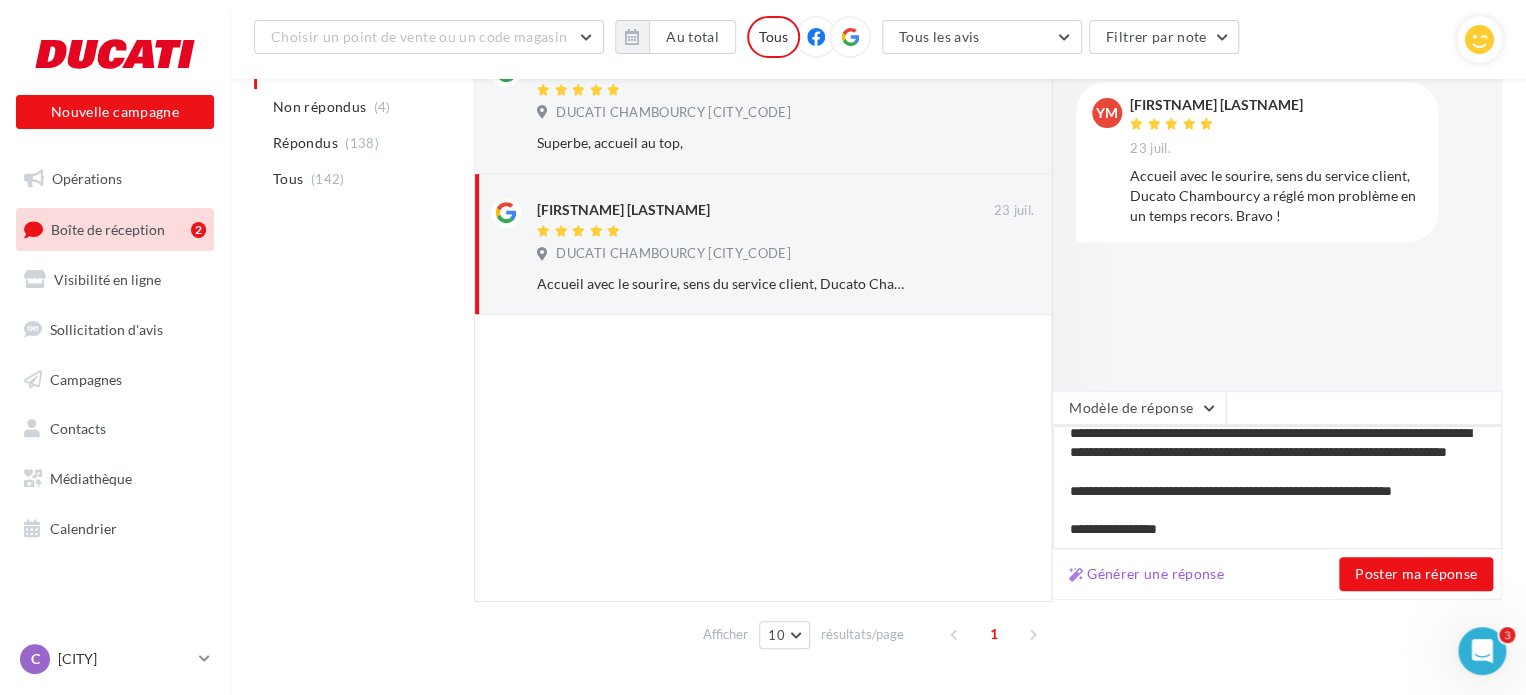 type on "**********" 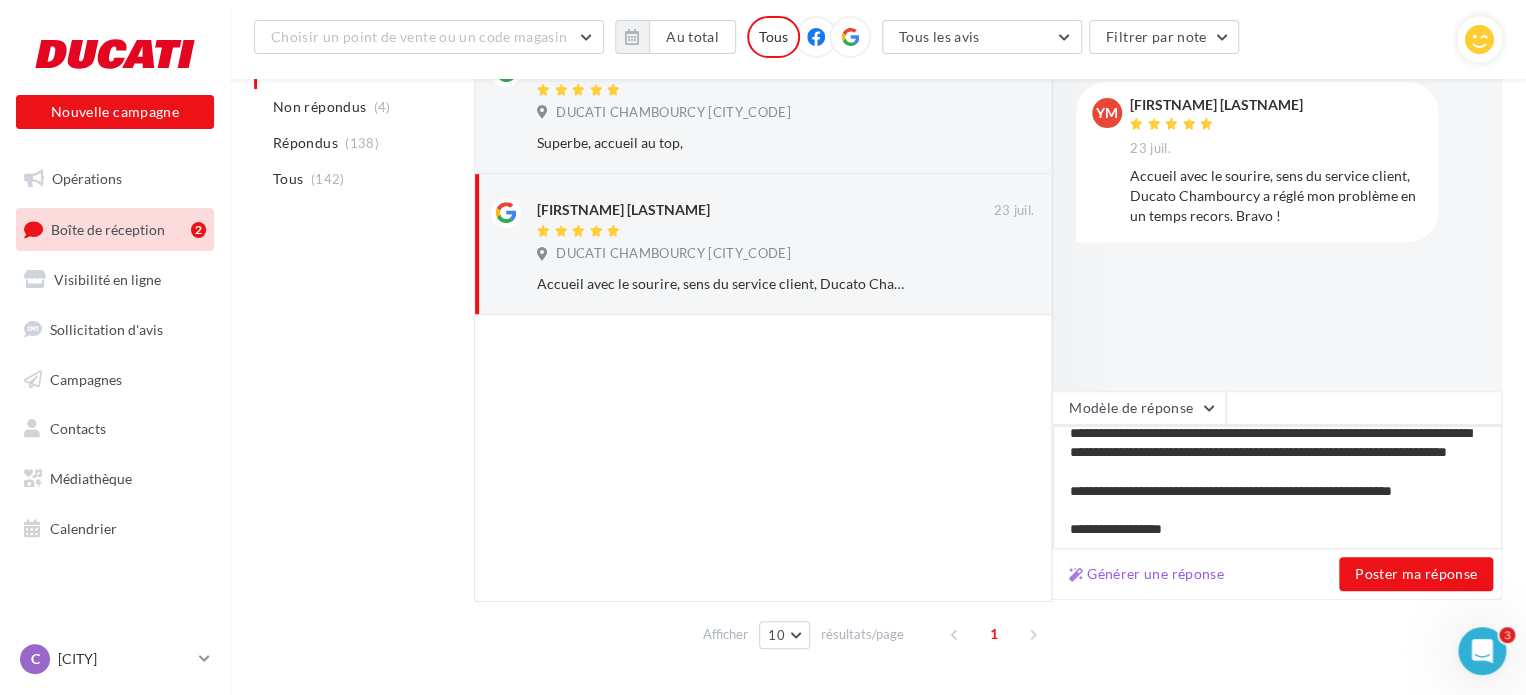 type on "**********" 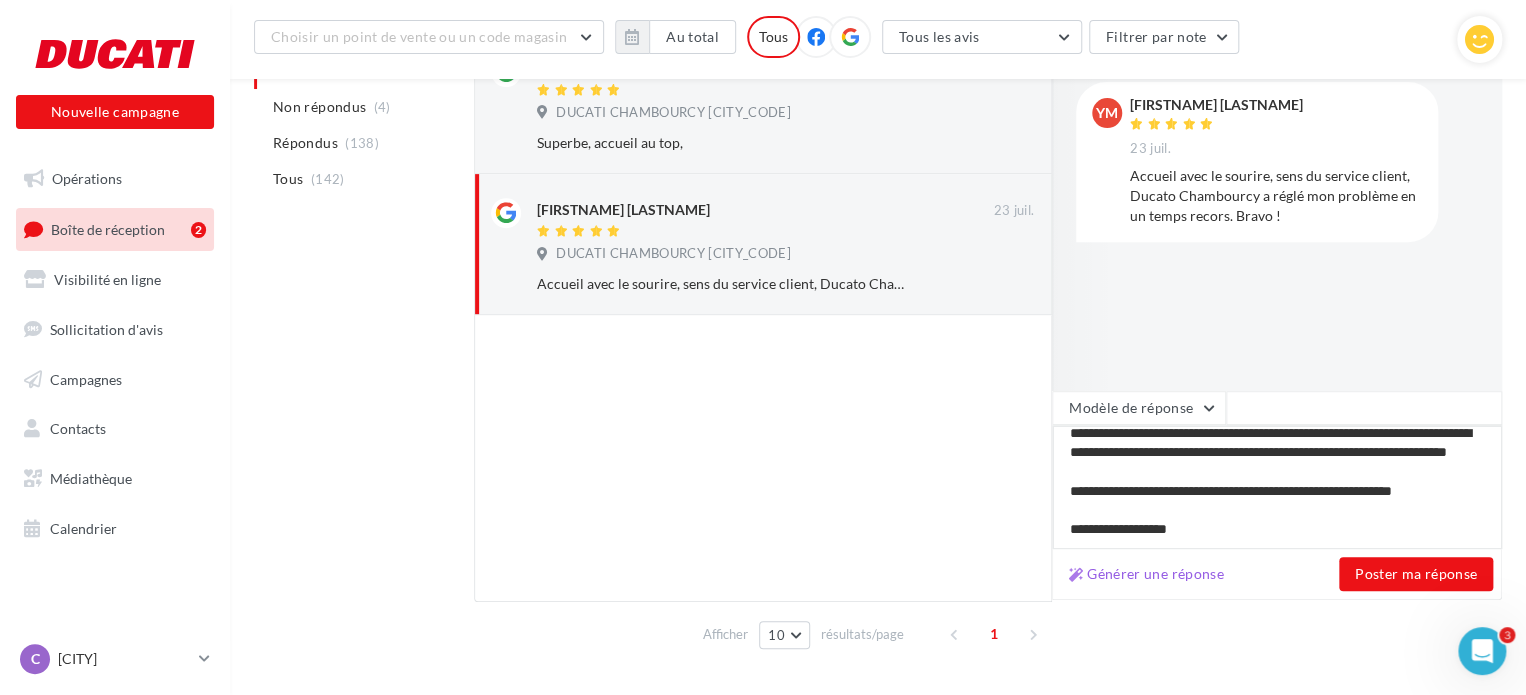 type on "**********" 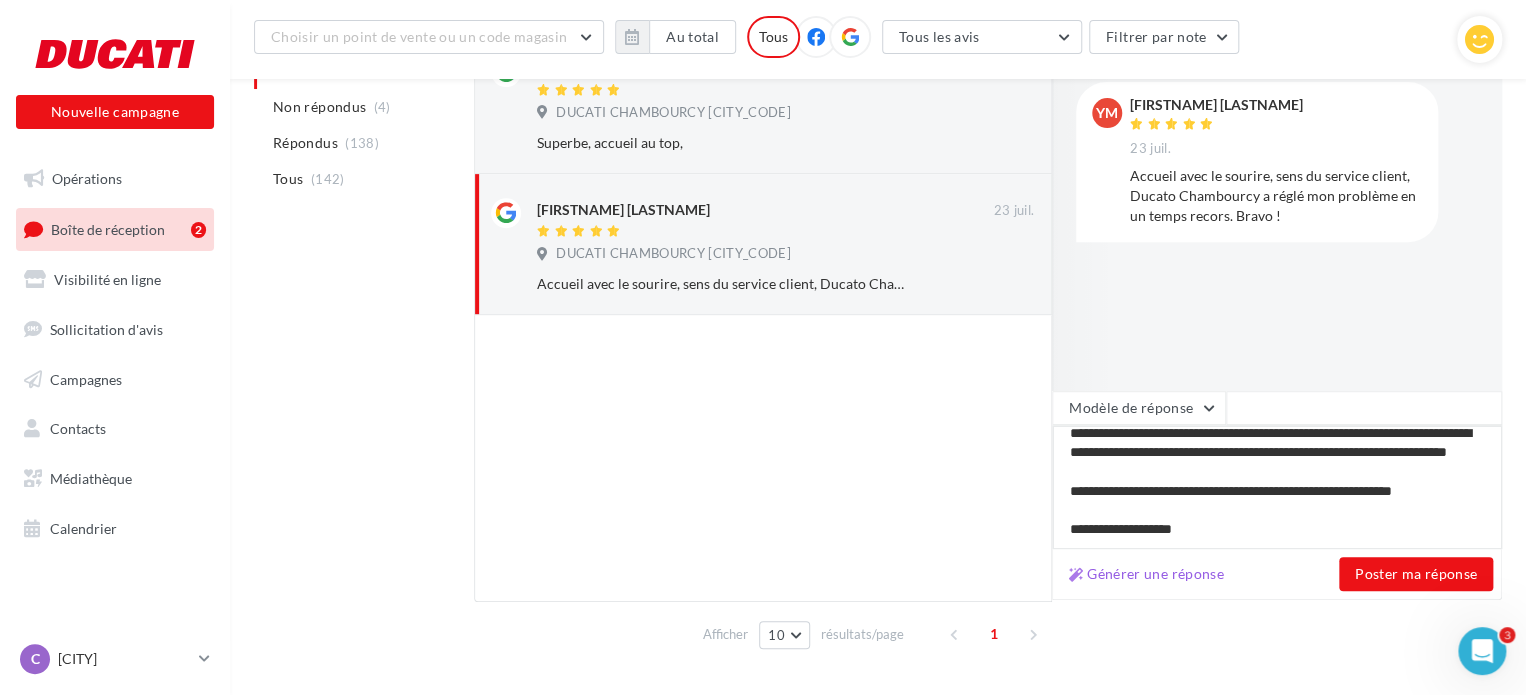 type on "**********" 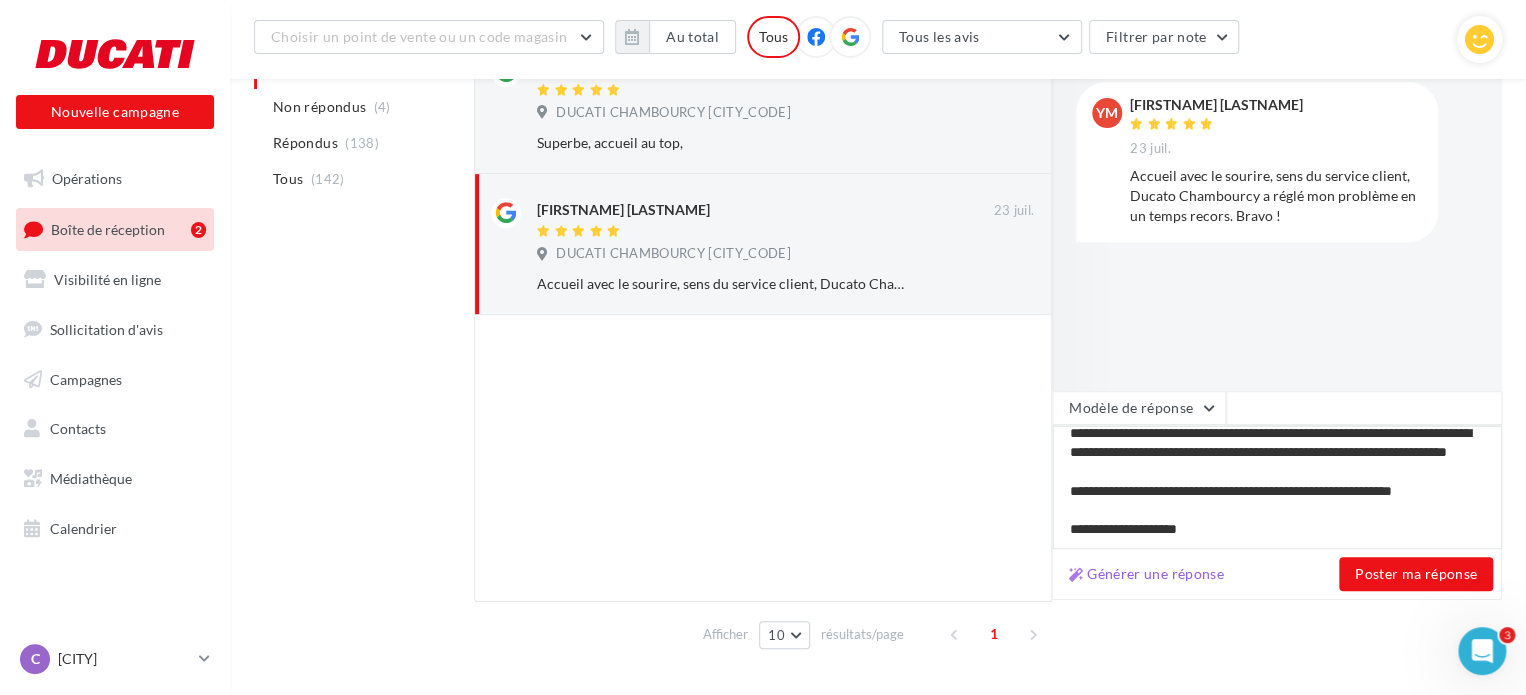 type on "**********" 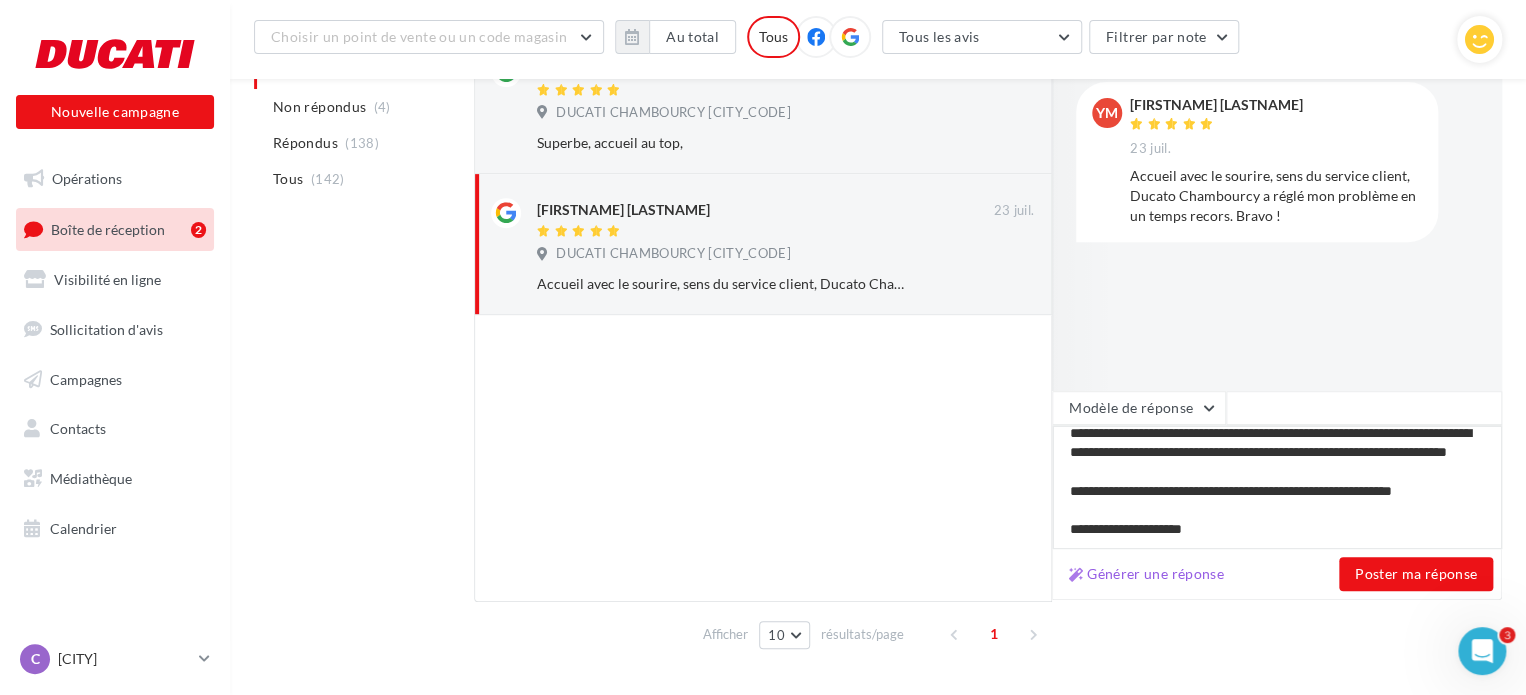type on "**********" 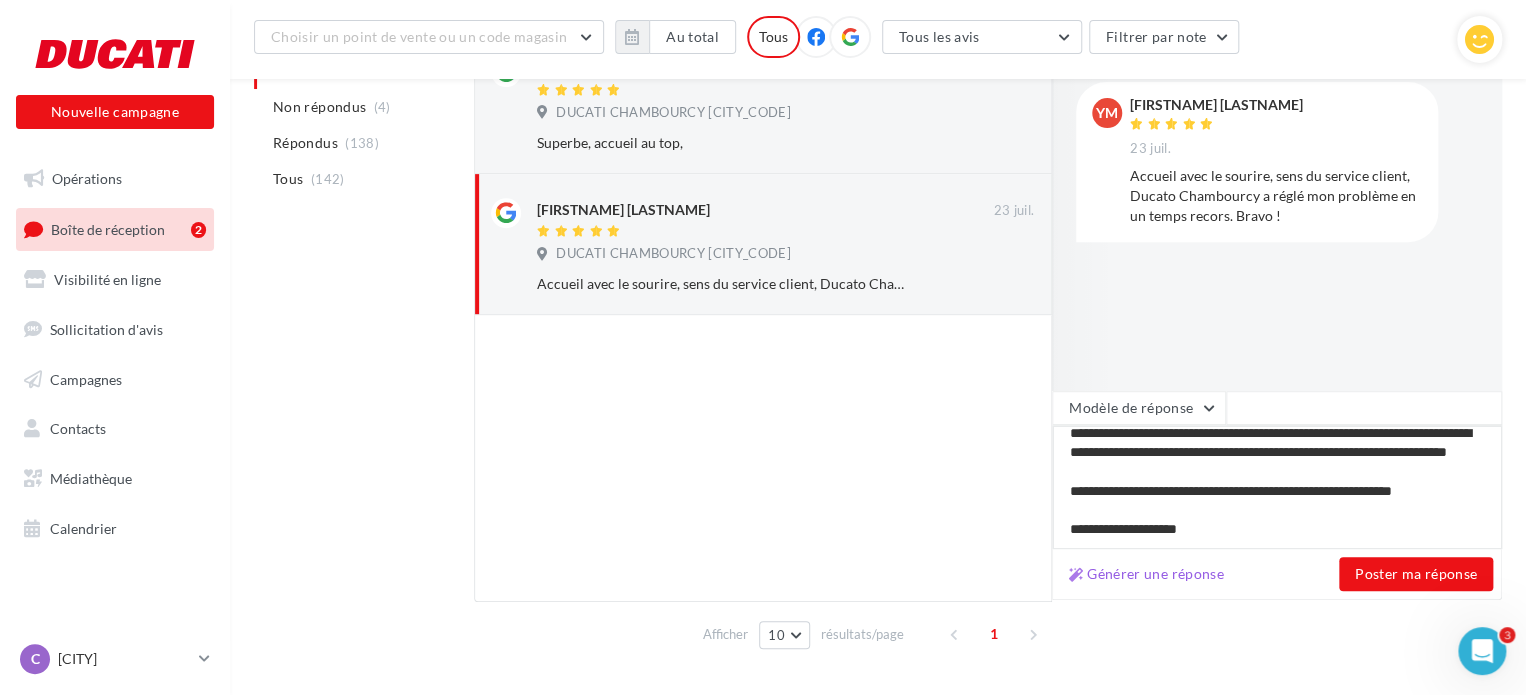 type on "**********" 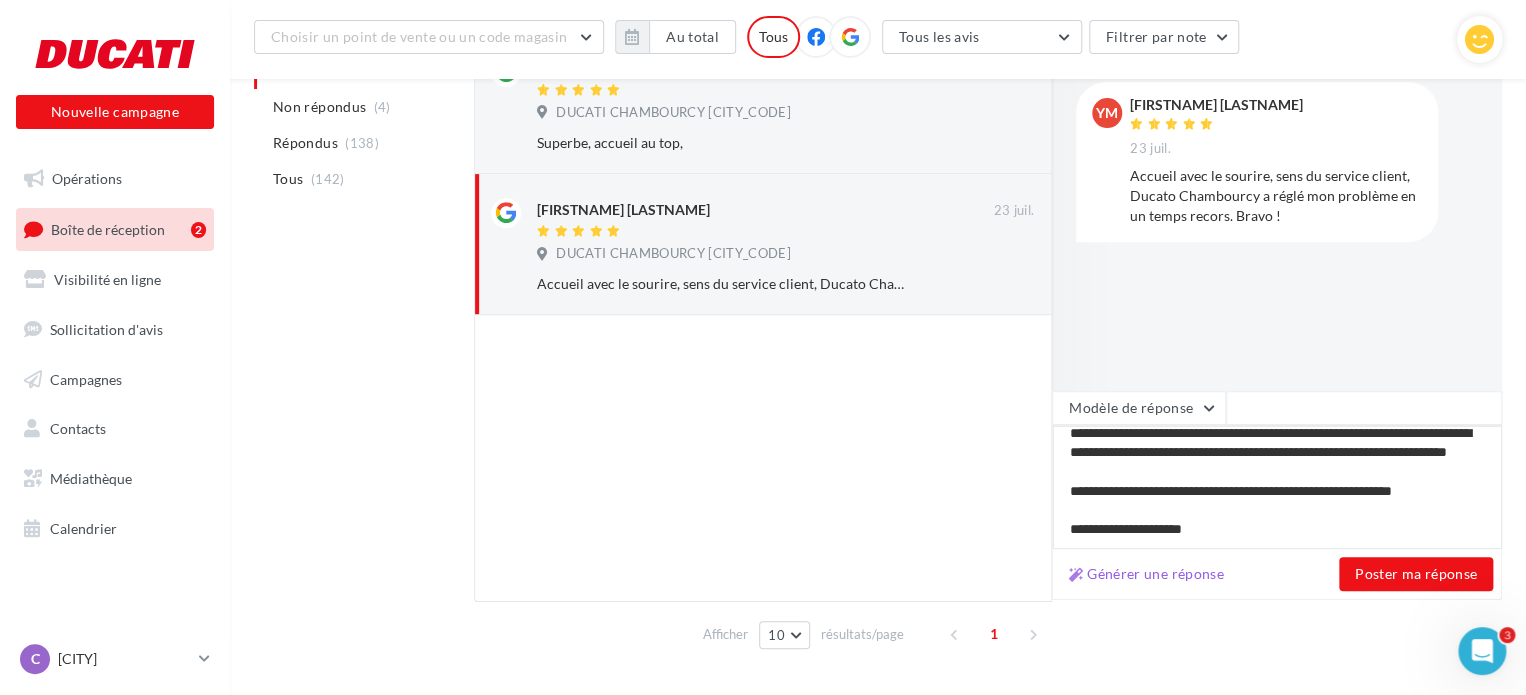 type on "**********" 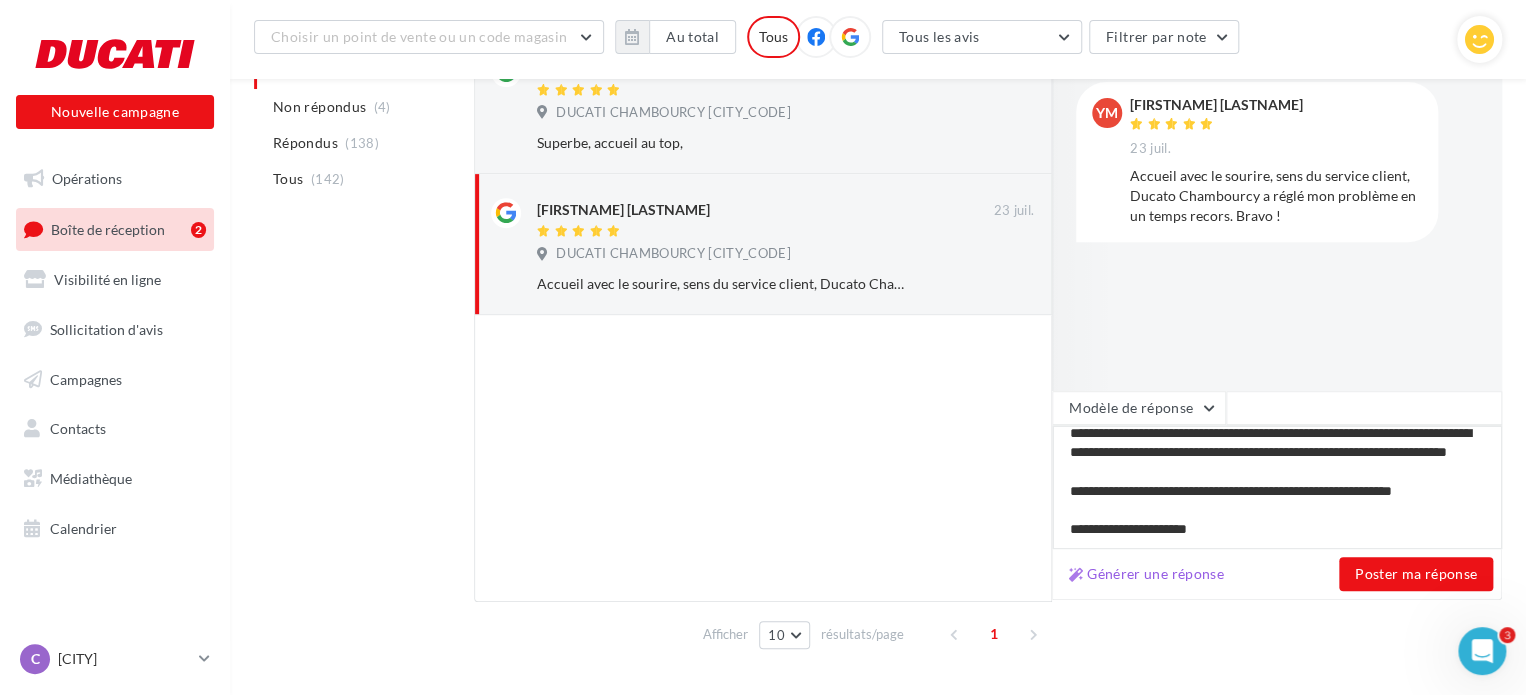 type on "**********" 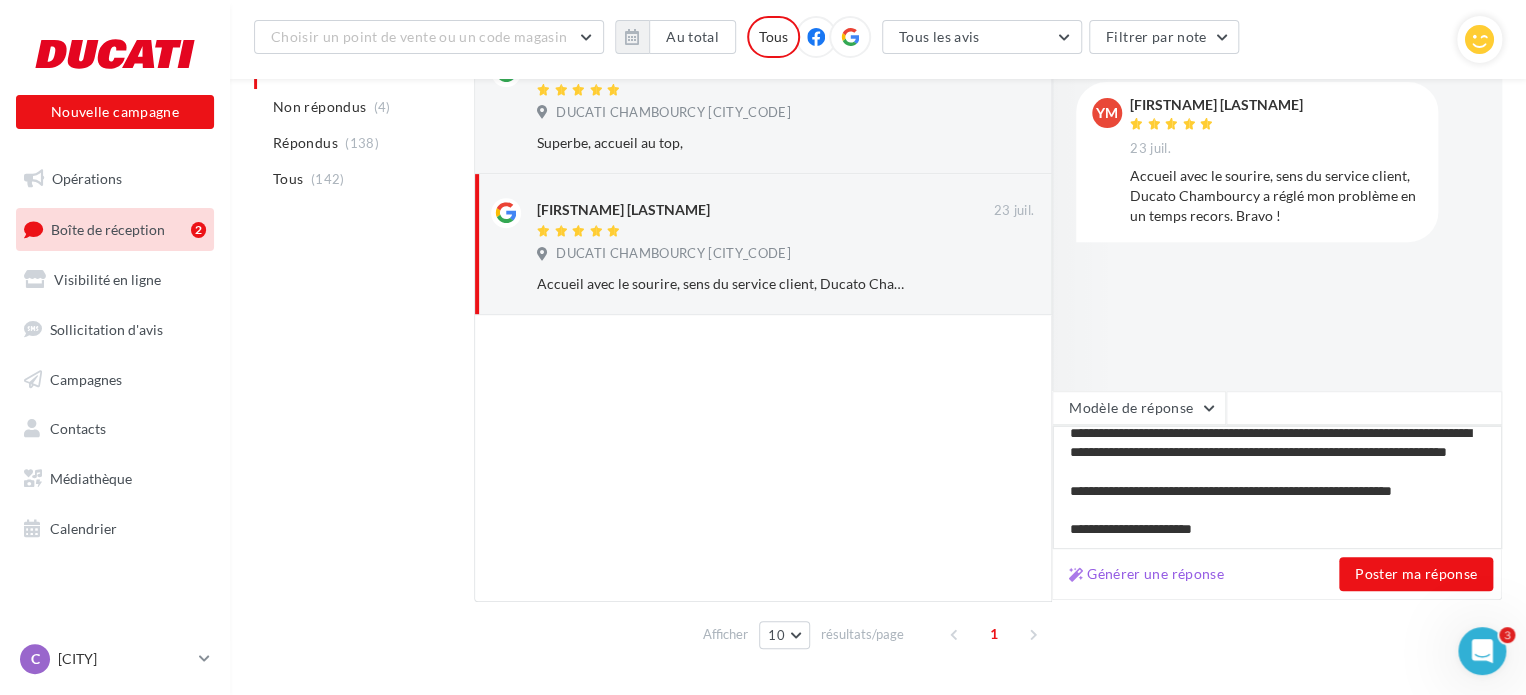 type on "**********" 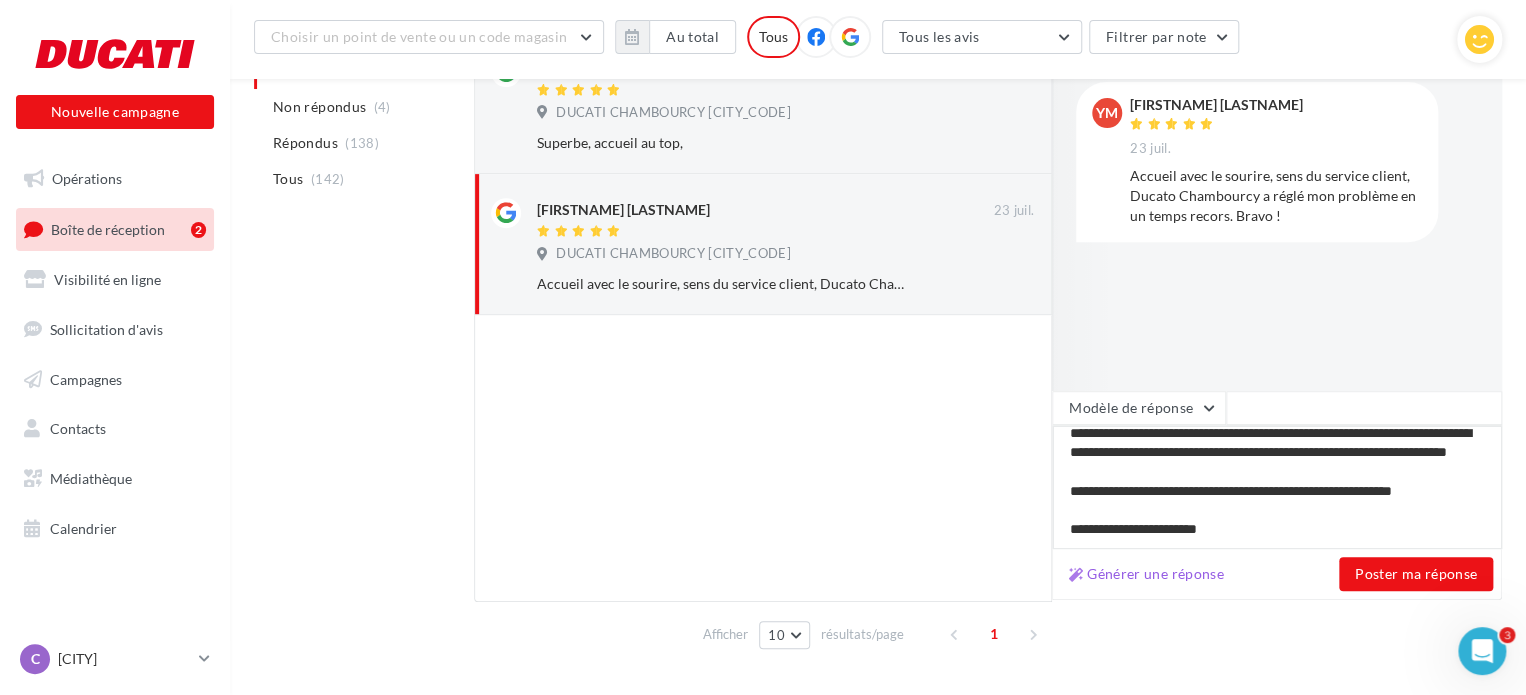 type on "**********" 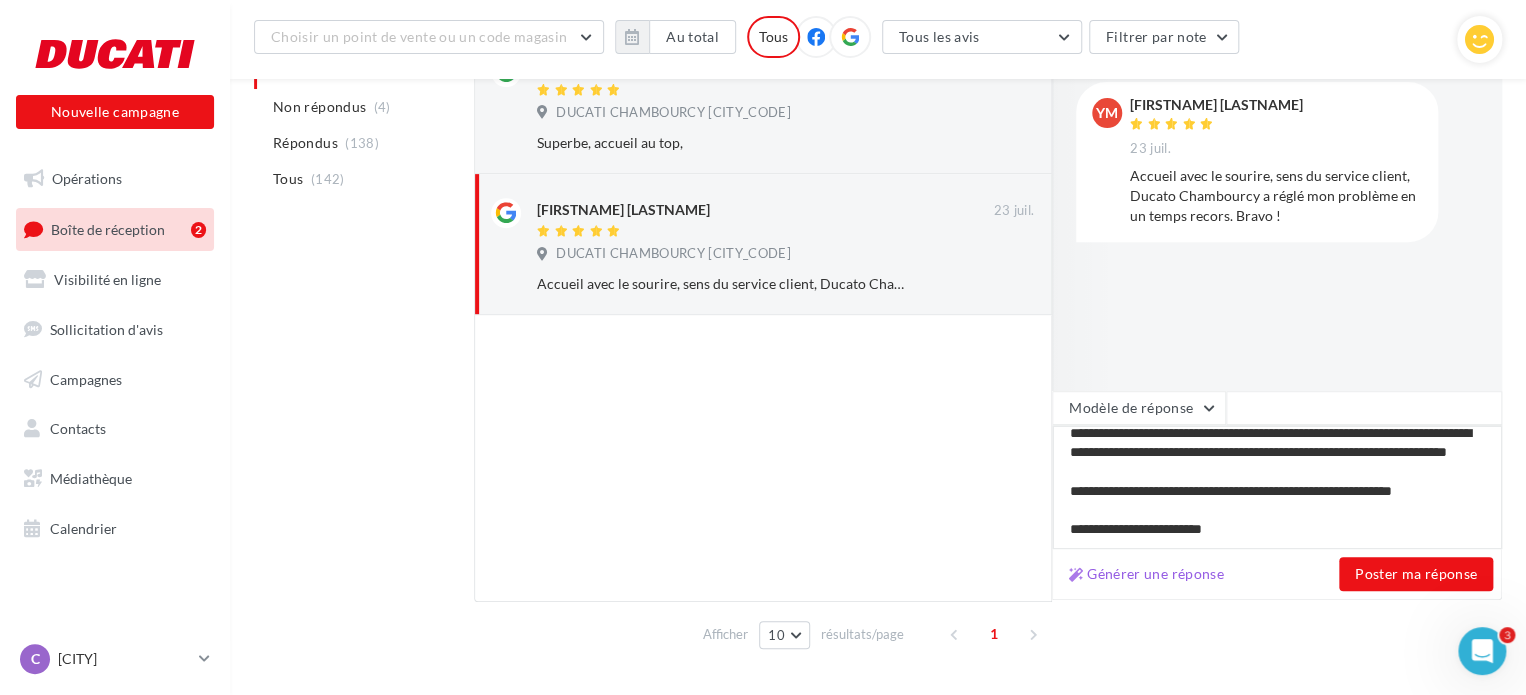 type on "**********" 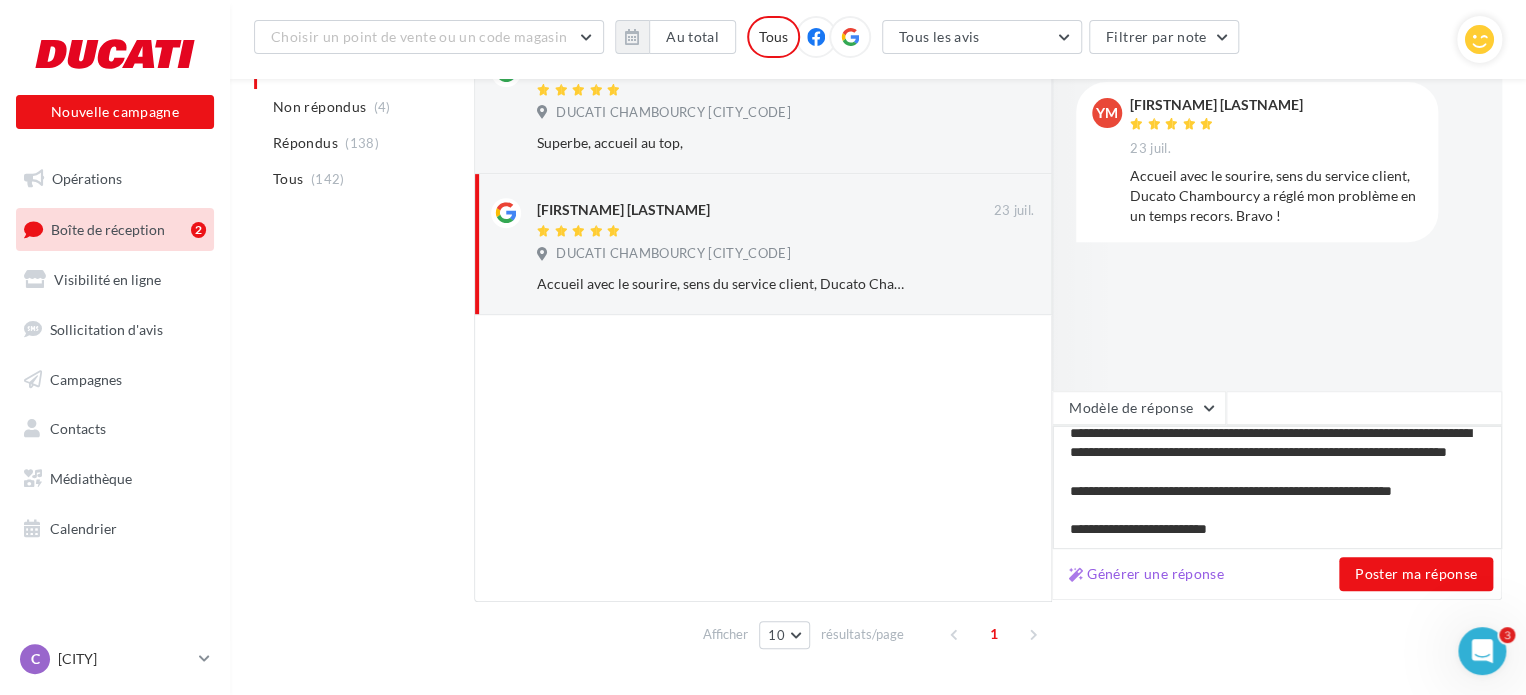 type on "**********" 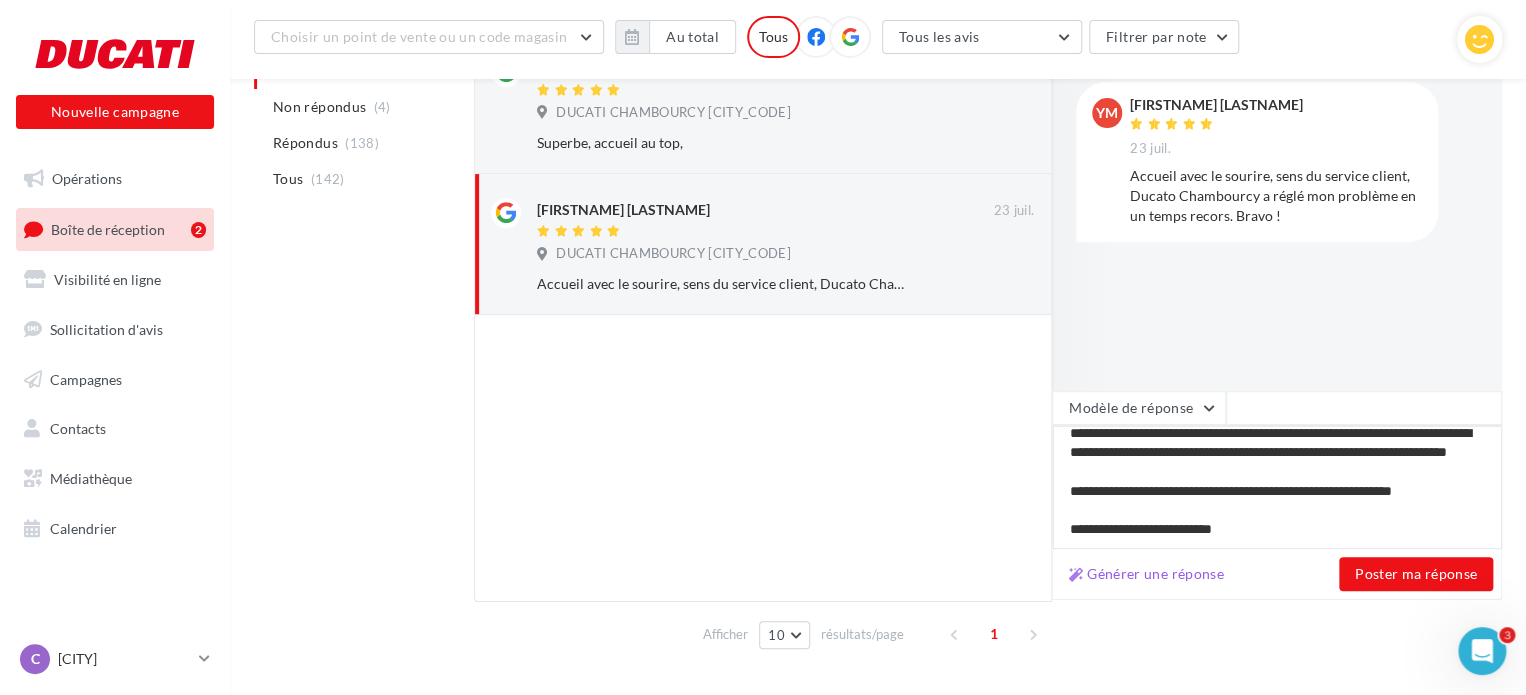 type on "**********" 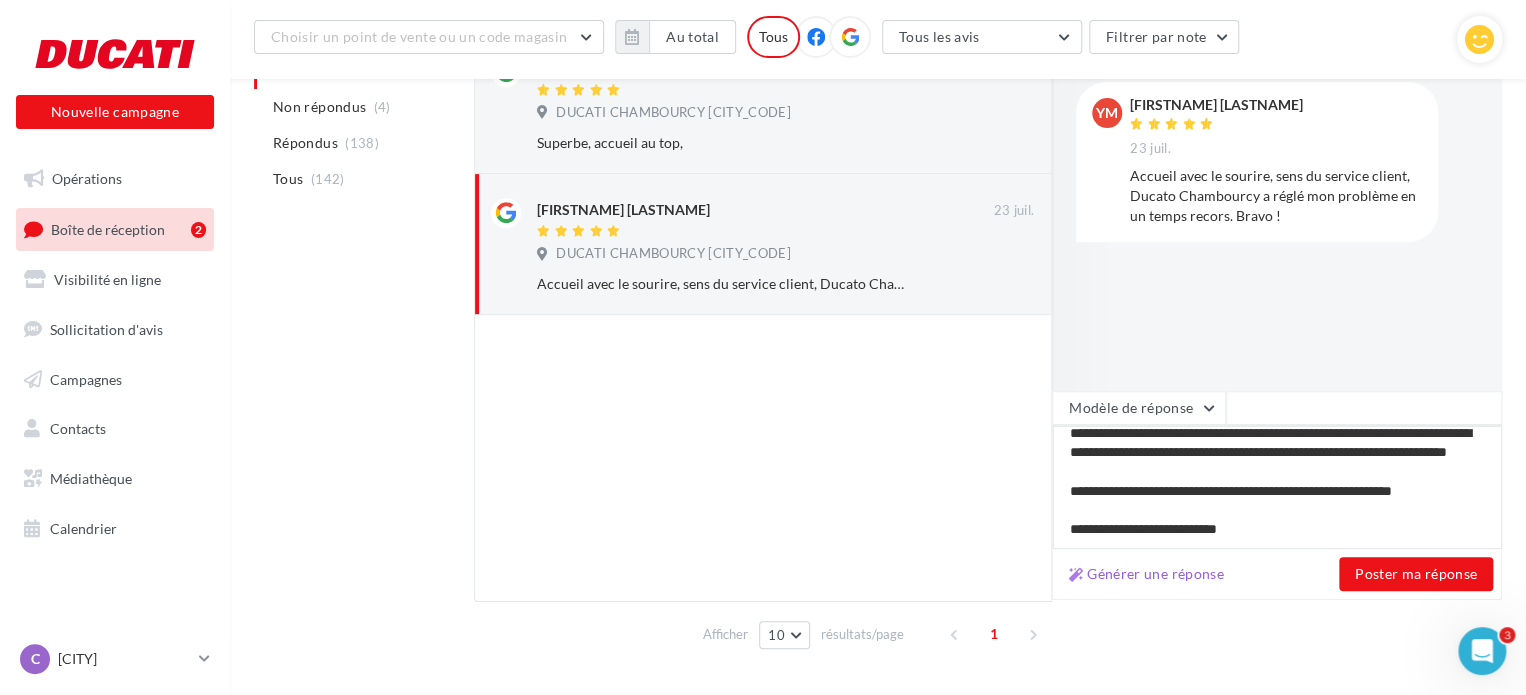 type on "**********" 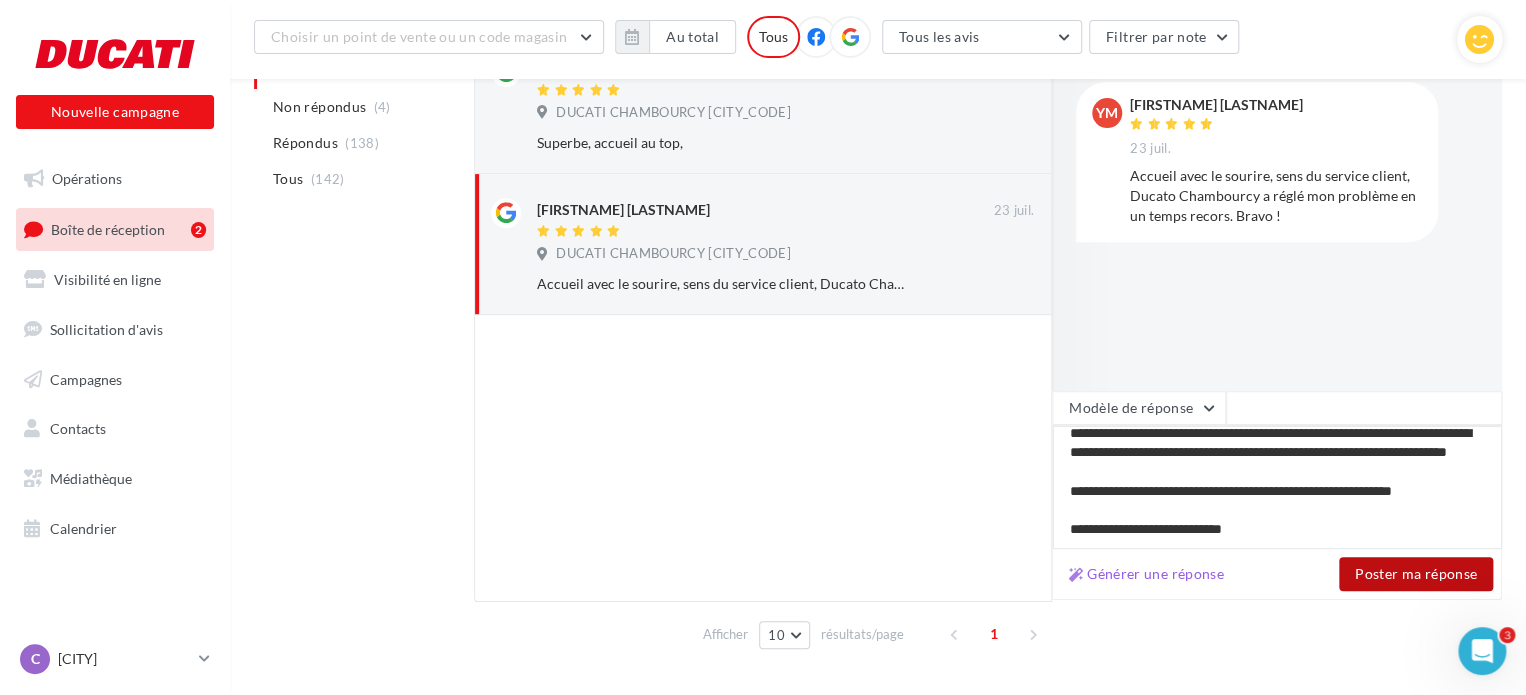type on "**********" 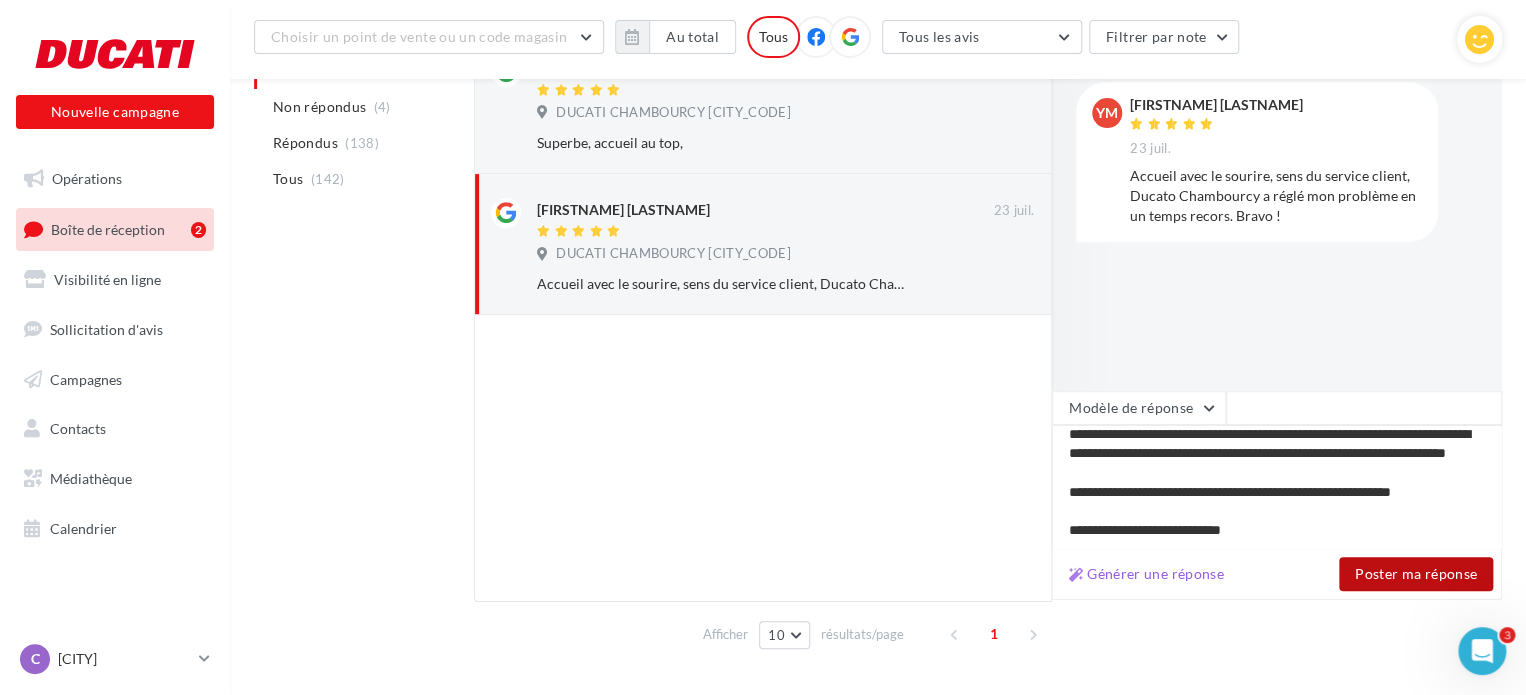 click on "Poster ma réponse" at bounding box center [1416, 574] 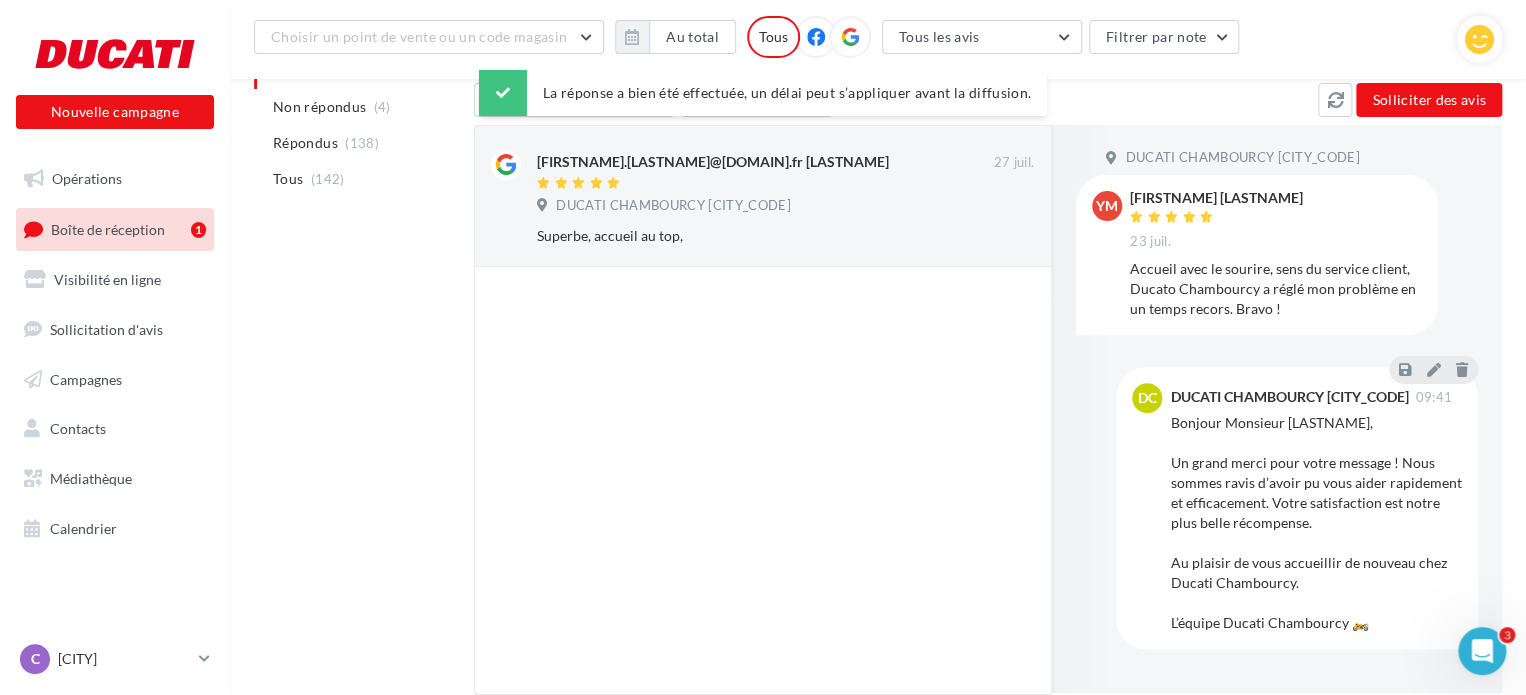 scroll, scrollTop: 100, scrollLeft: 0, axis: vertical 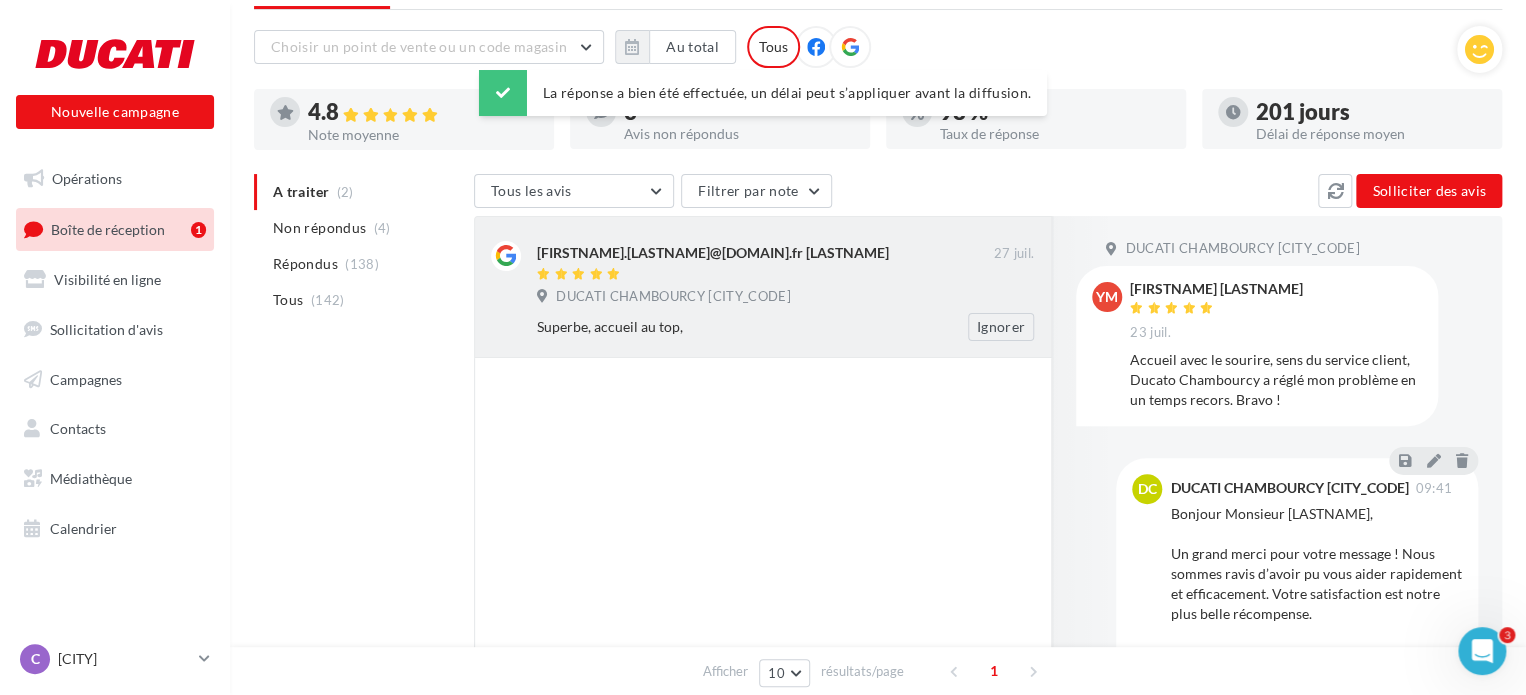 click on "DUCATI CHAMBOURCY [CITY_CODE]" at bounding box center [785, 299] 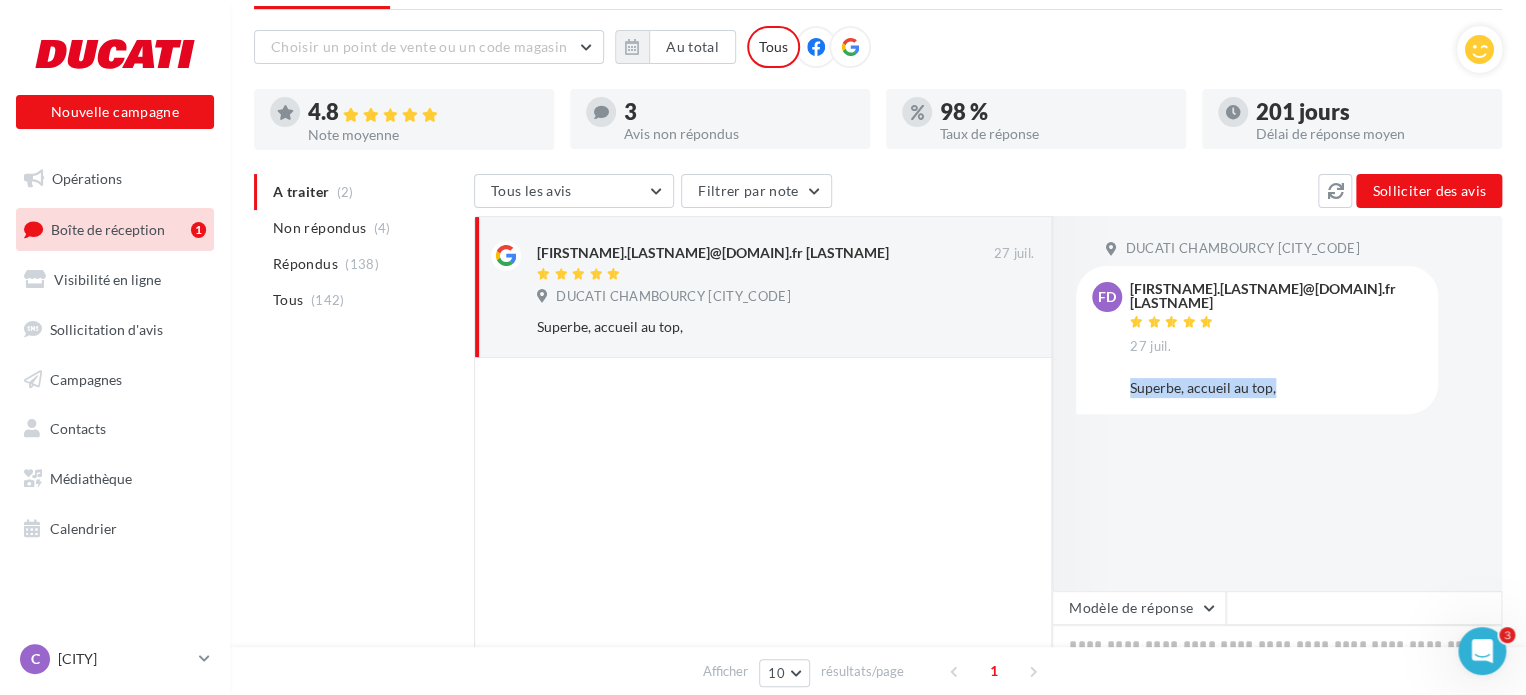 drag, startPoint x: 1275, startPoint y: 364, endPoint x: 1129, endPoint y: 366, distance: 146.0137 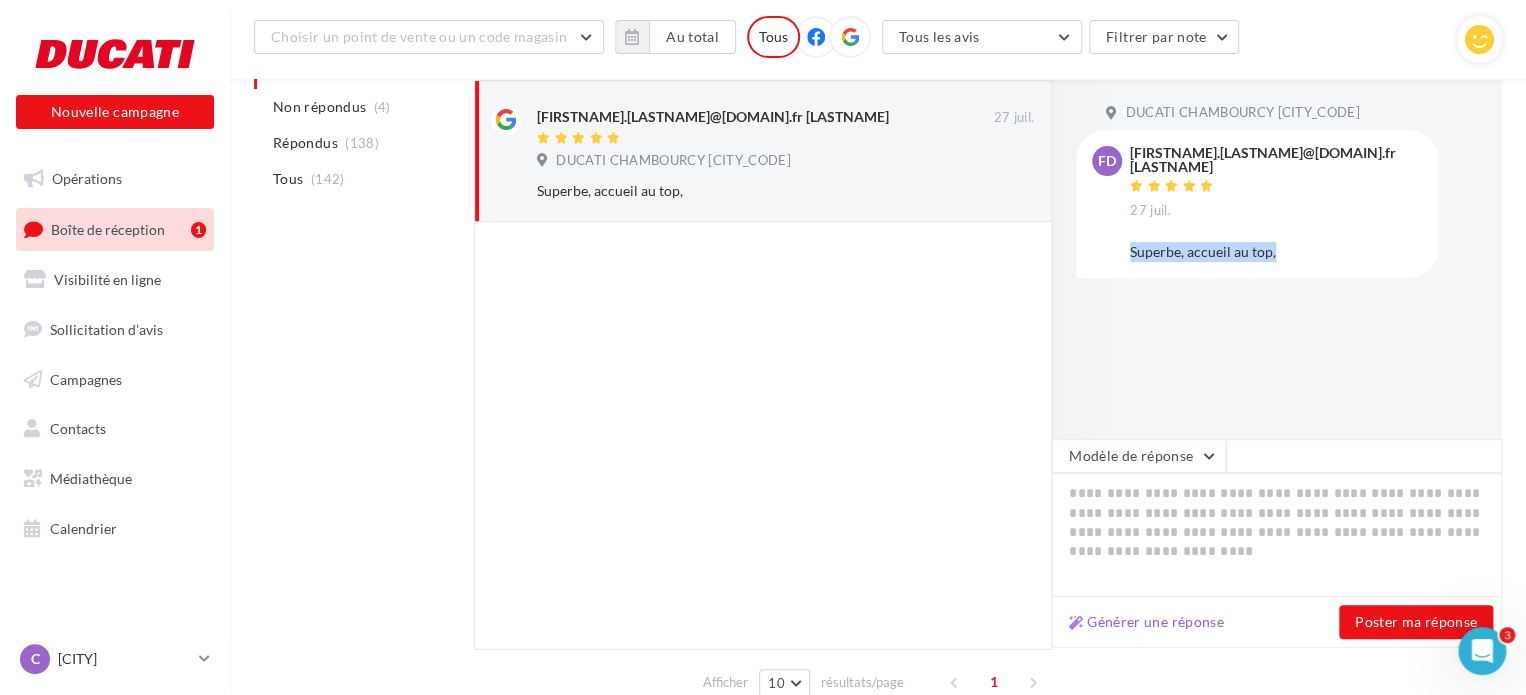 scroll, scrollTop: 300, scrollLeft: 0, axis: vertical 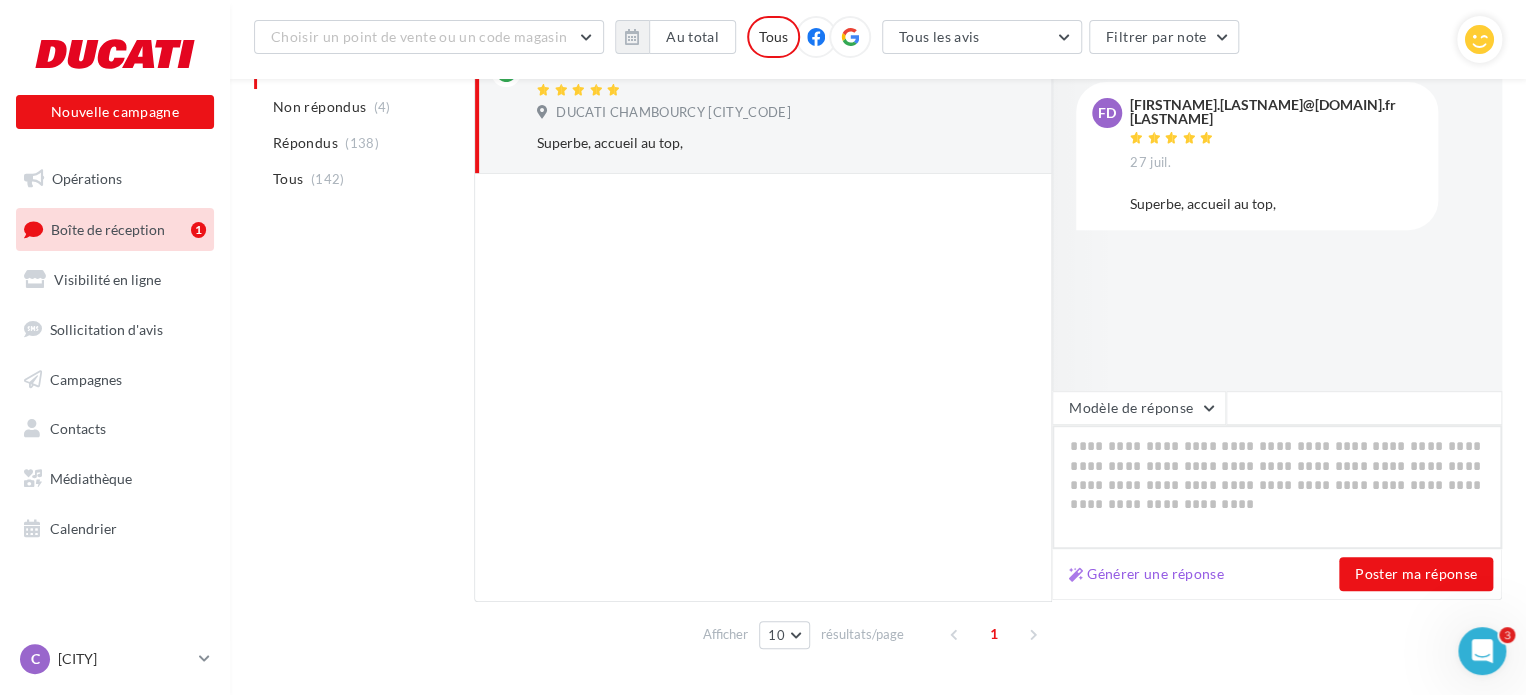 click at bounding box center [1277, 487] 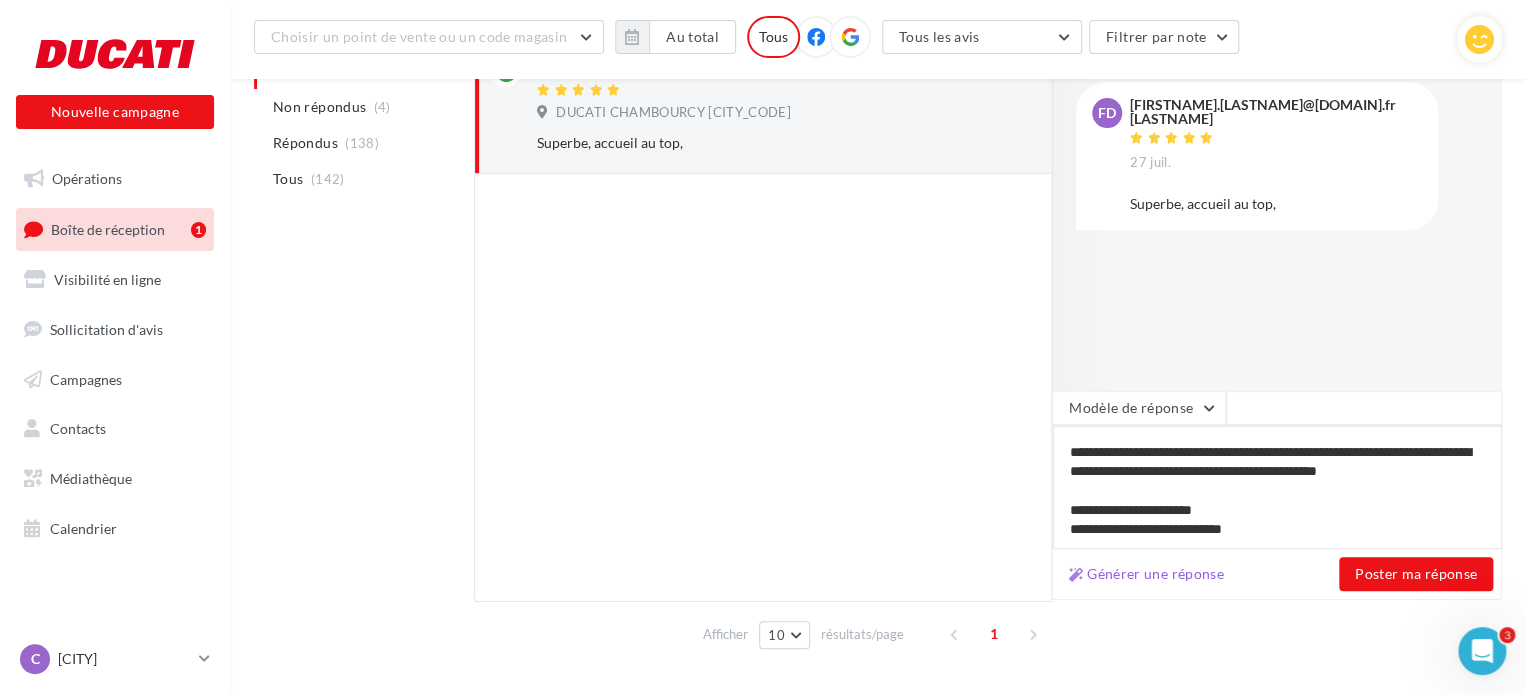 scroll, scrollTop: 0, scrollLeft: 0, axis: both 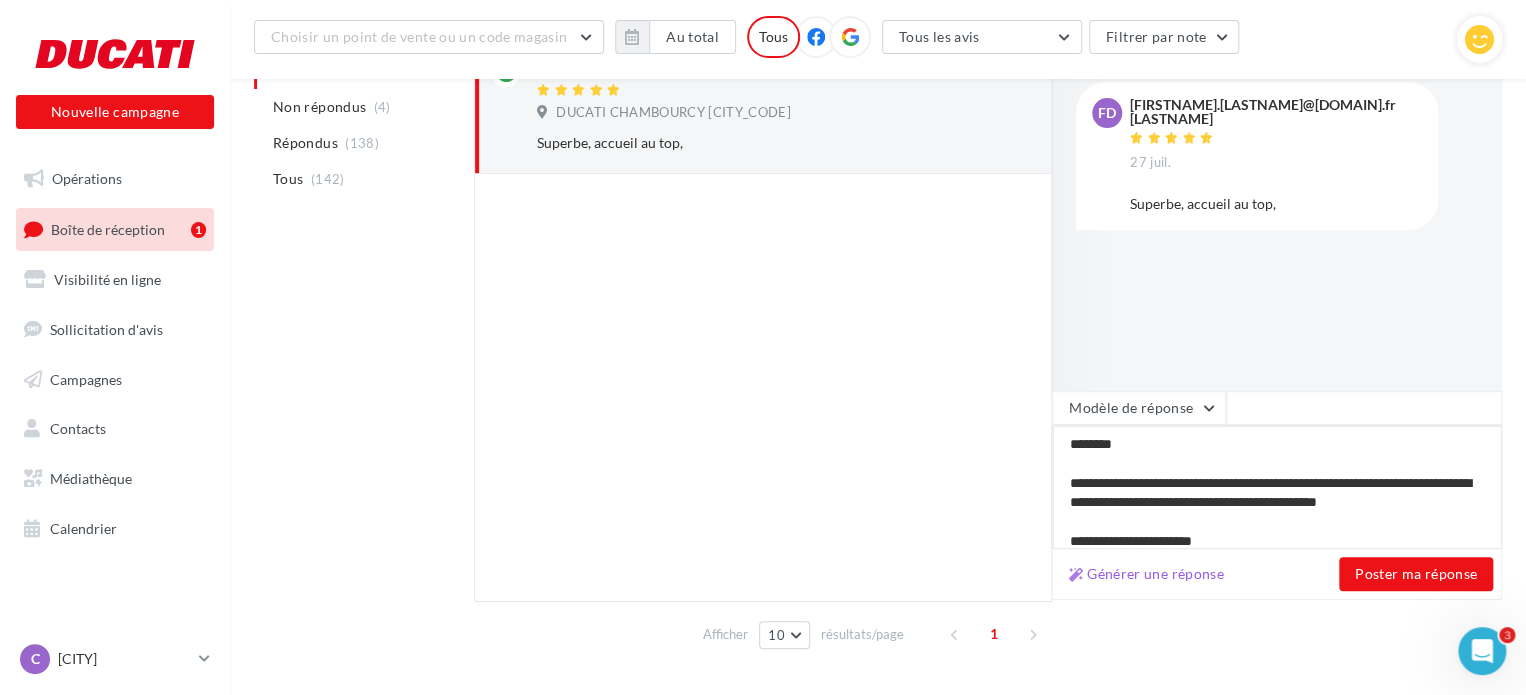 click on "**********" at bounding box center (1277, 487) 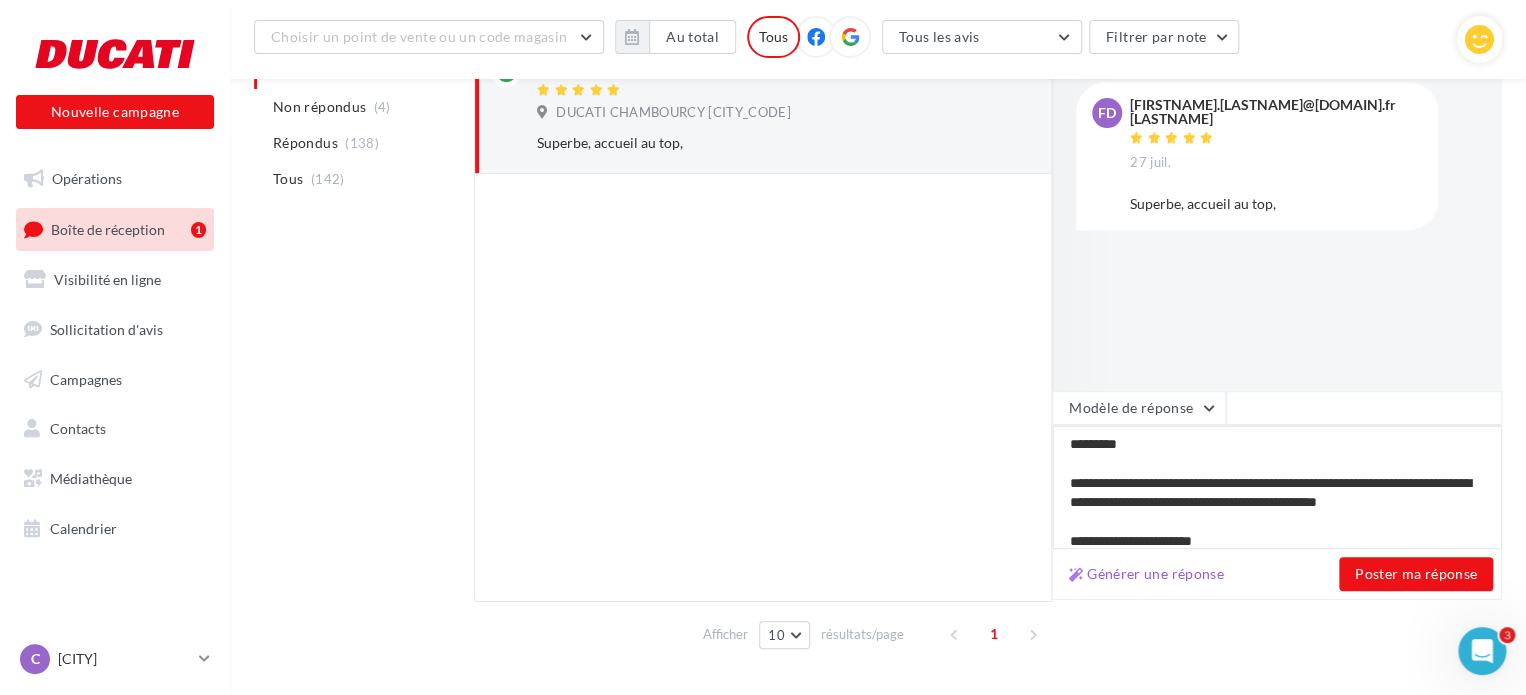 type on "**********" 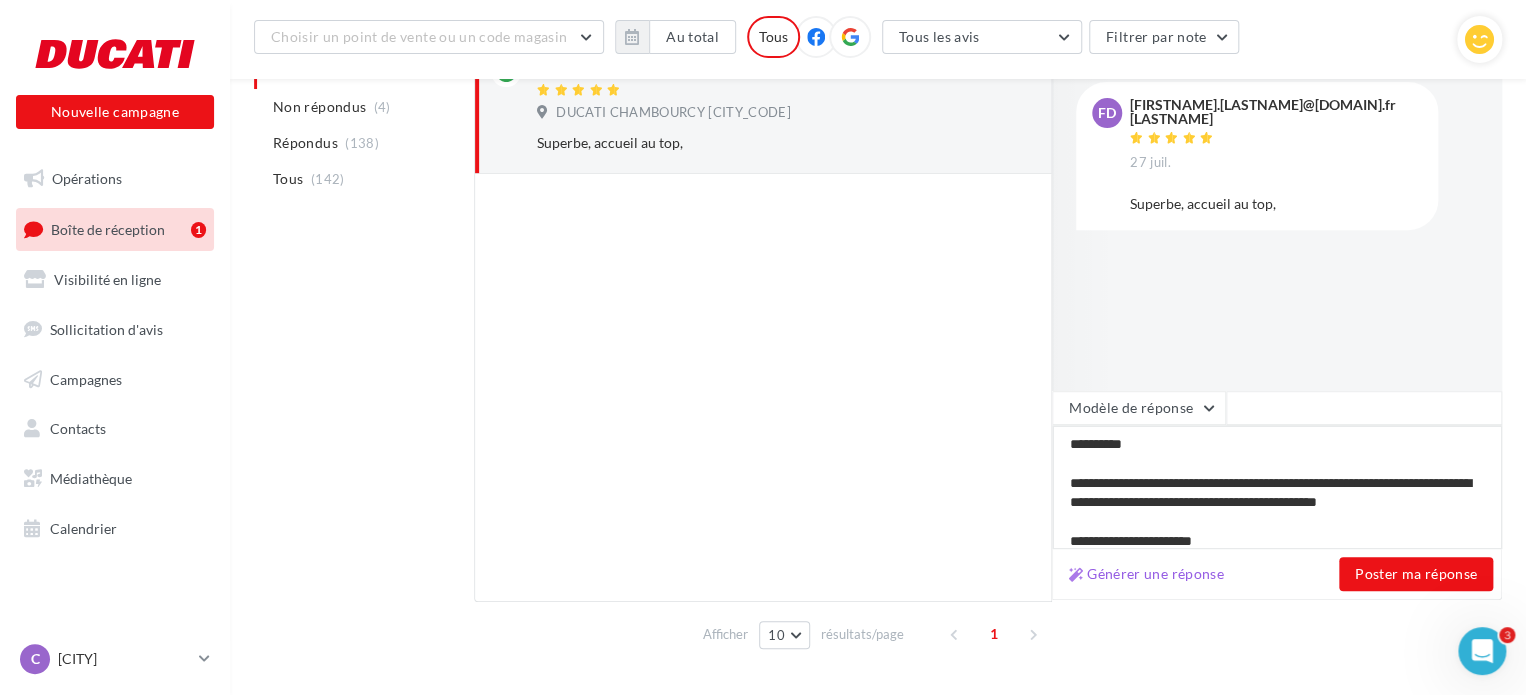 type on "**********" 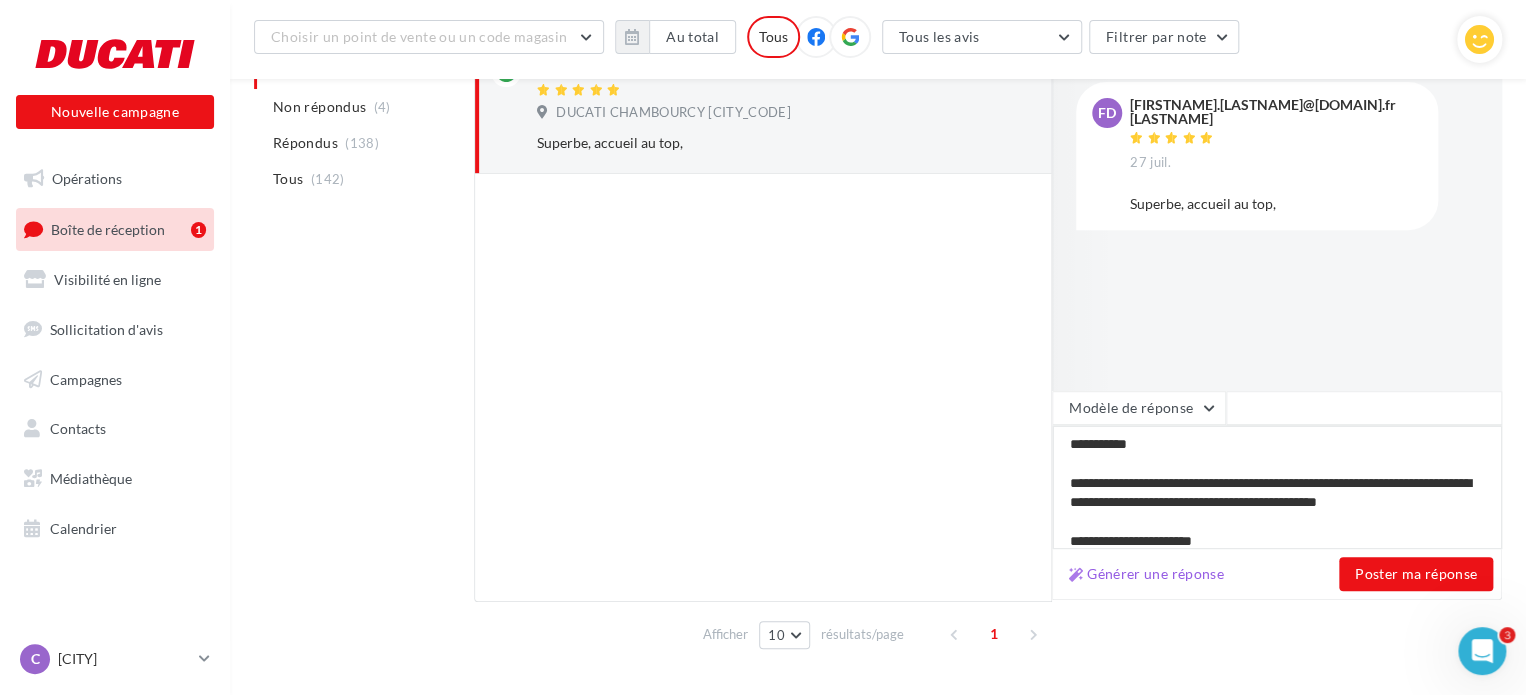 type on "**********" 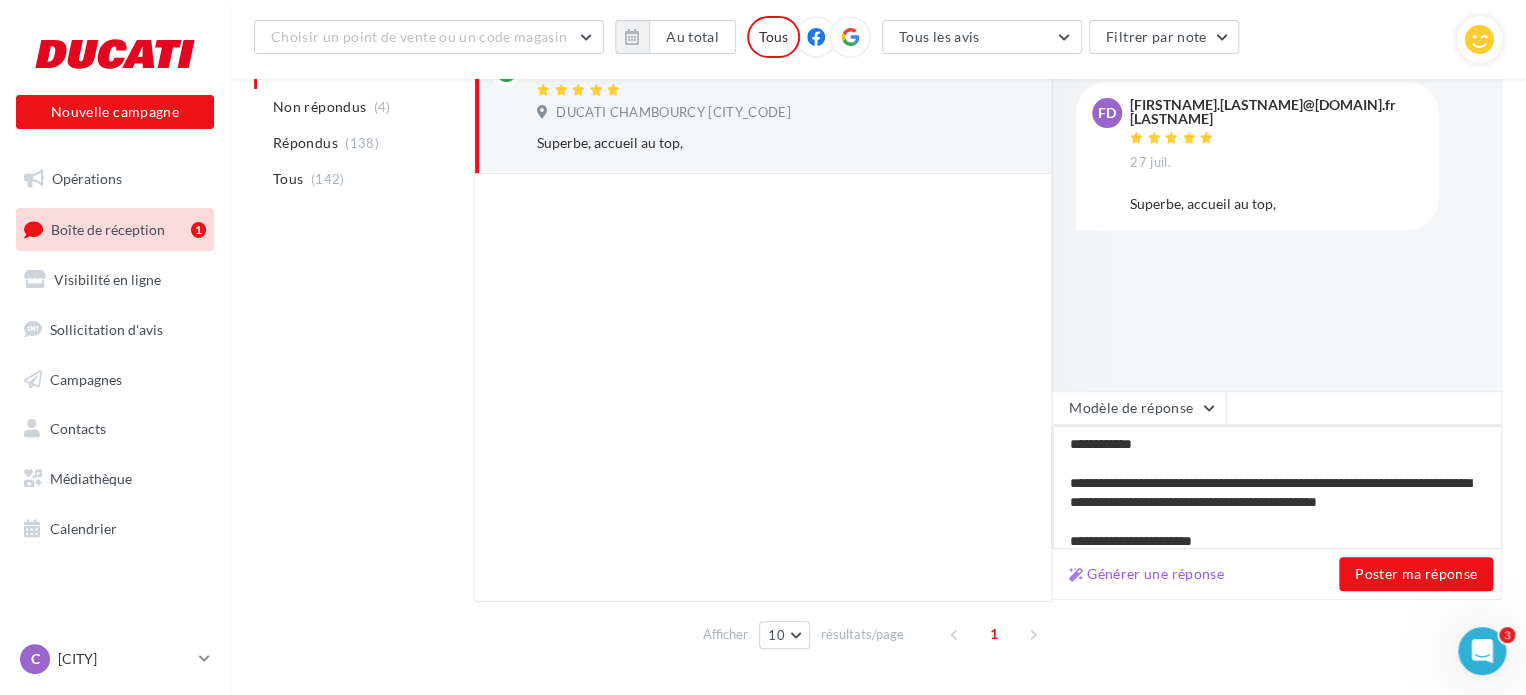 type on "**********" 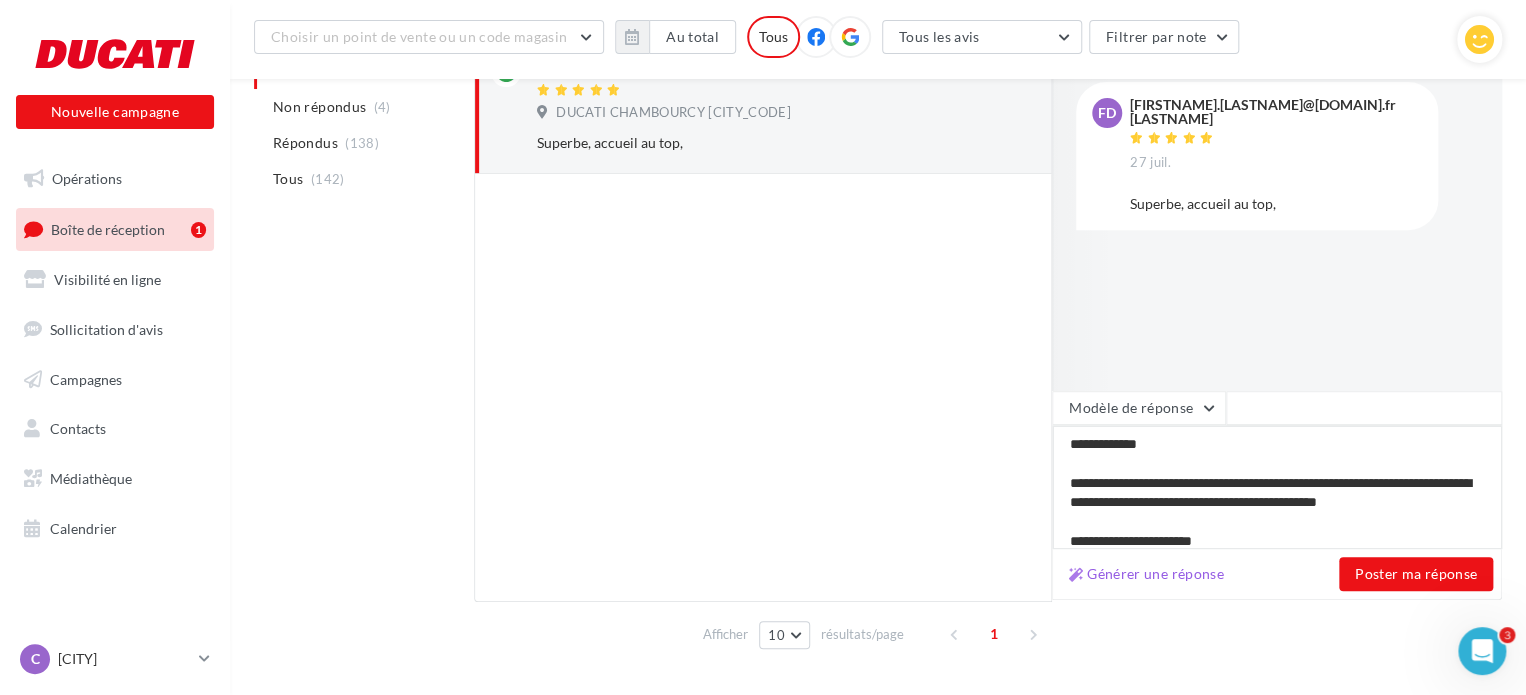 type on "**********" 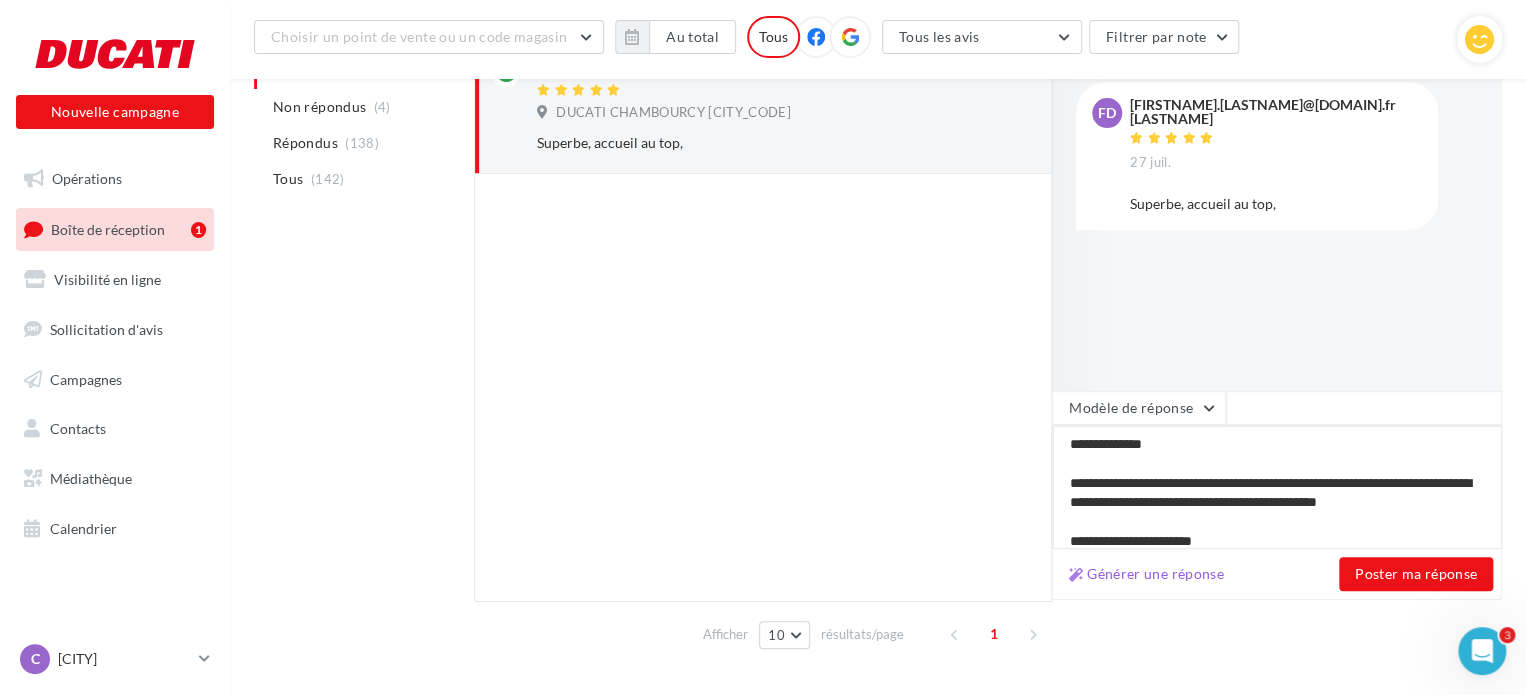 type on "**********" 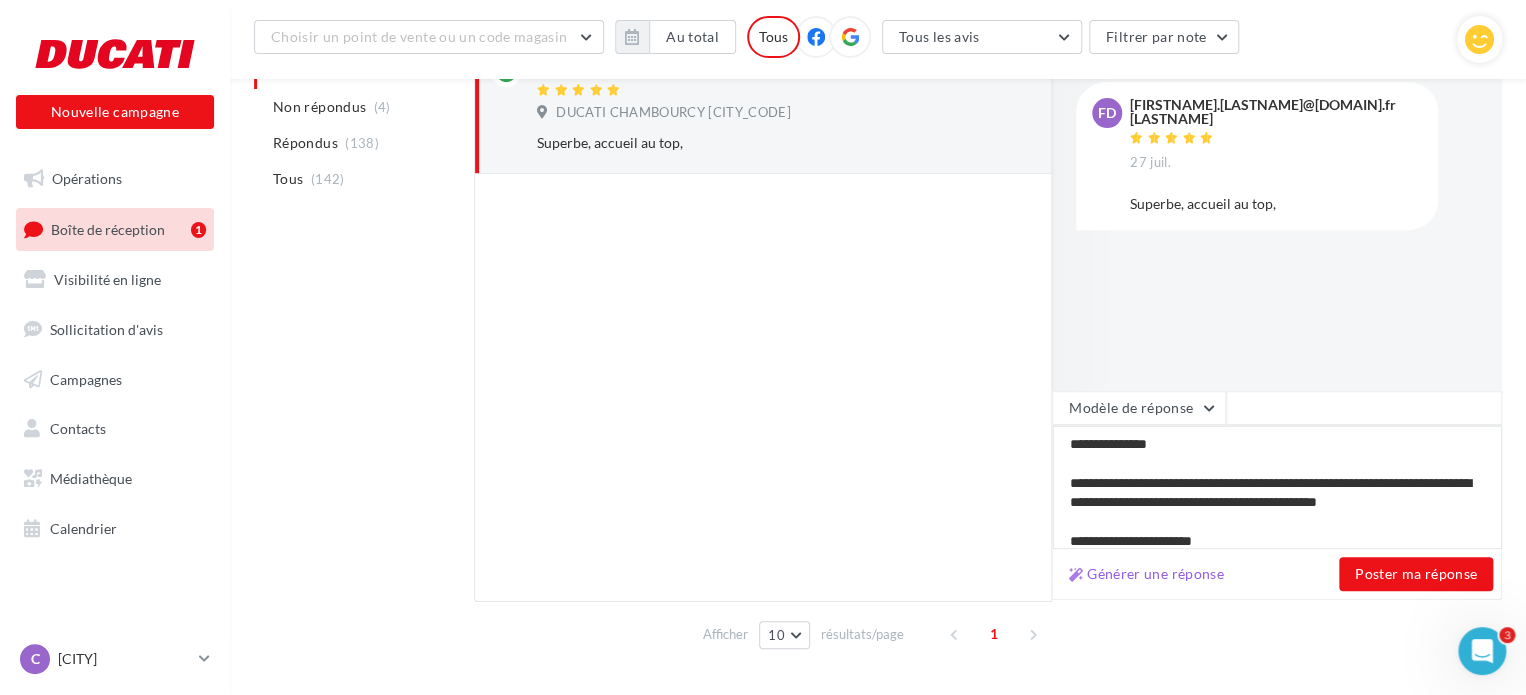 type on "**********" 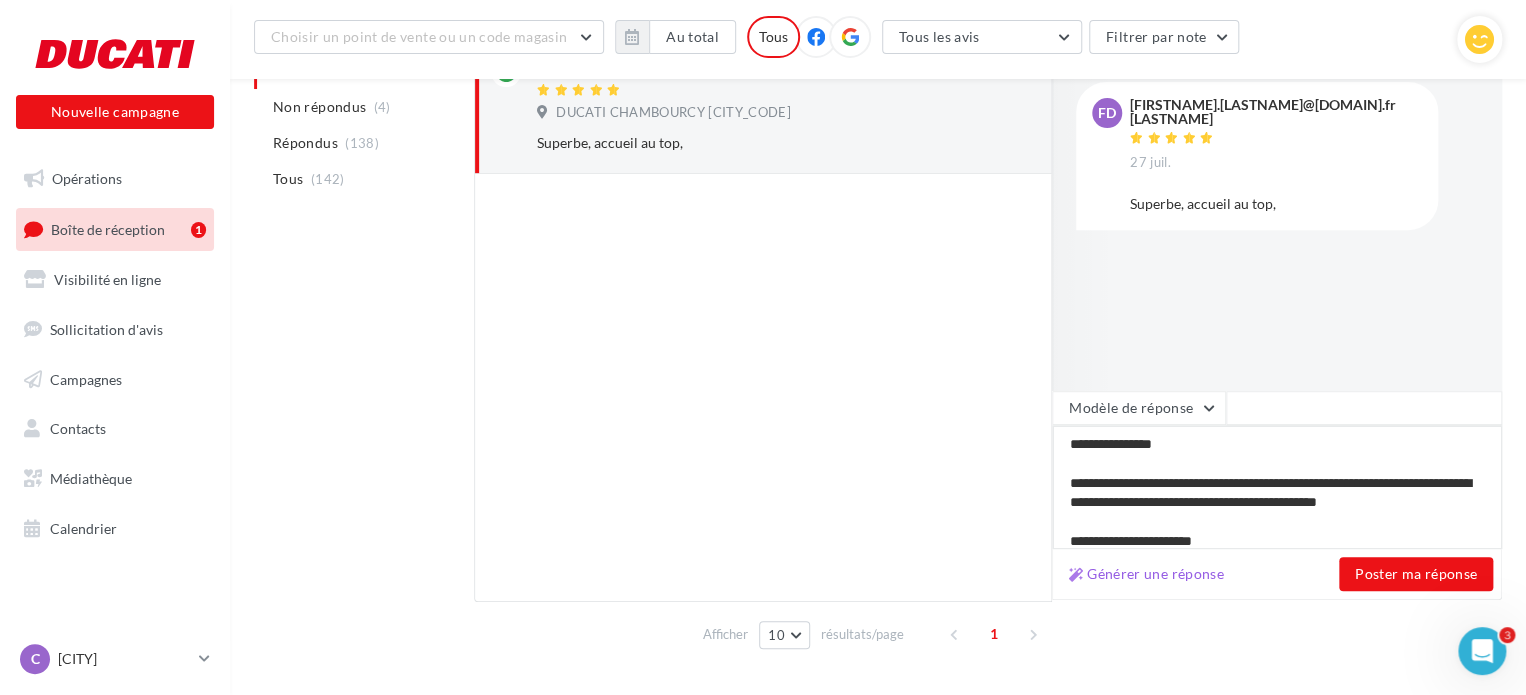 type on "**********" 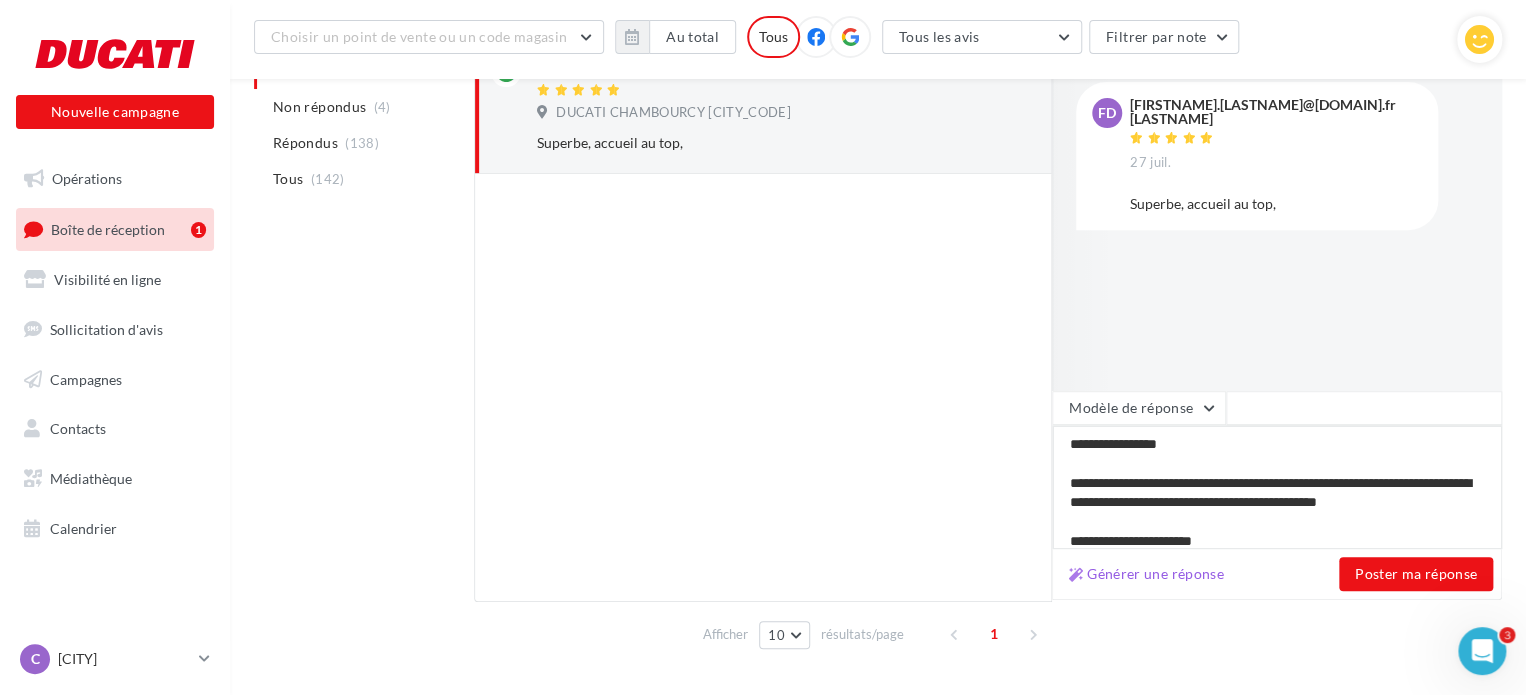 type on "**********" 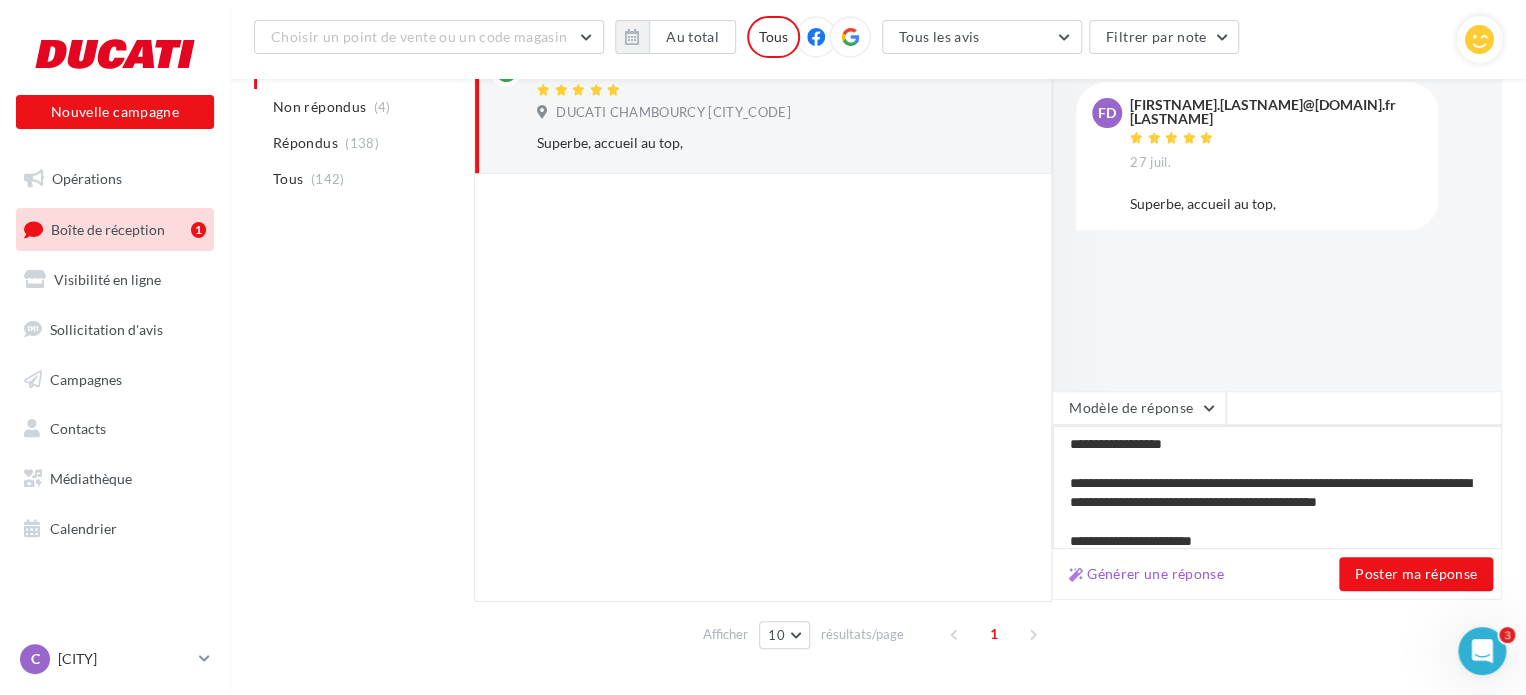 type on "**********" 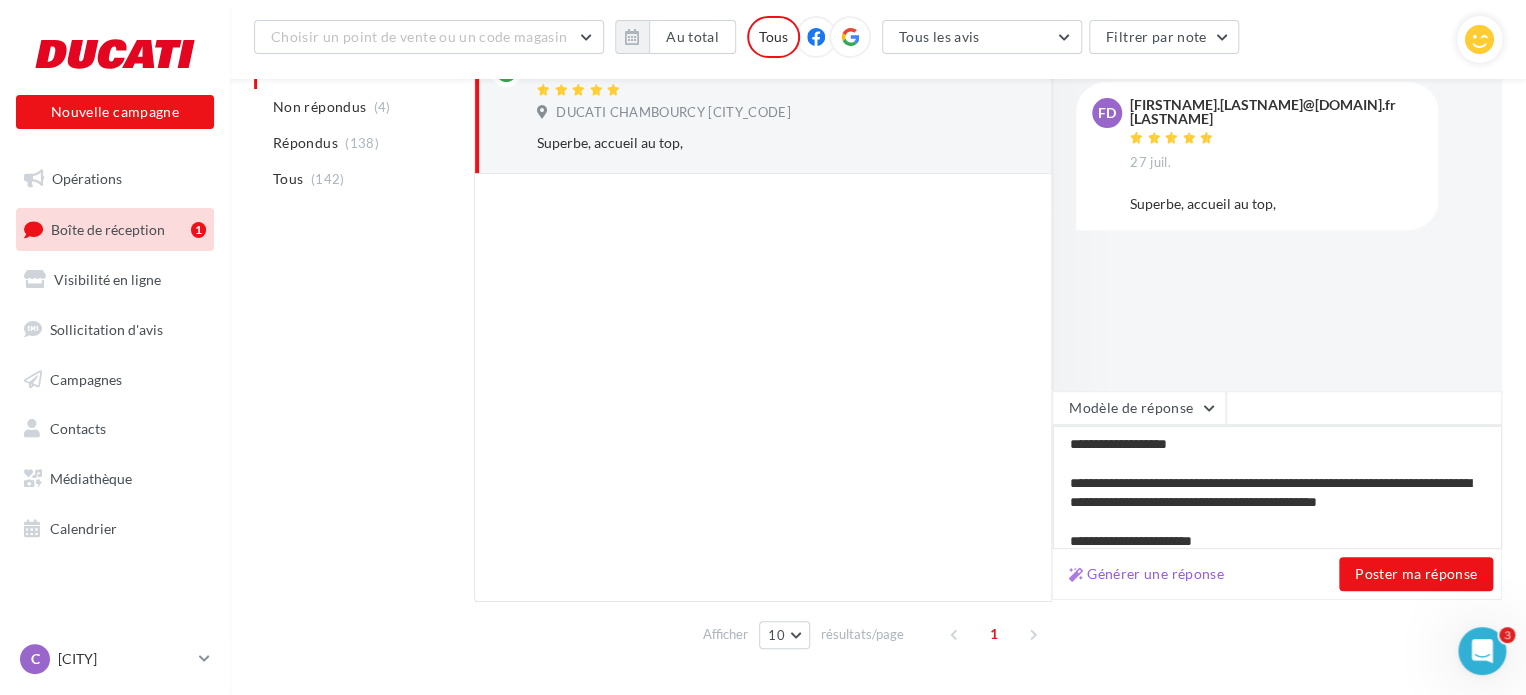 type on "**********" 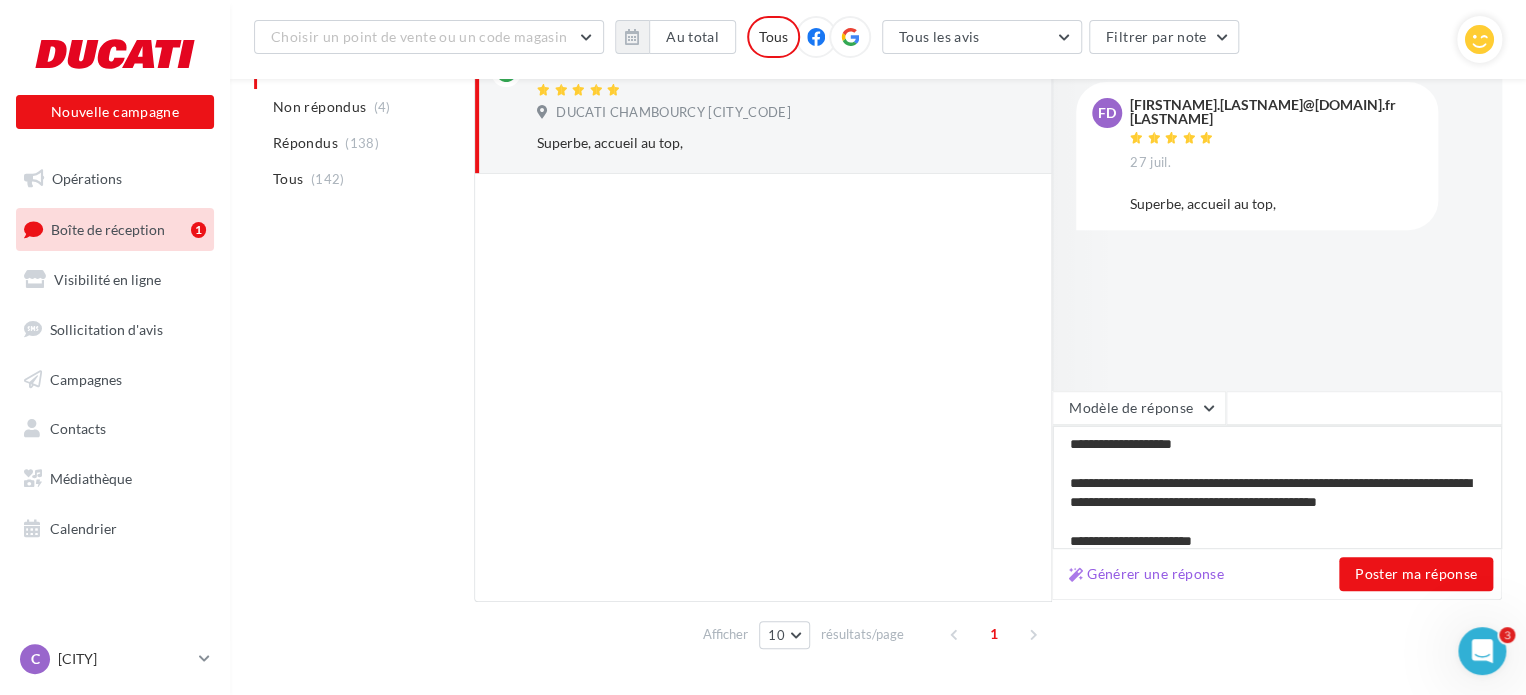 type on "**********" 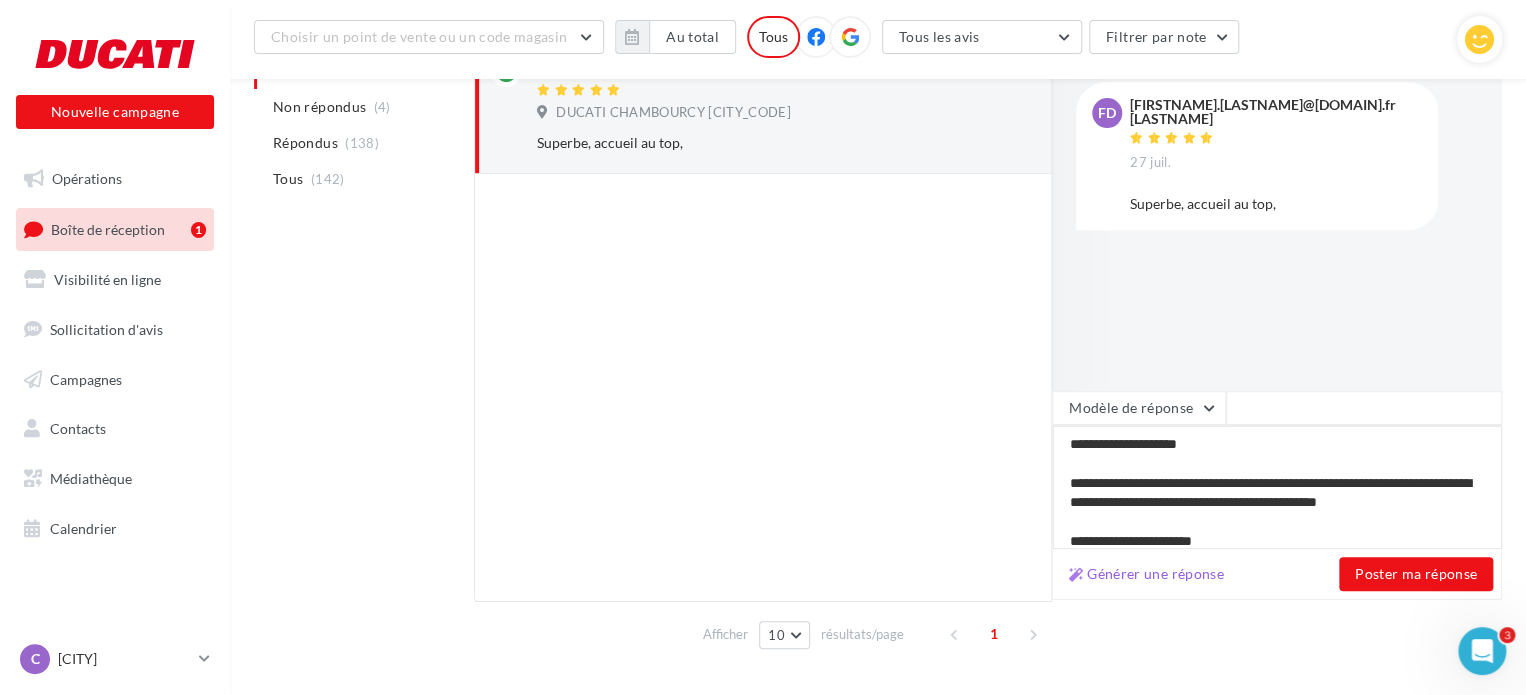 type on "**********" 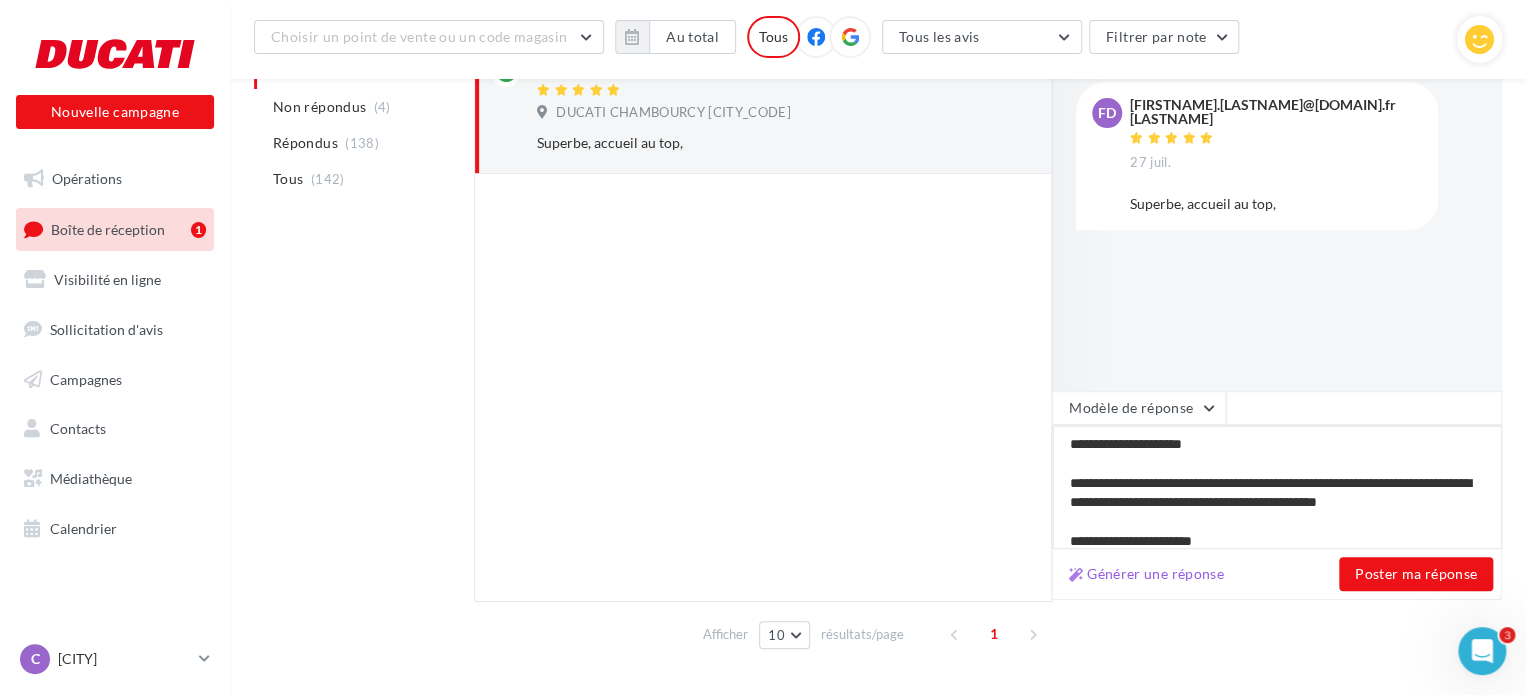 type on "**********" 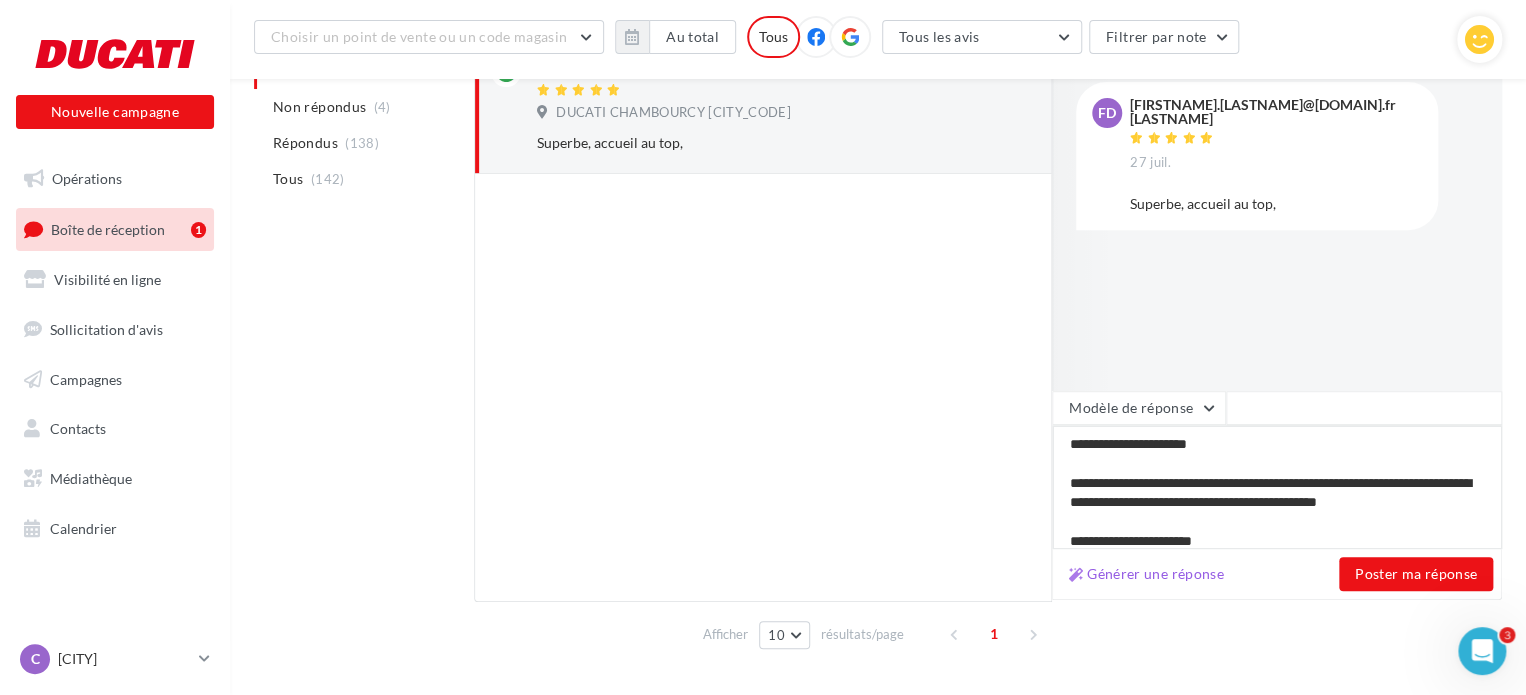 type on "**********" 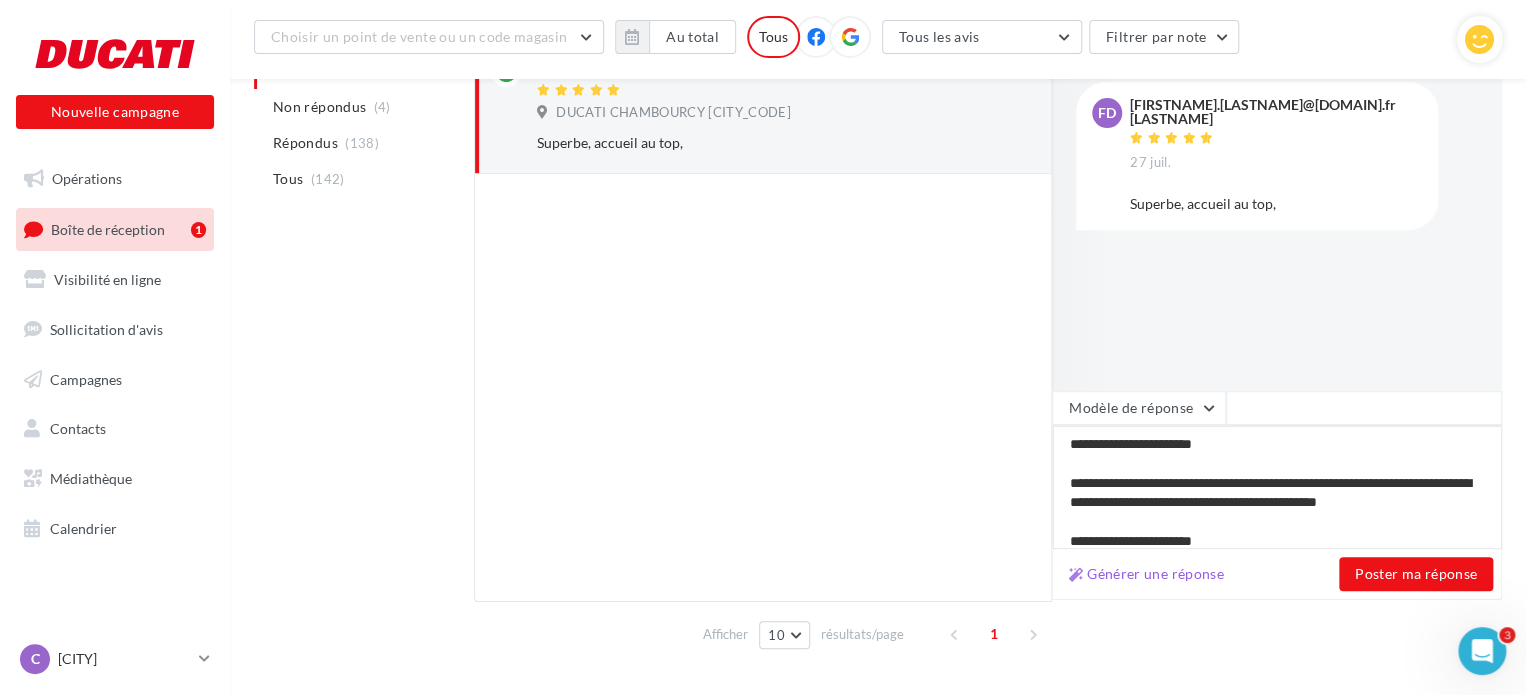 type on "**********" 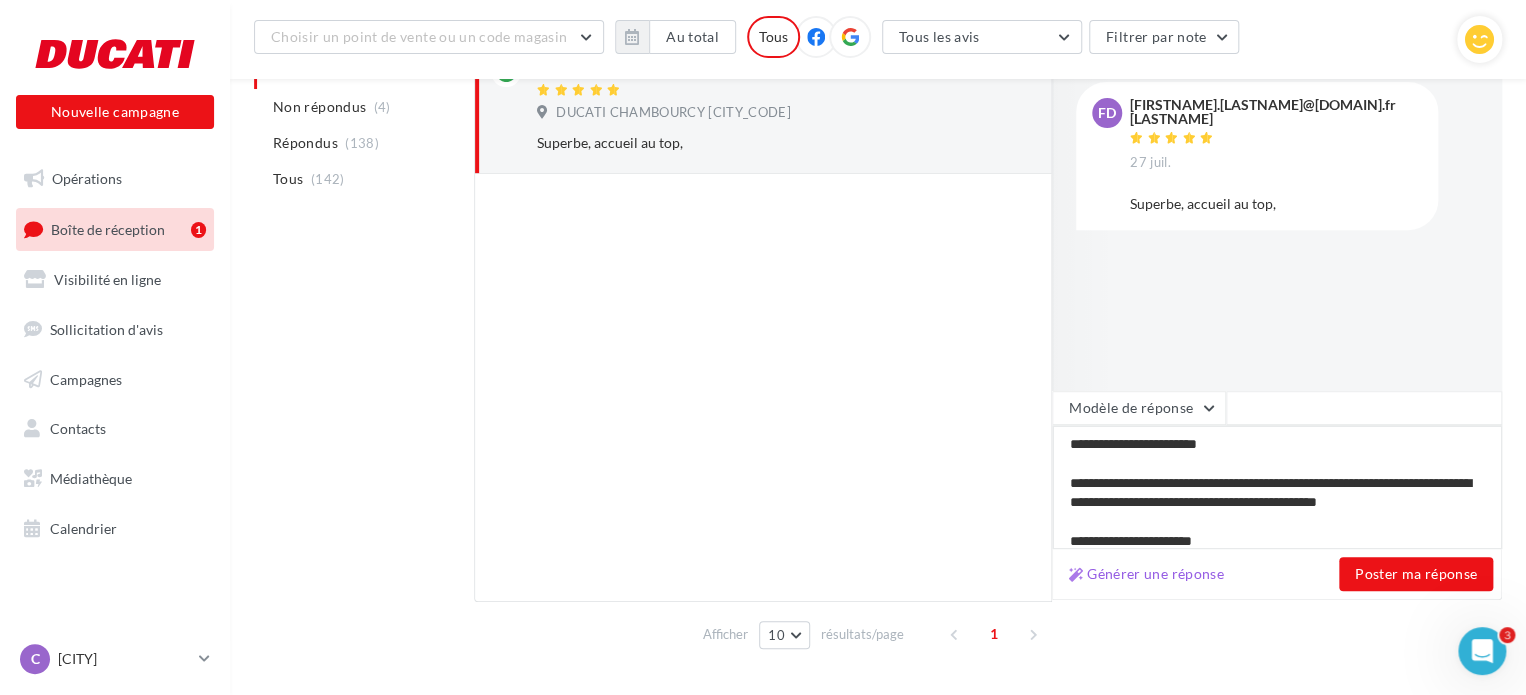 type on "**********" 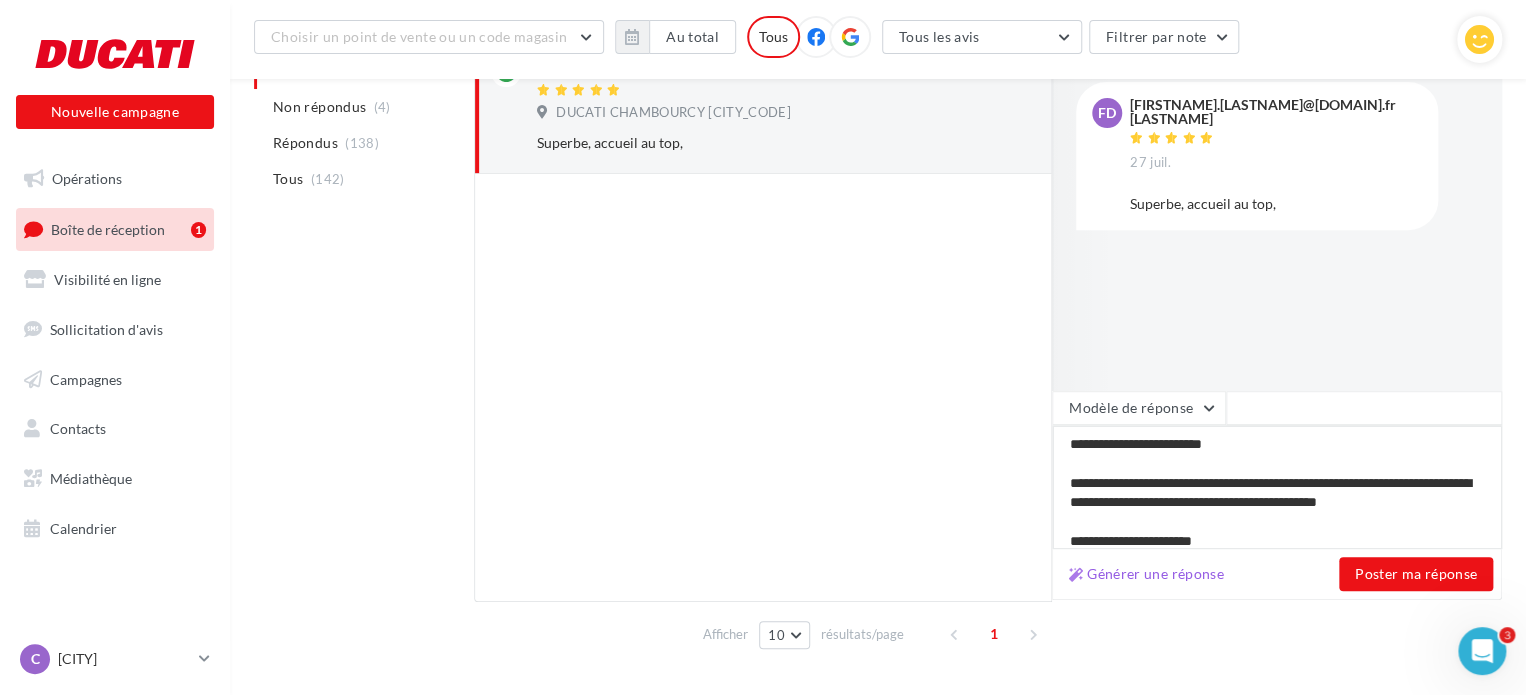 type on "**********" 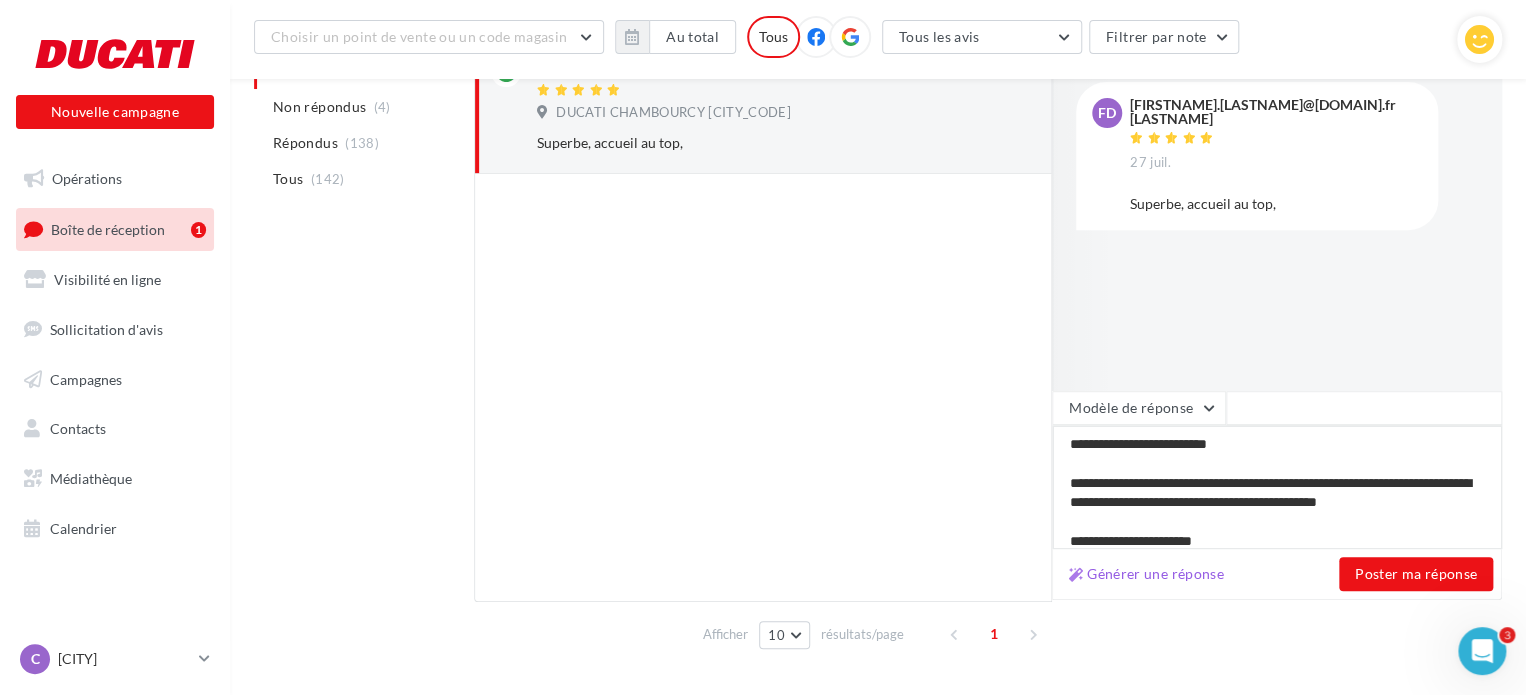 click on "**********" at bounding box center [1277, 487] 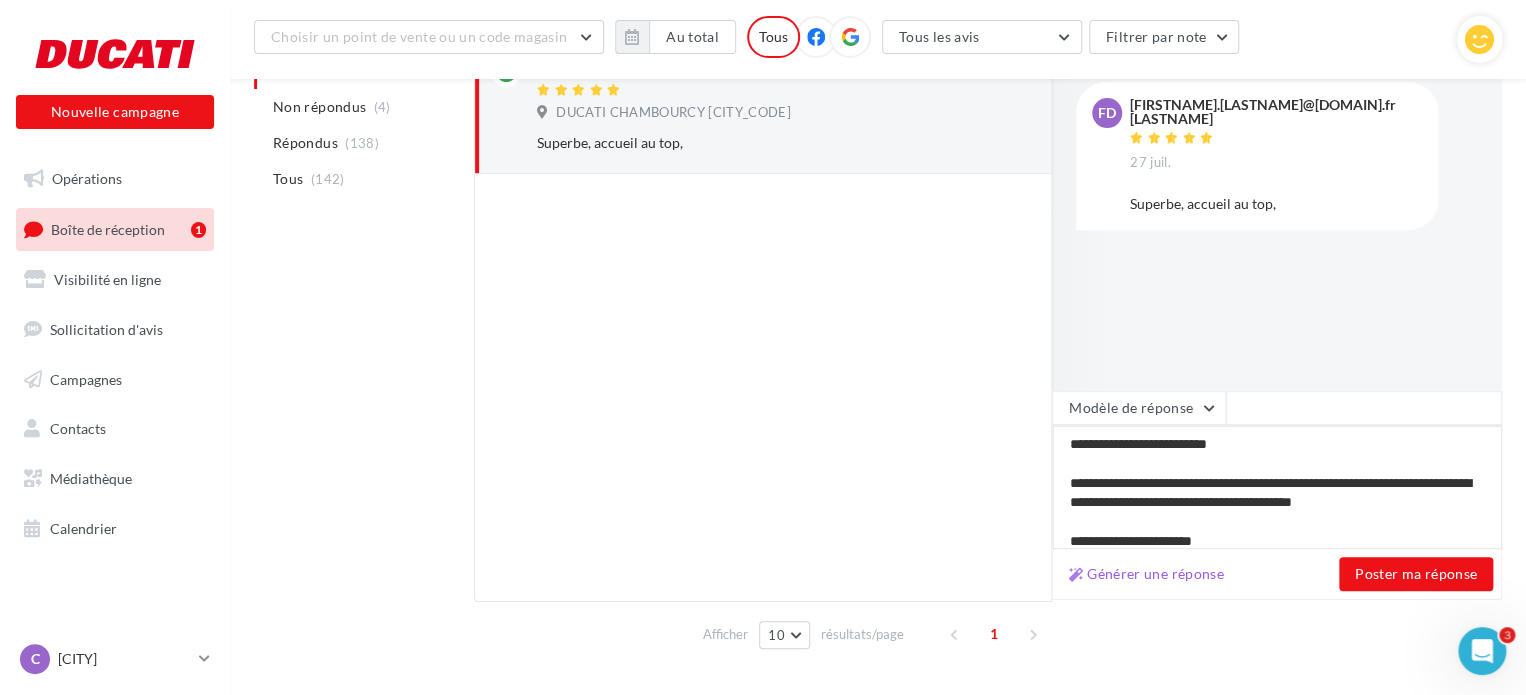 type on "**********" 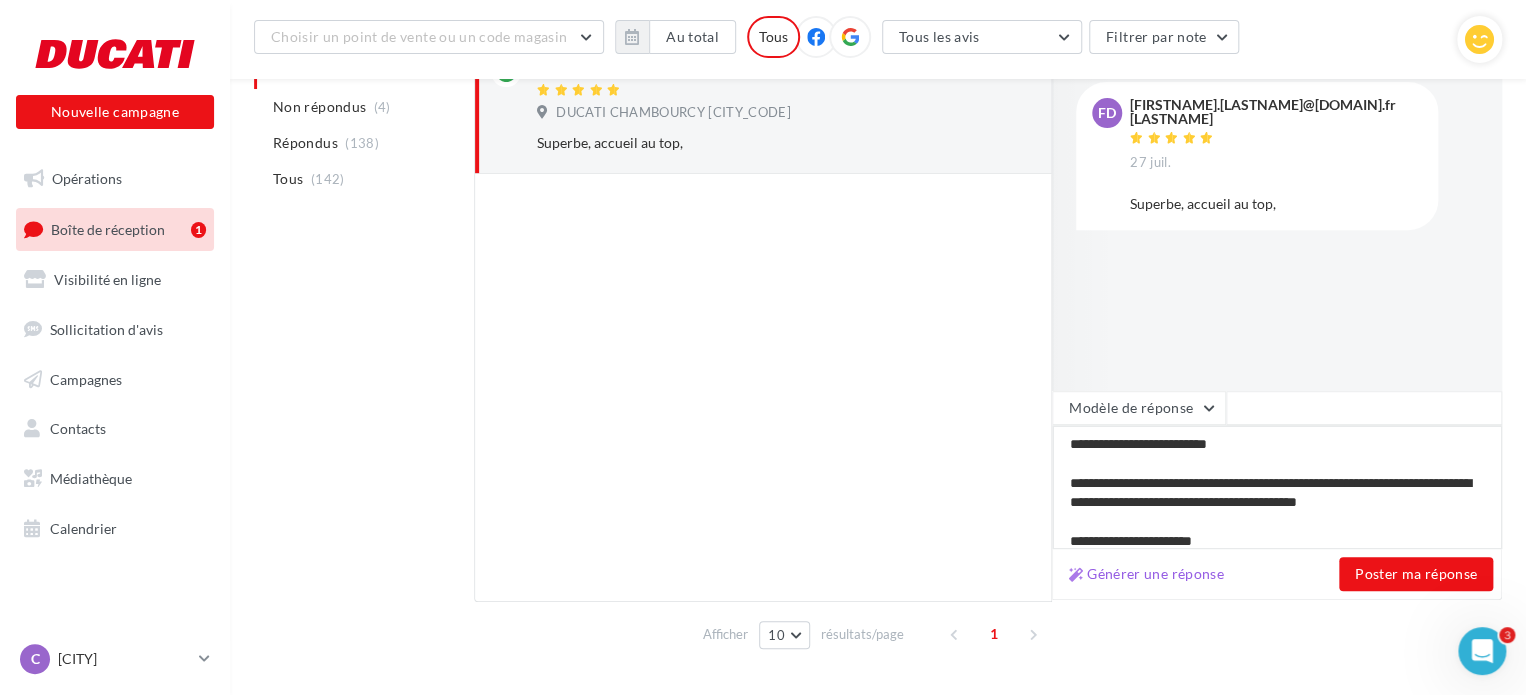 type on "**********" 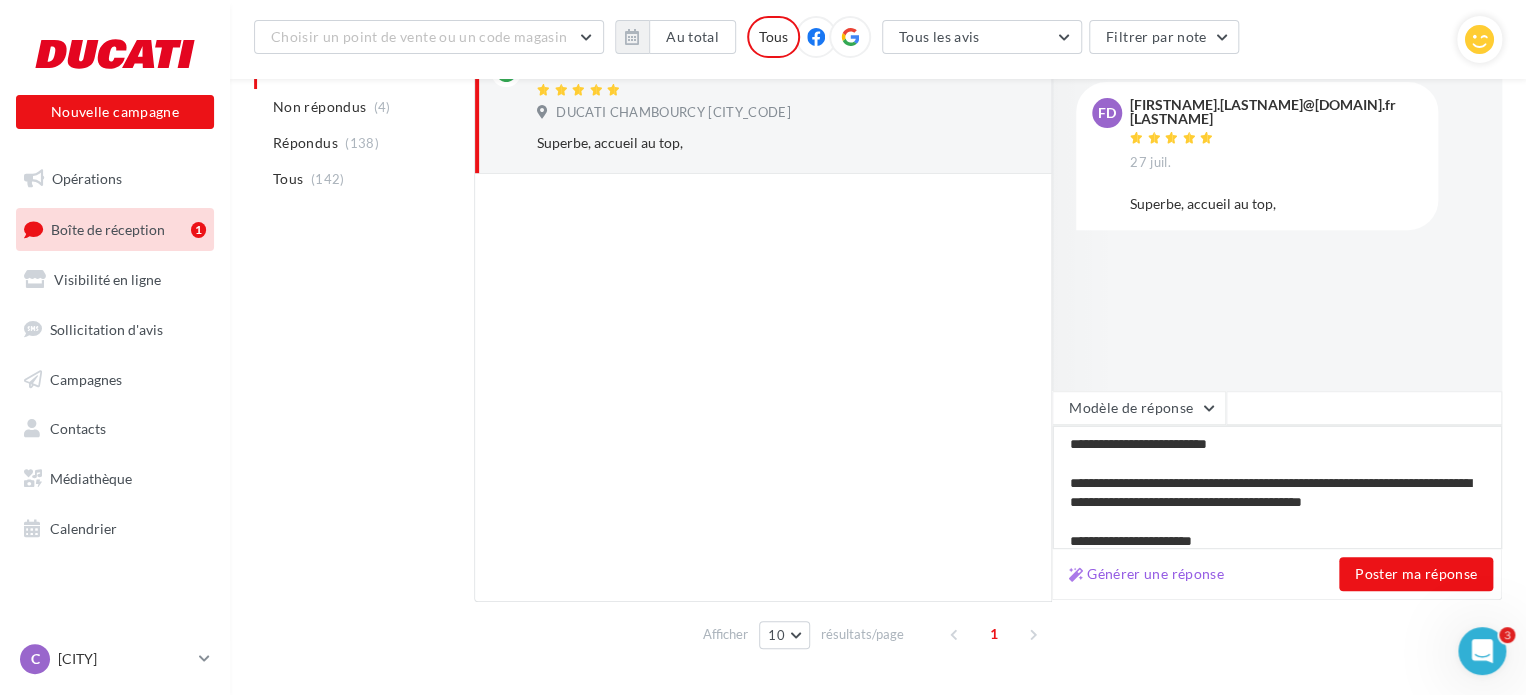 type on "**********" 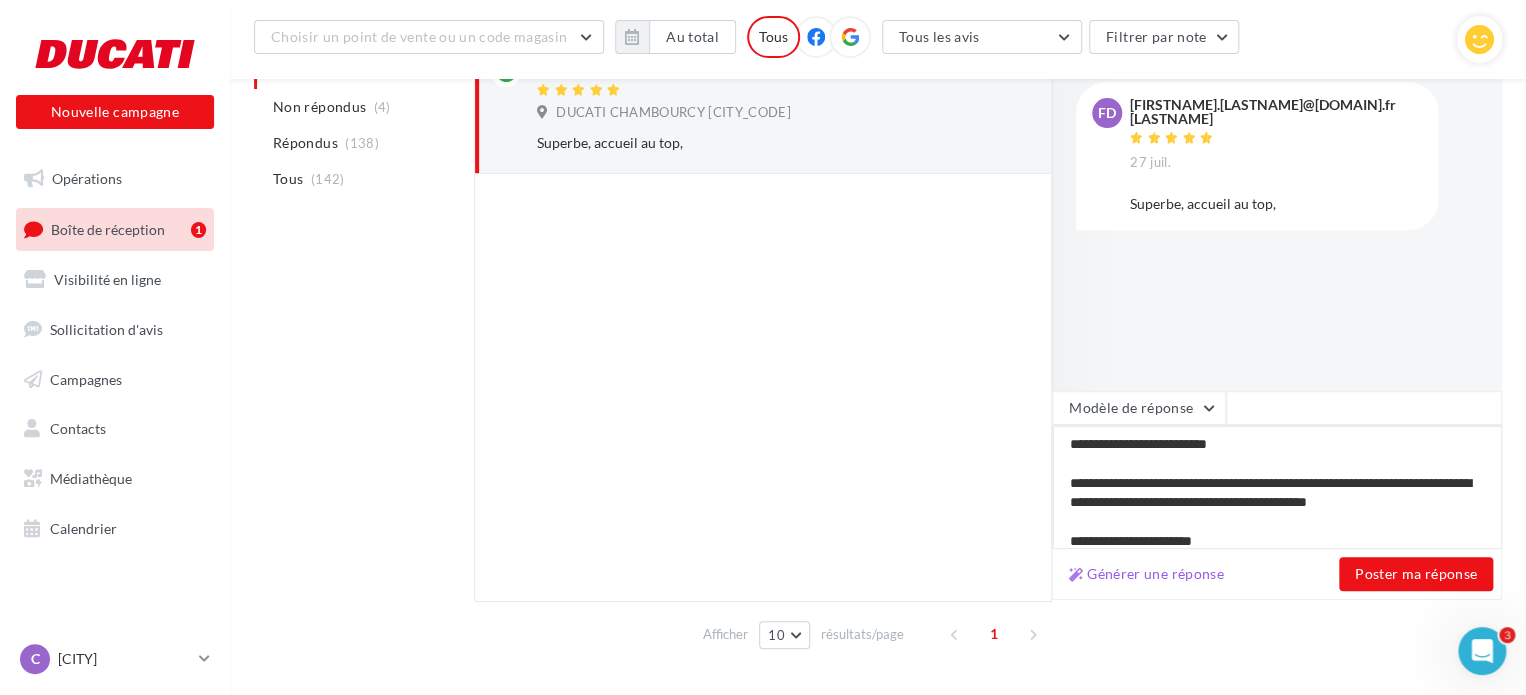 type on "**********" 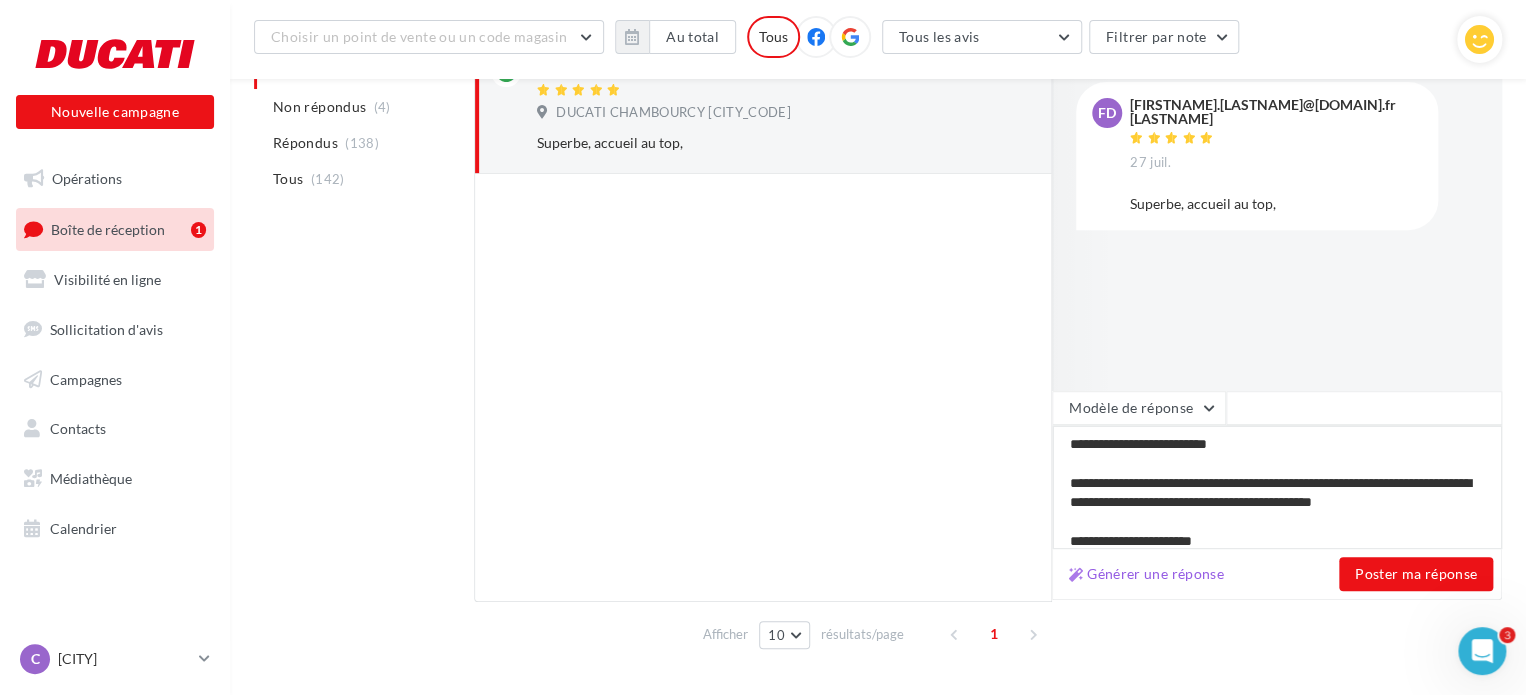 type on "**********" 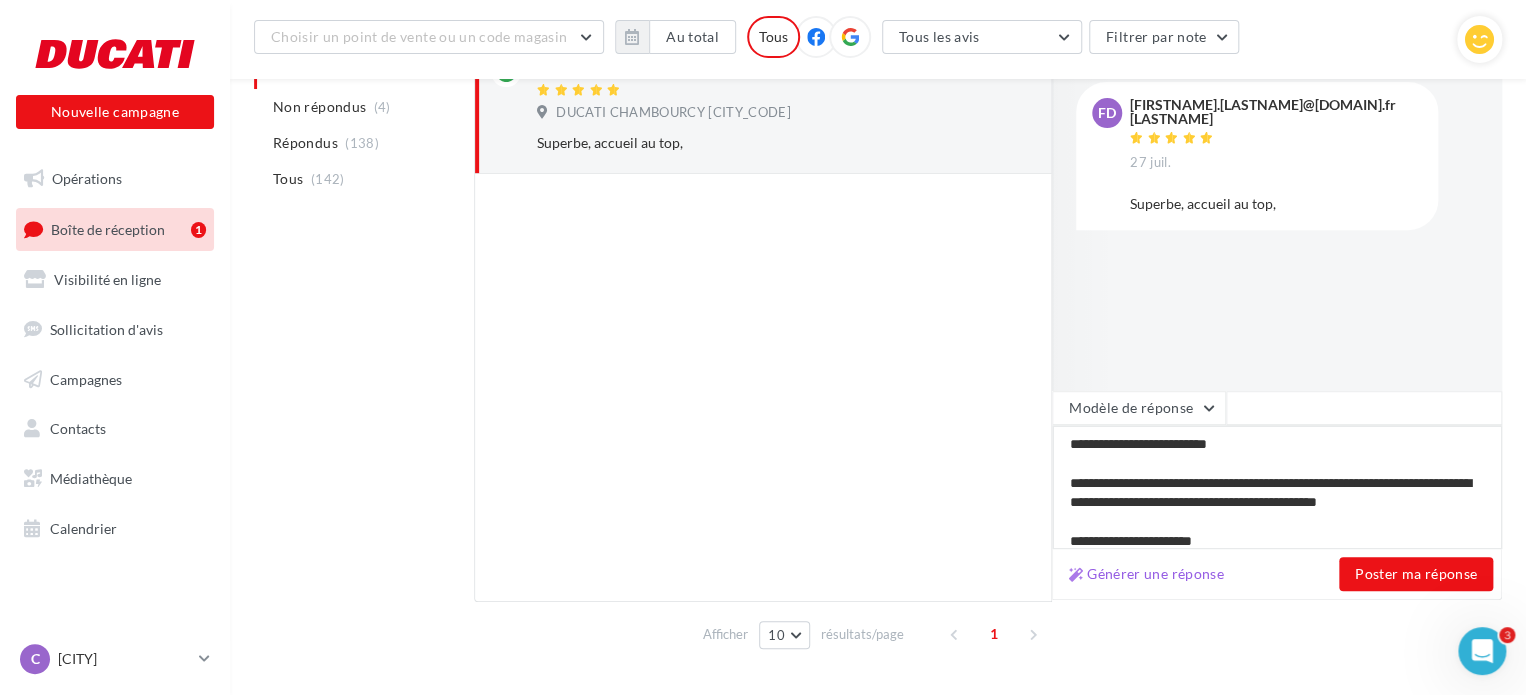 type on "**********" 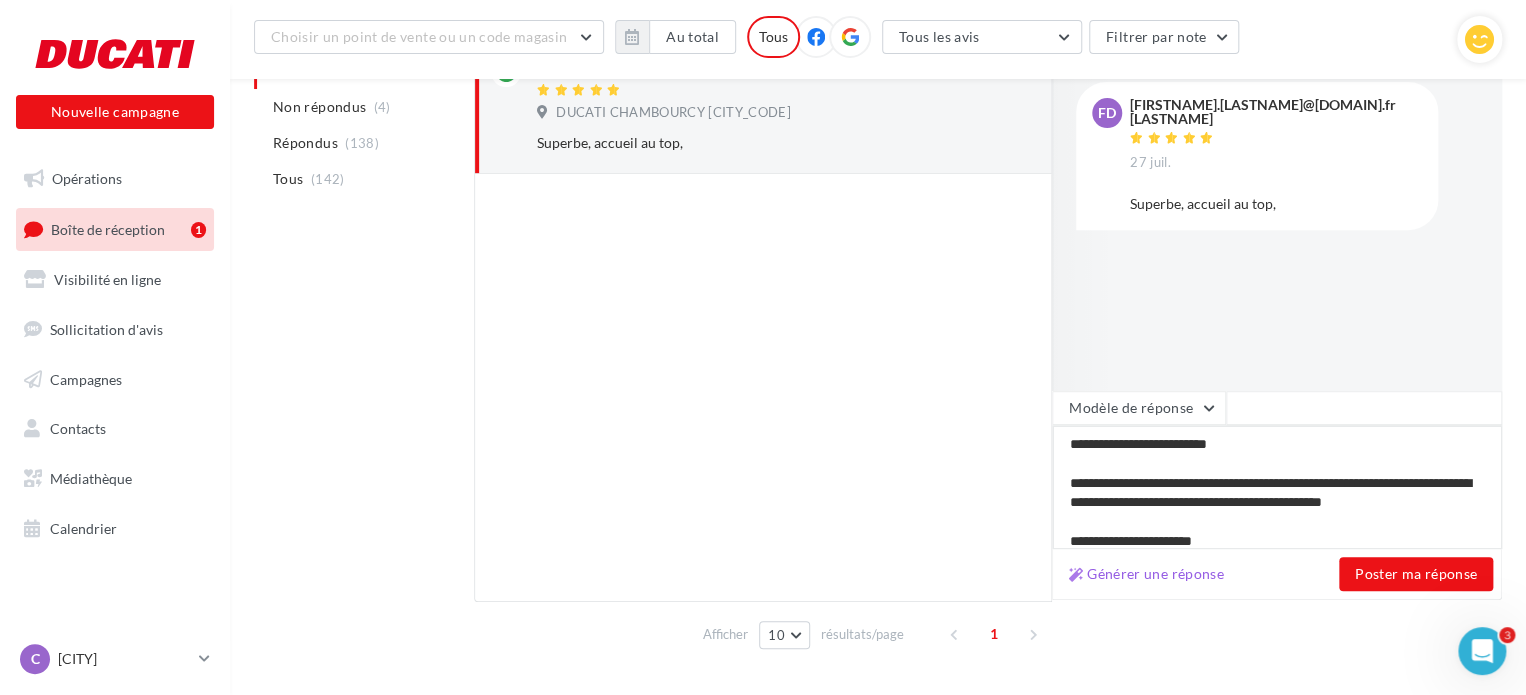type on "**********" 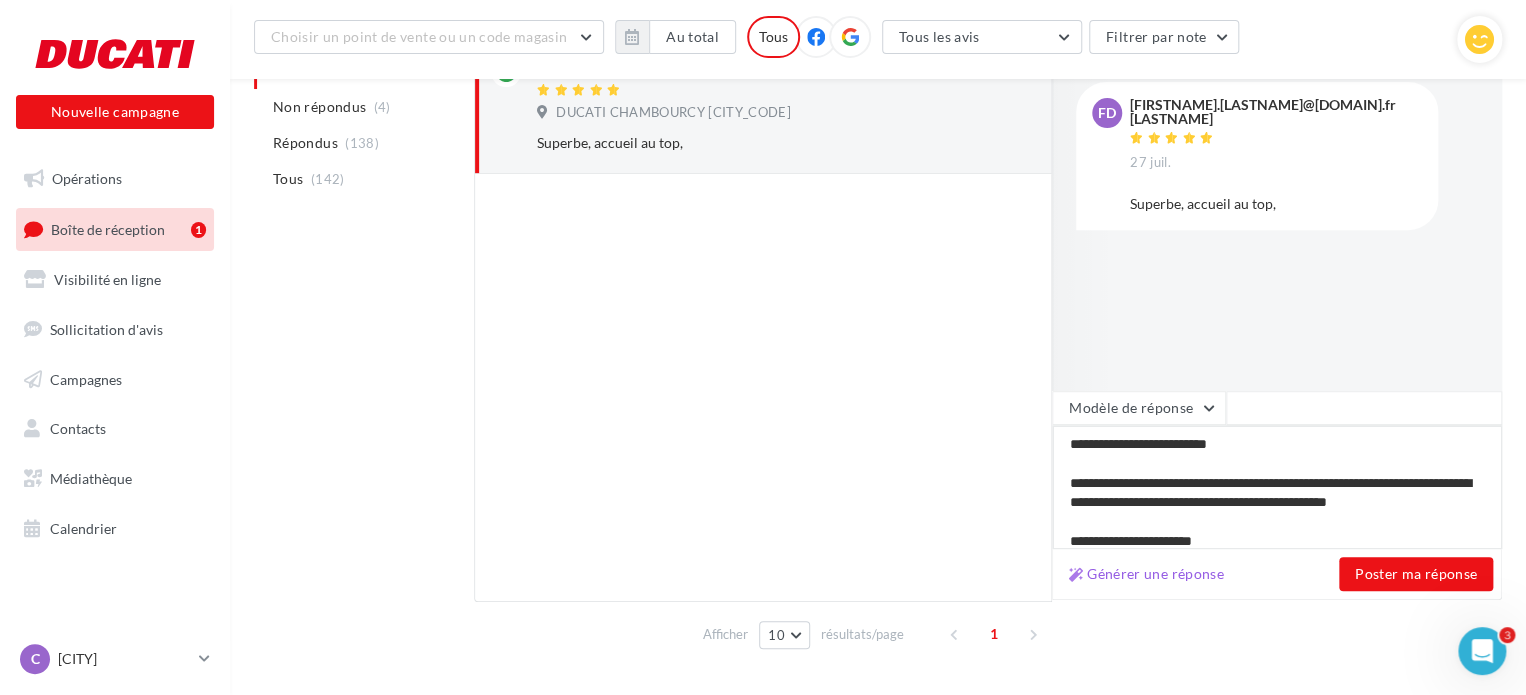 type on "**********" 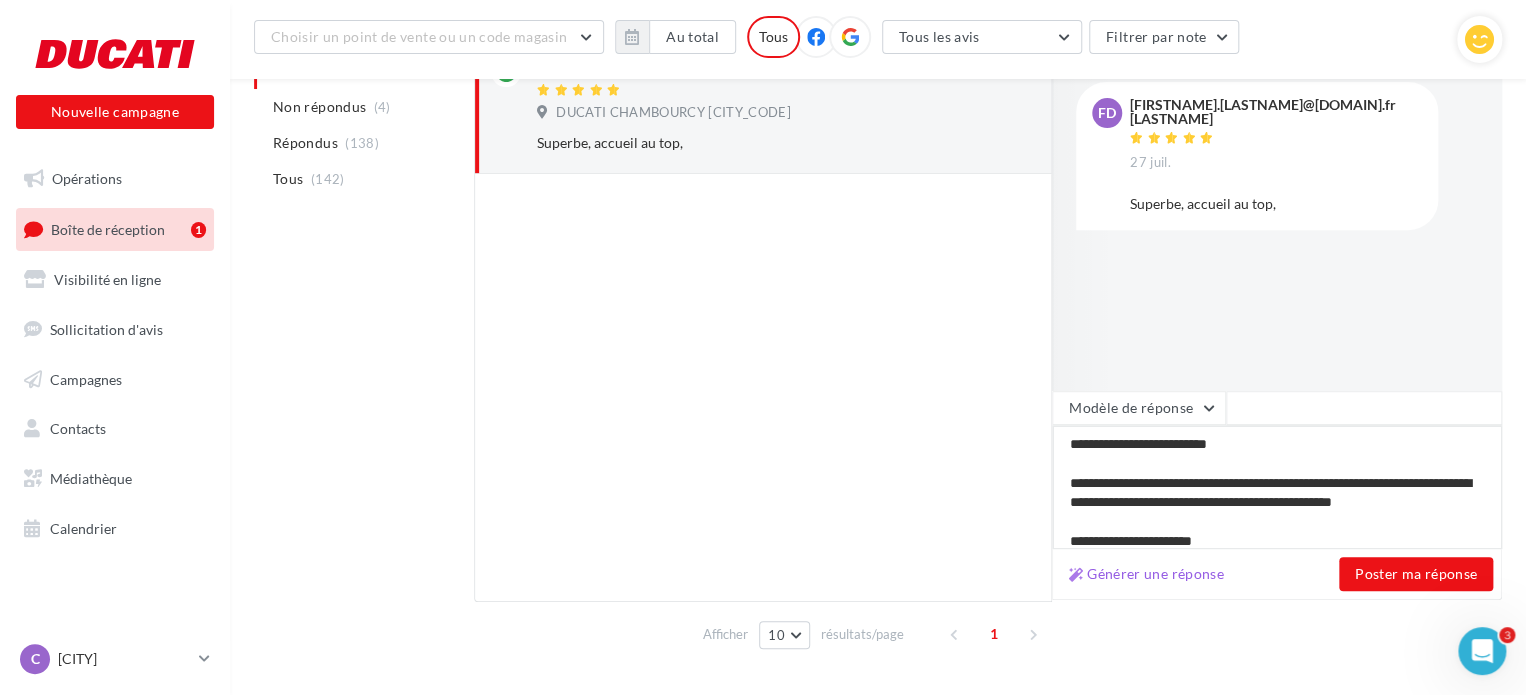 type on "**********" 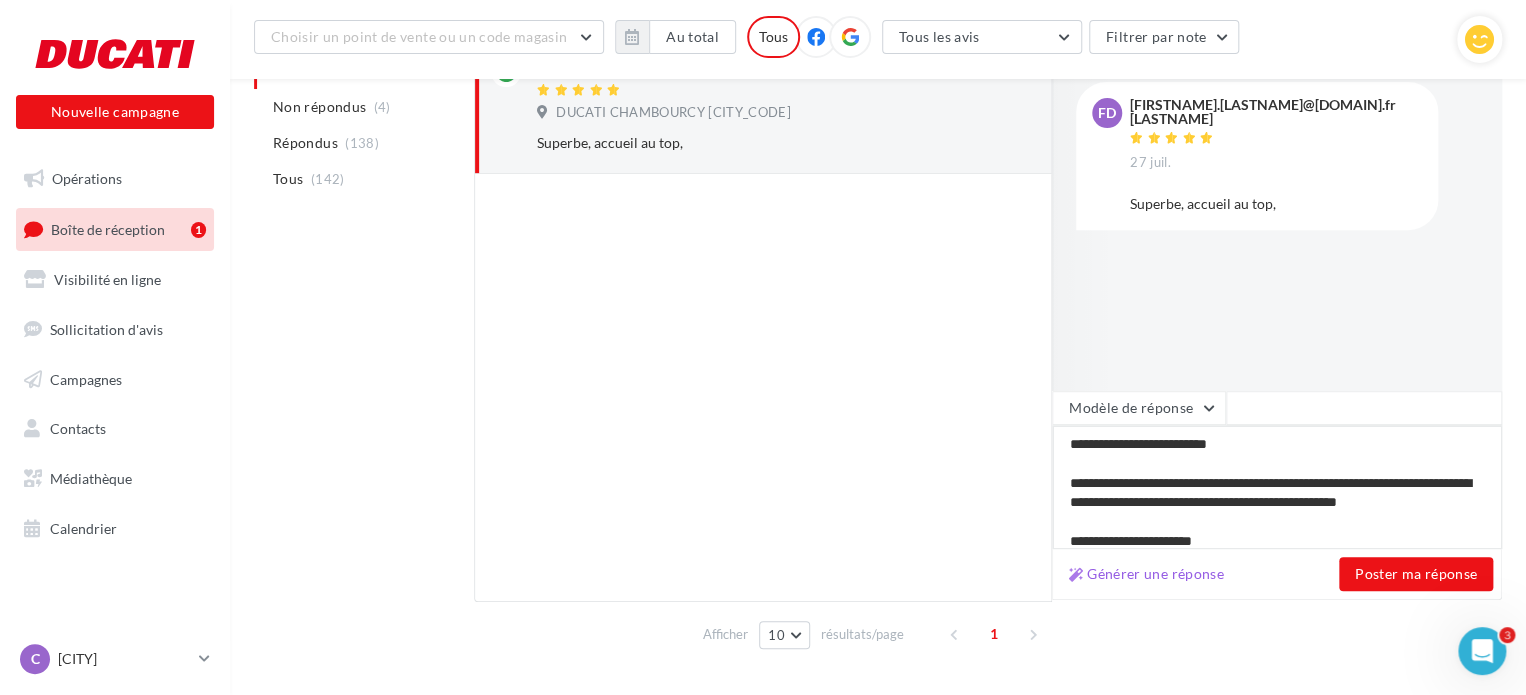 type on "**********" 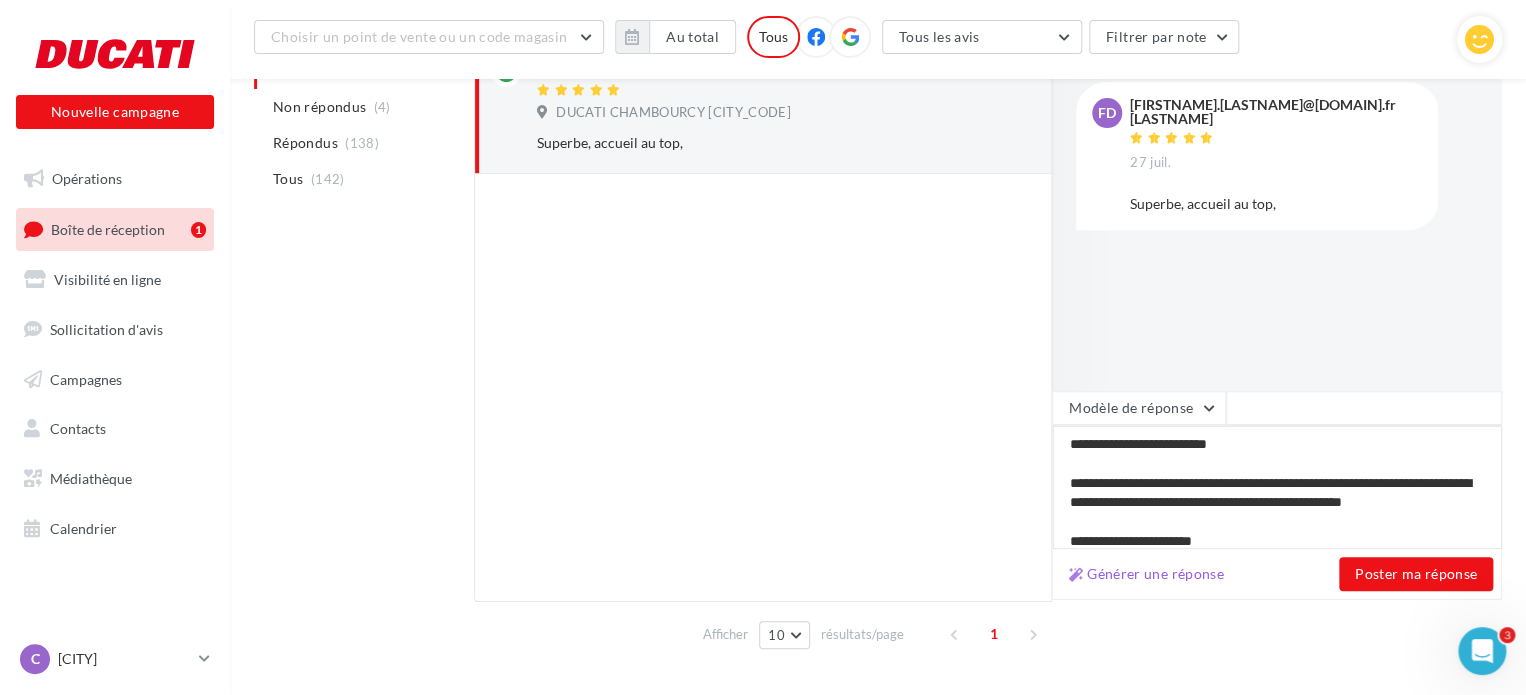 type on "**********" 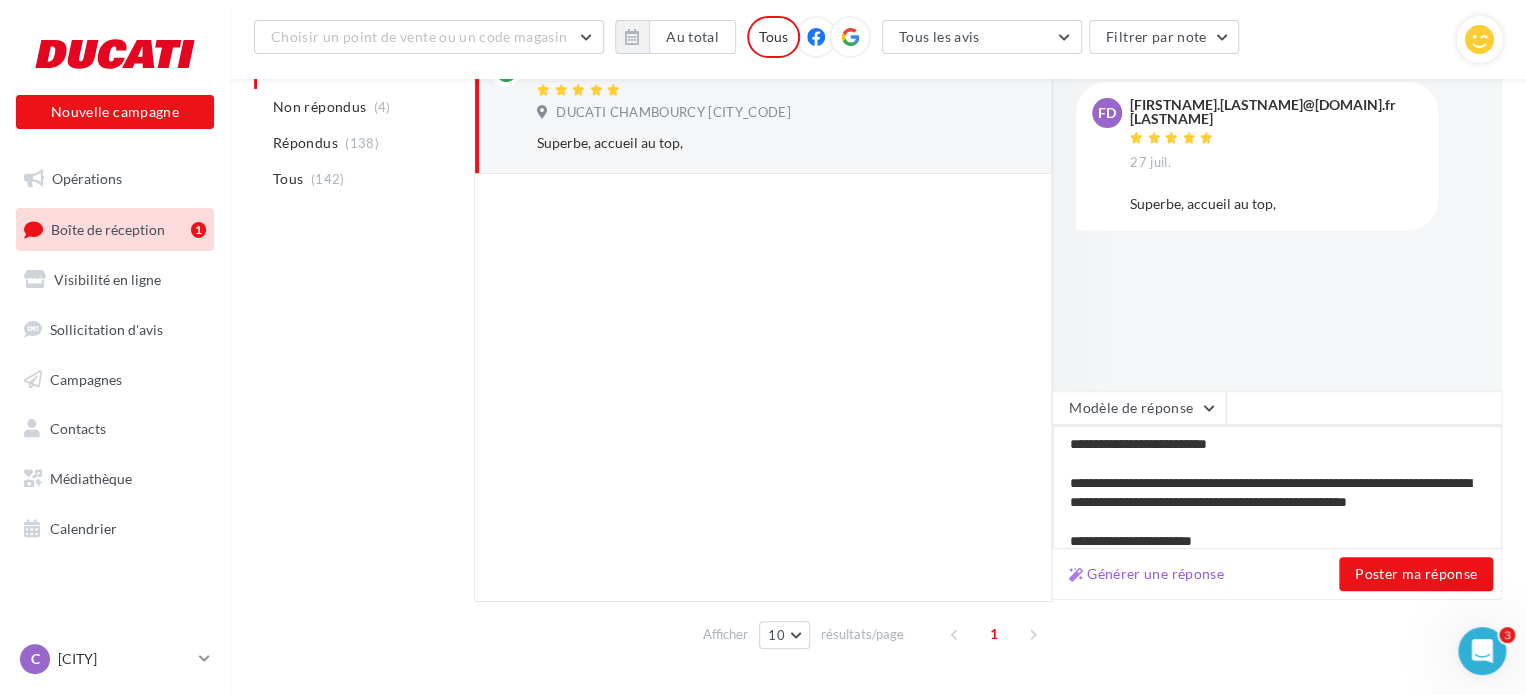 type on "**********" 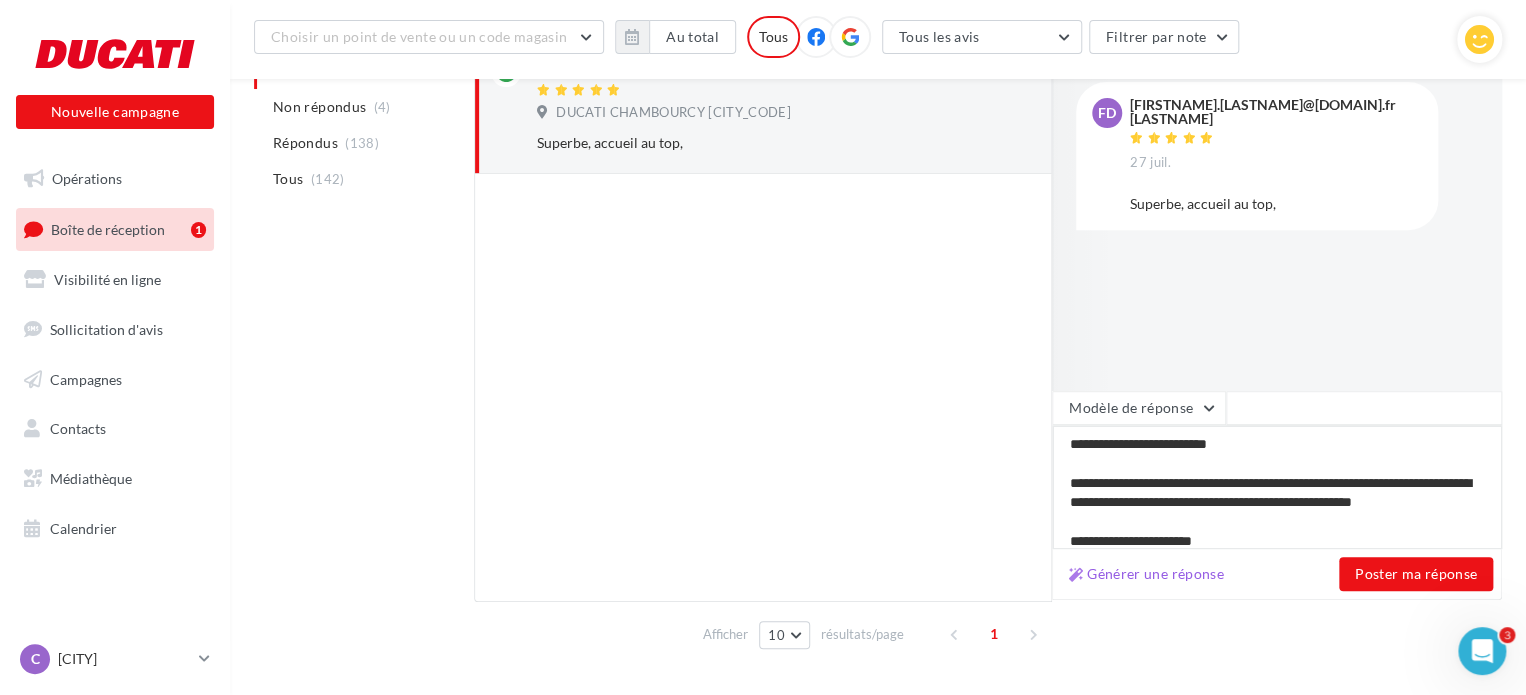 type on "**********" 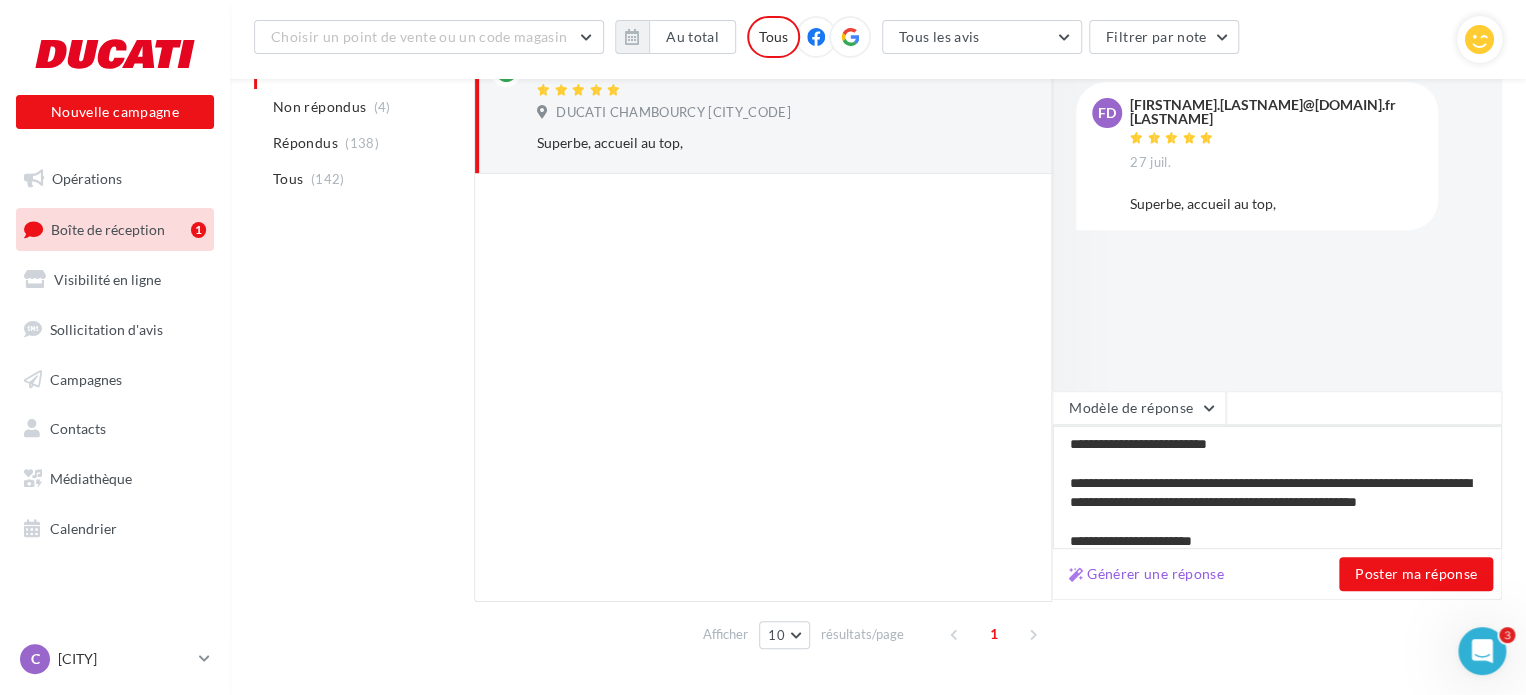 type on "**********" 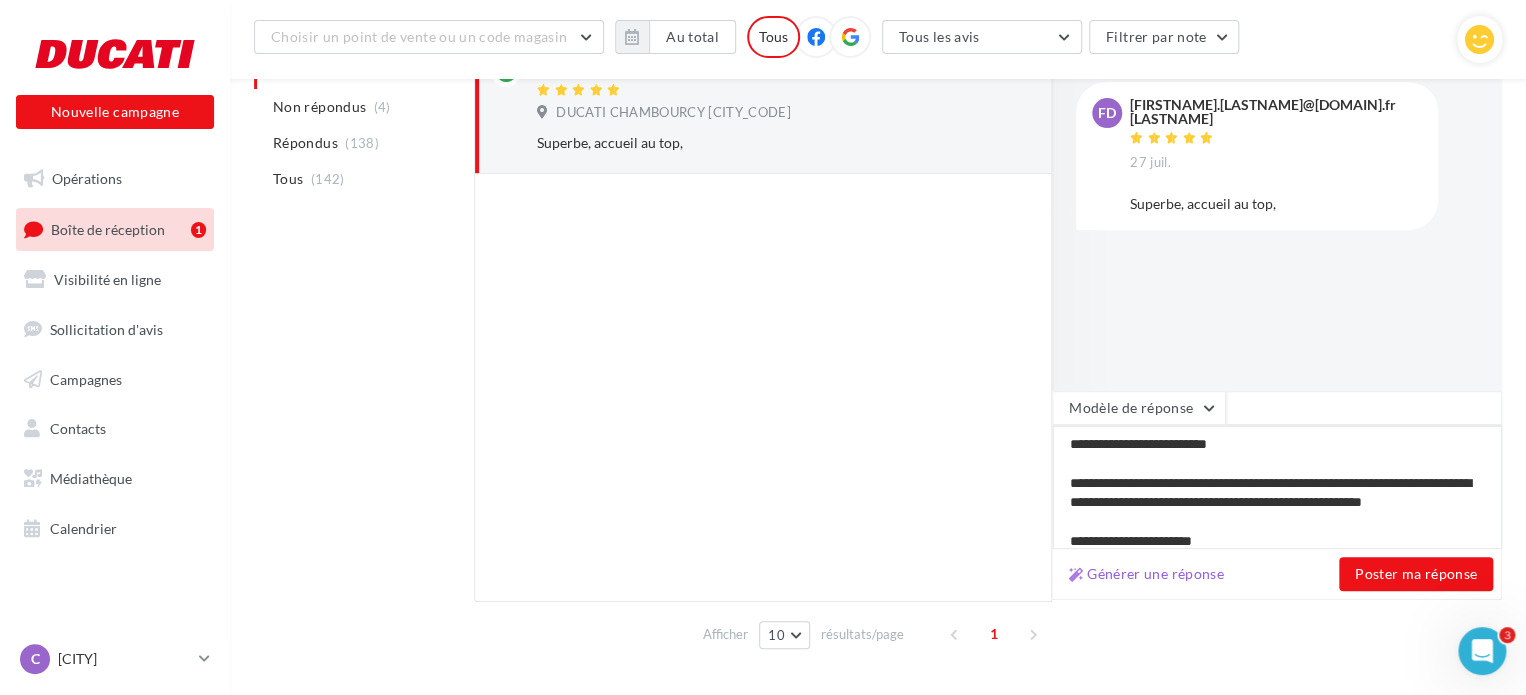 type on "**********" 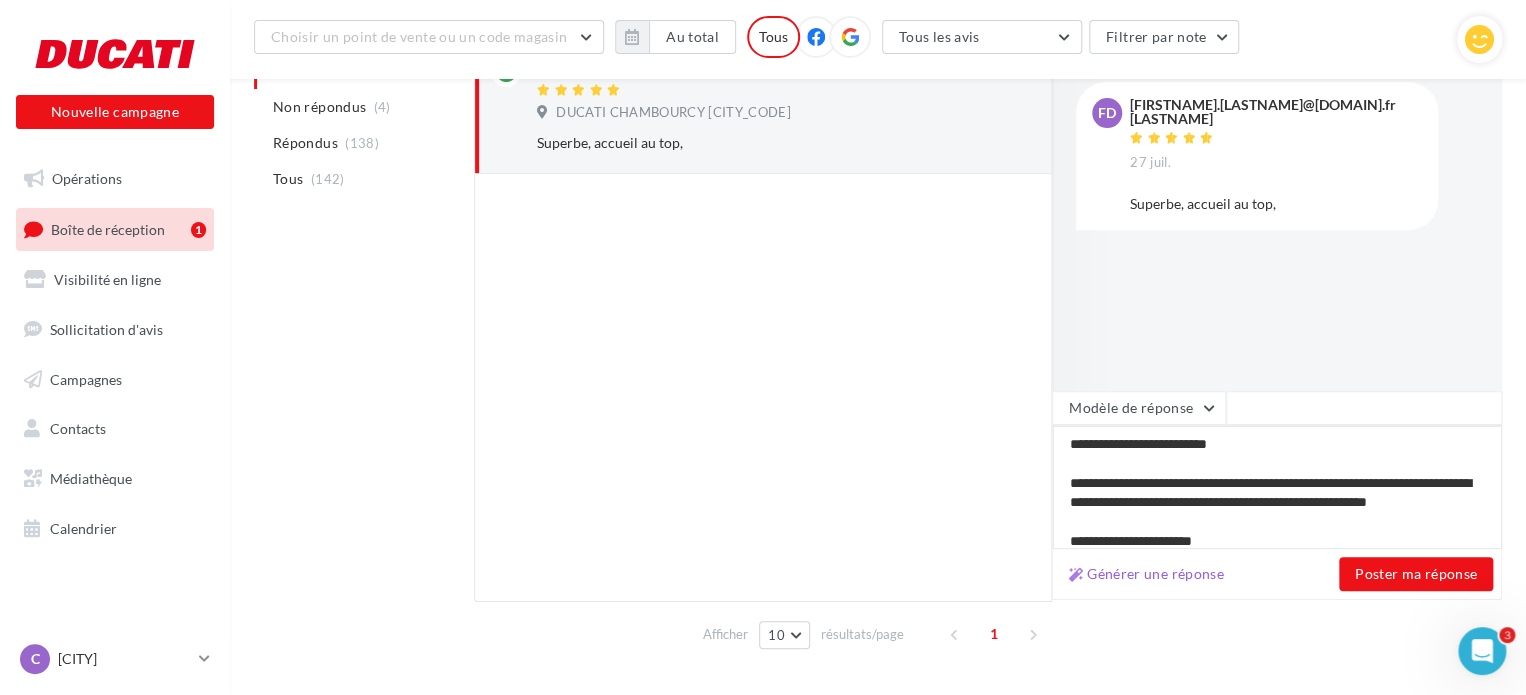 type on "**********" 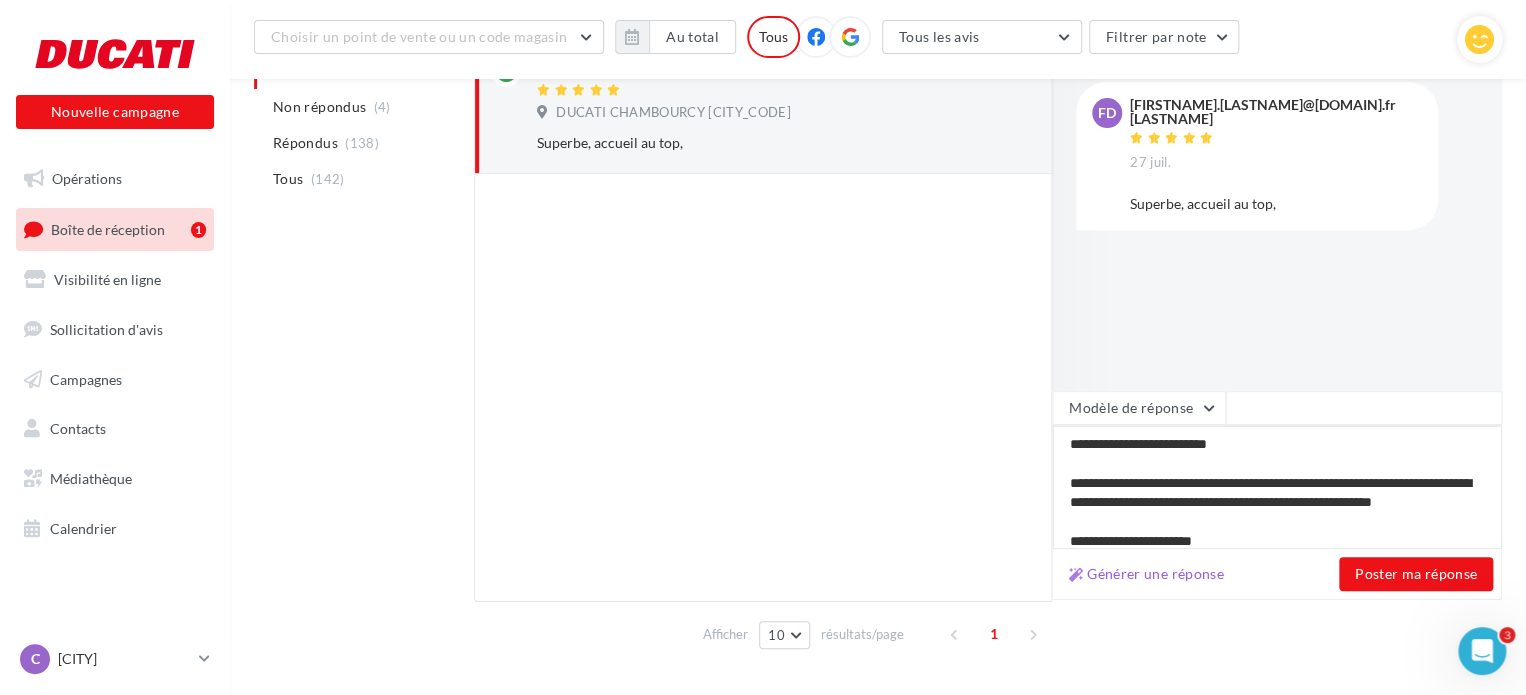 type on "**********" 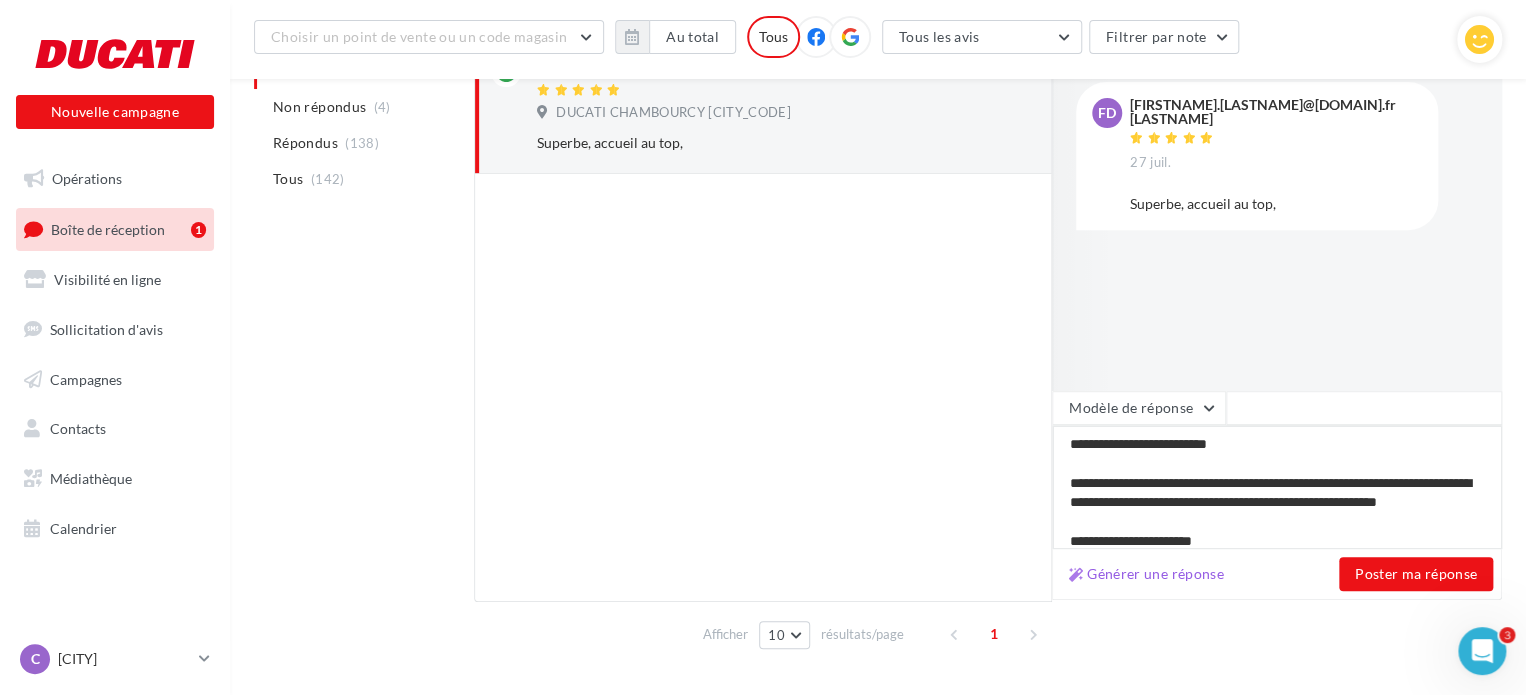 type on "**********" 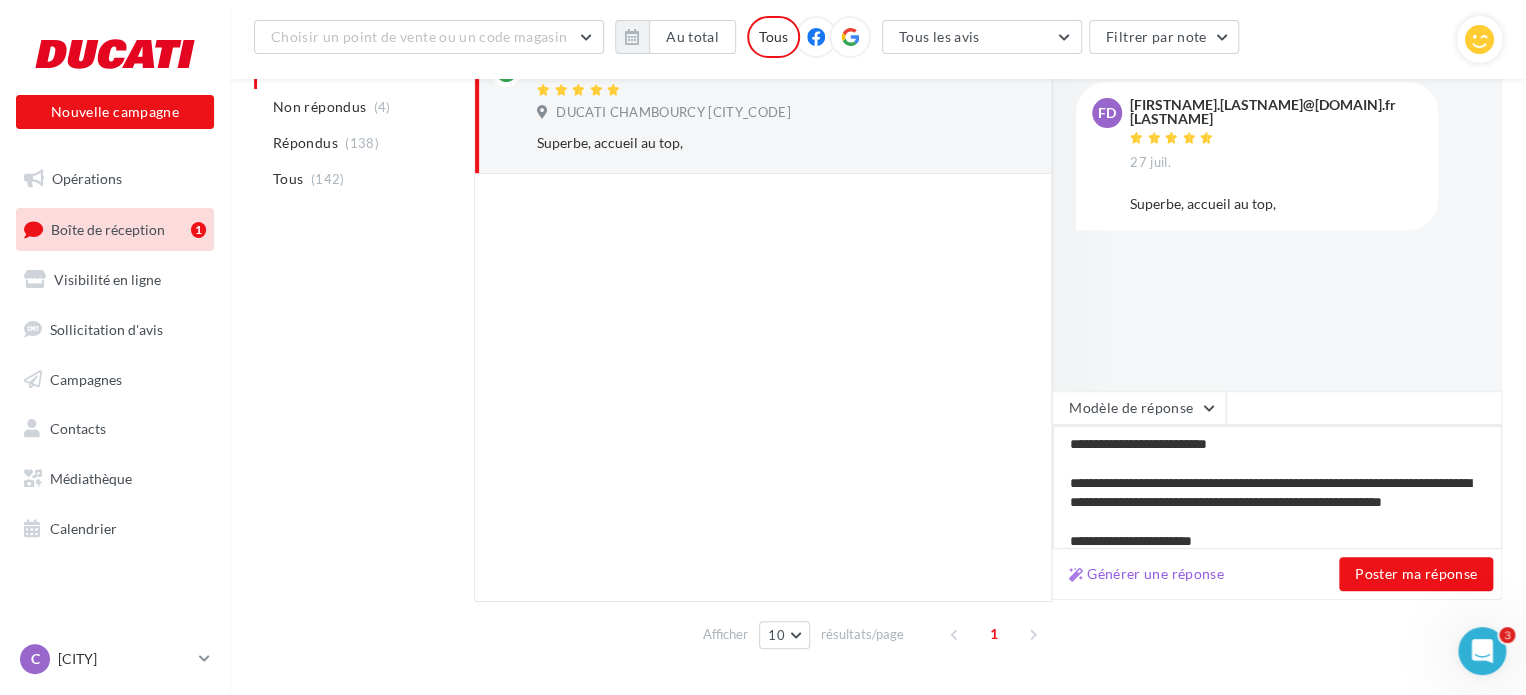 type on "**********" 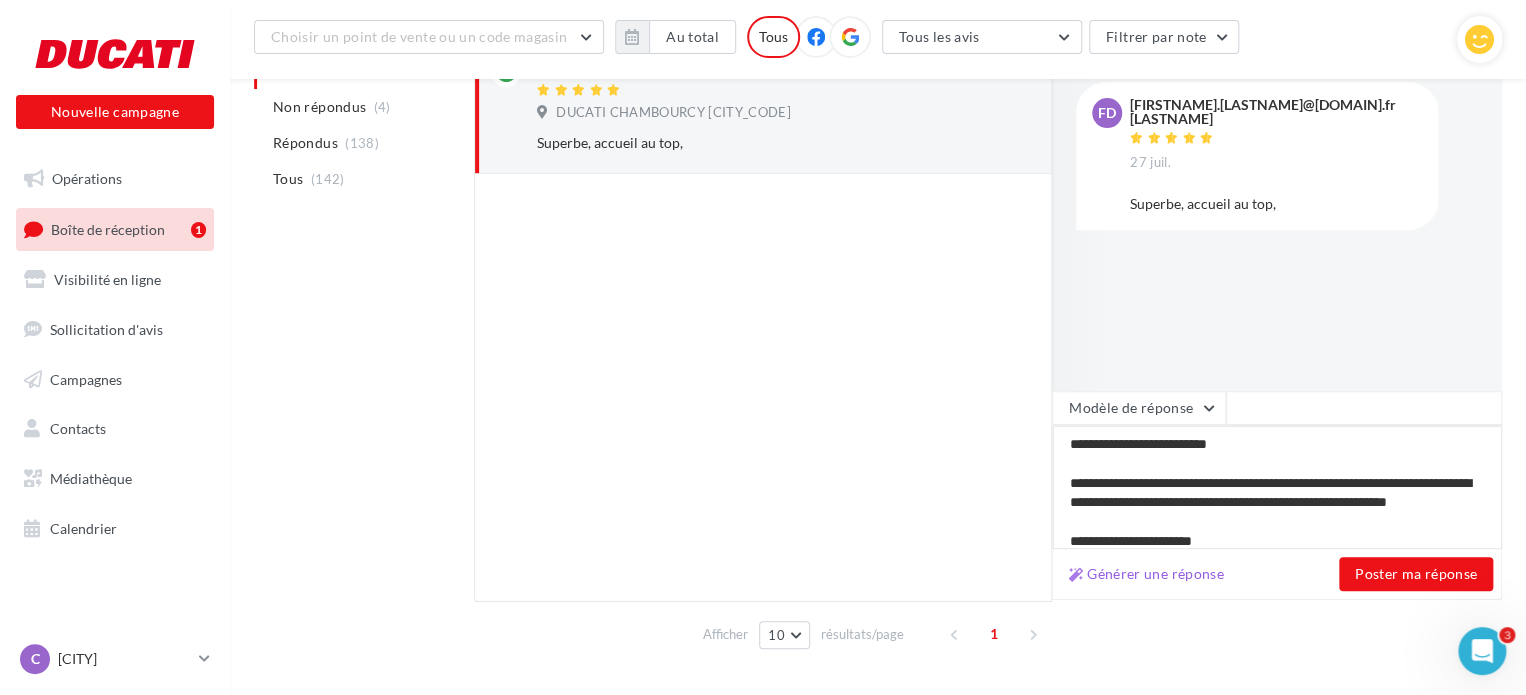 type on "**********" 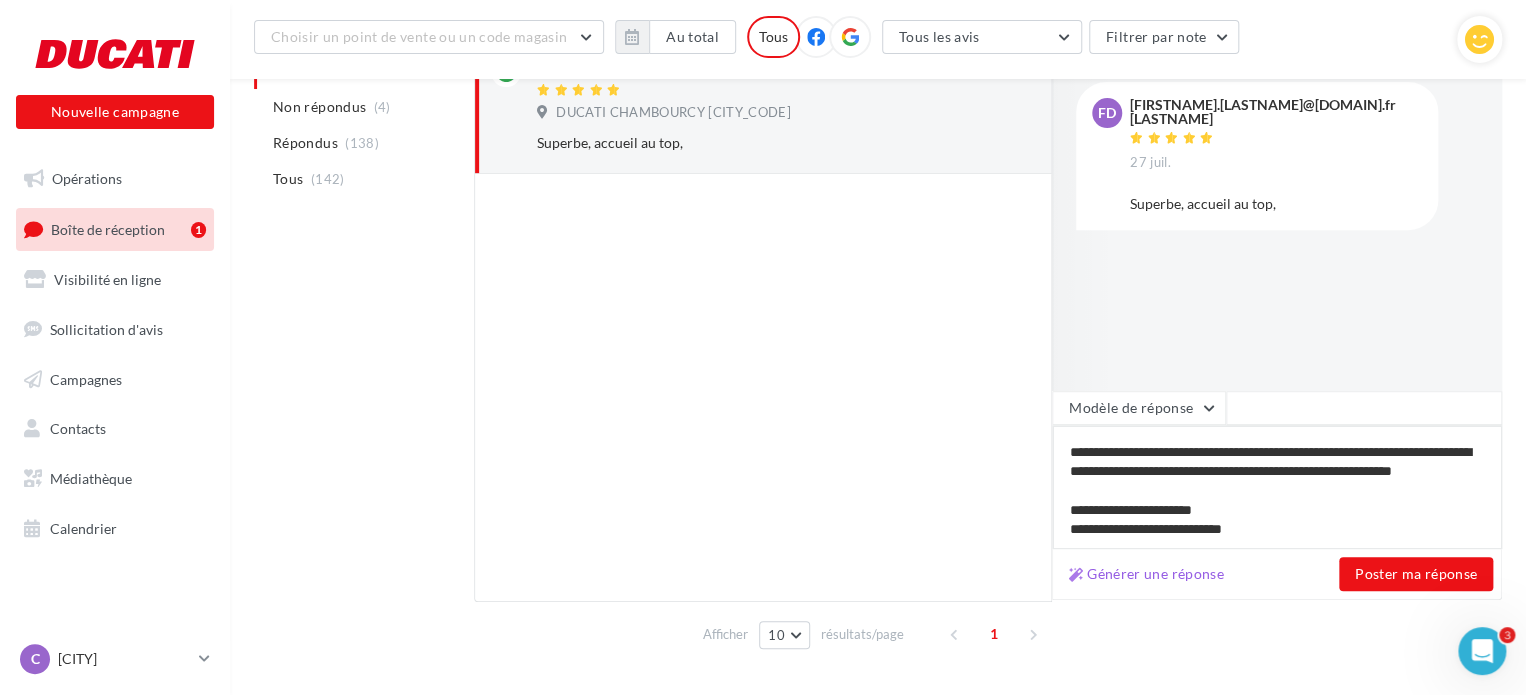 scroll, scrollTop: 49, scrollLeft: 0, axis: vertical 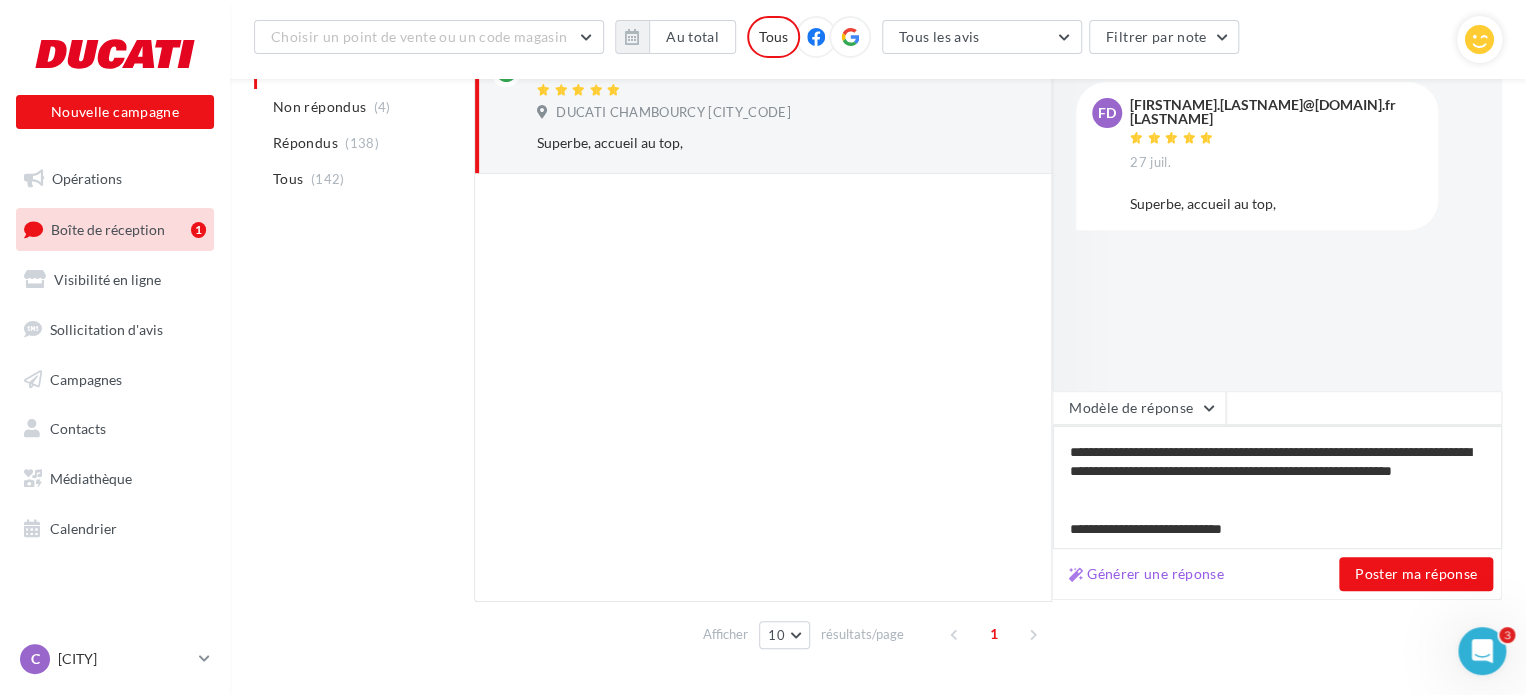 type on "**********" 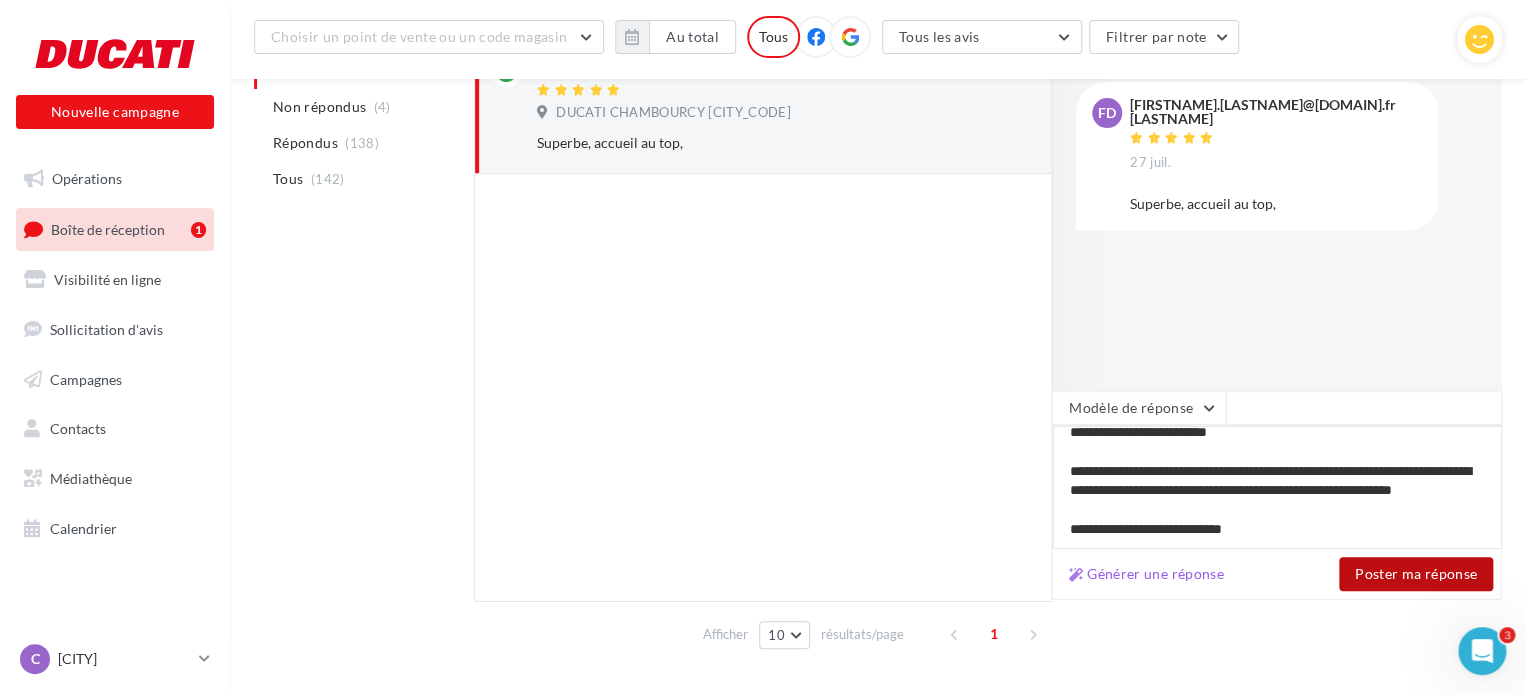 type on "**********" 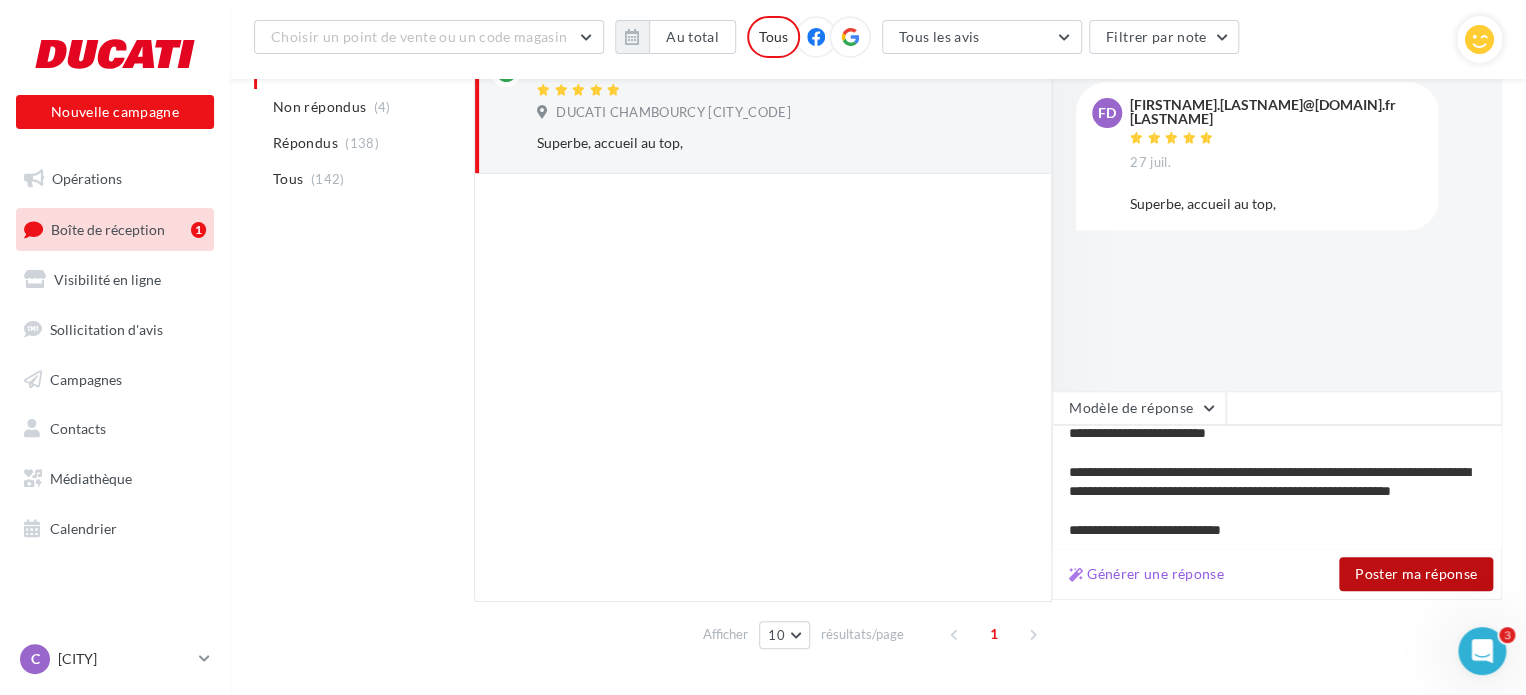 click on "Poster ma réponse" at bounding box center [1416, 574] 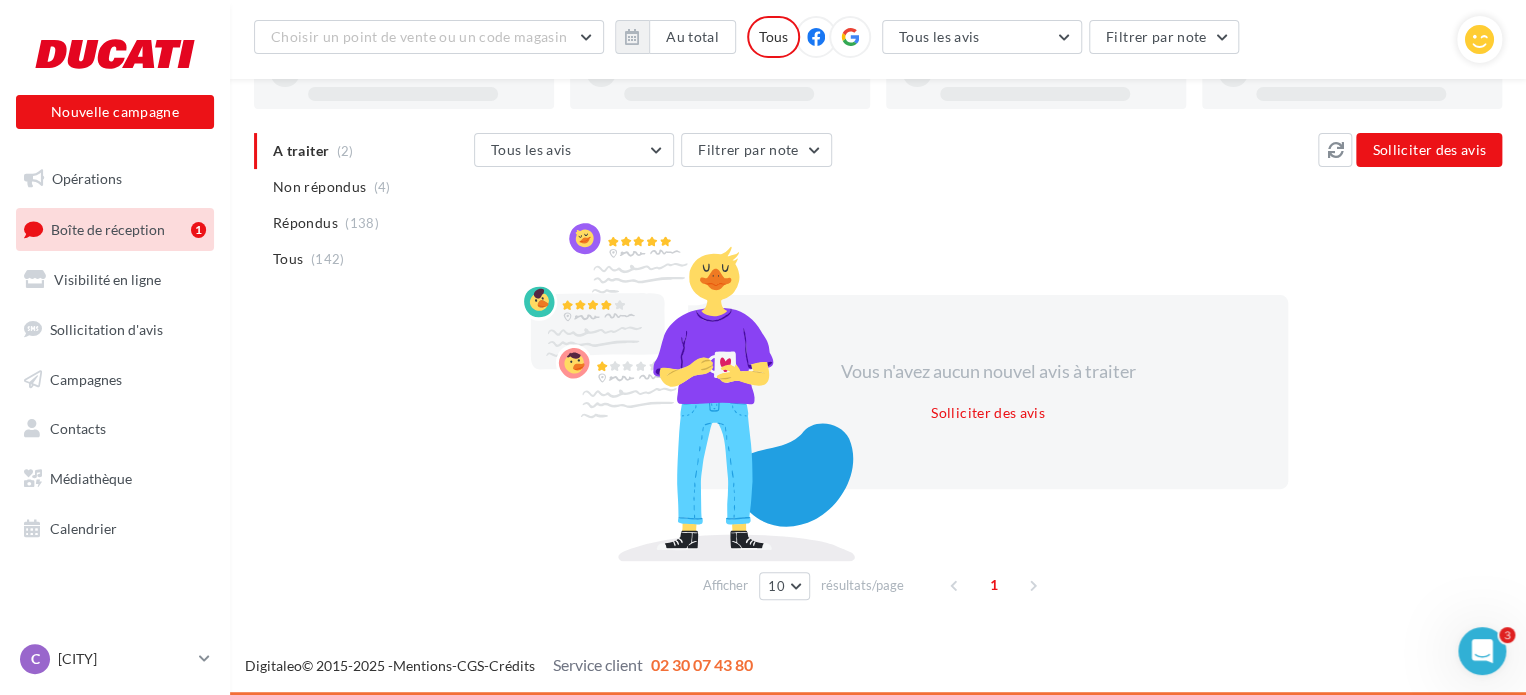 scroll, scrollTop: 154, scrollLeft: 0, axis: vertical 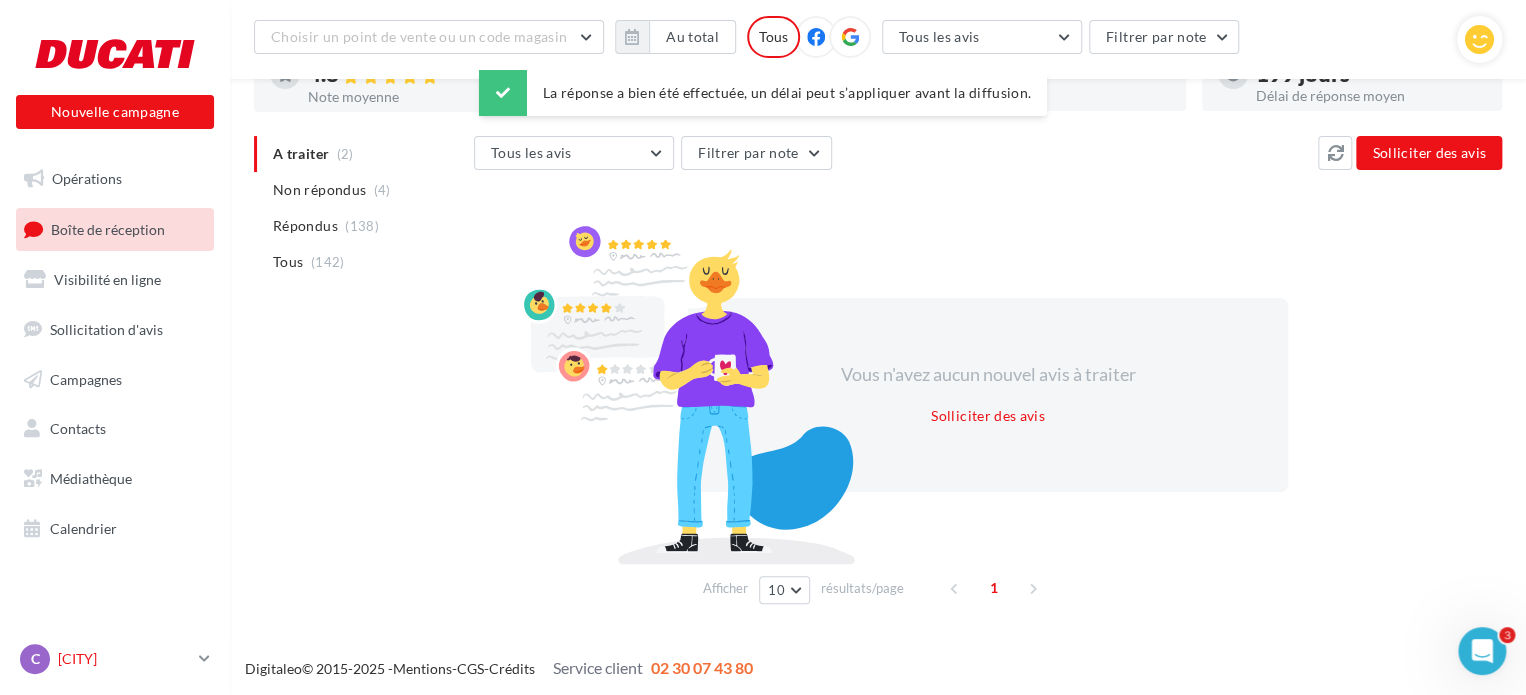 click on "[CITY]" at bounding box center [124, 659] 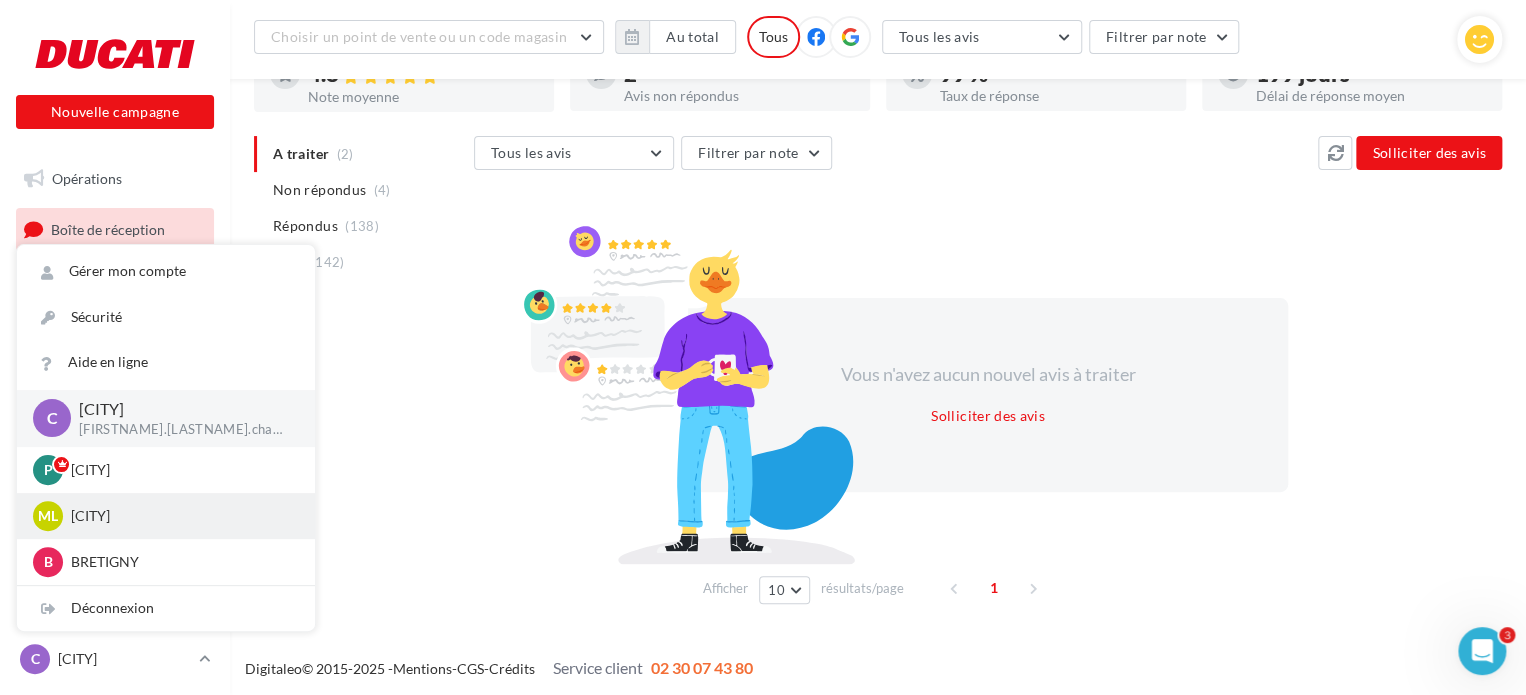 click on "[CITY]" at bounding box center [181, 516] 